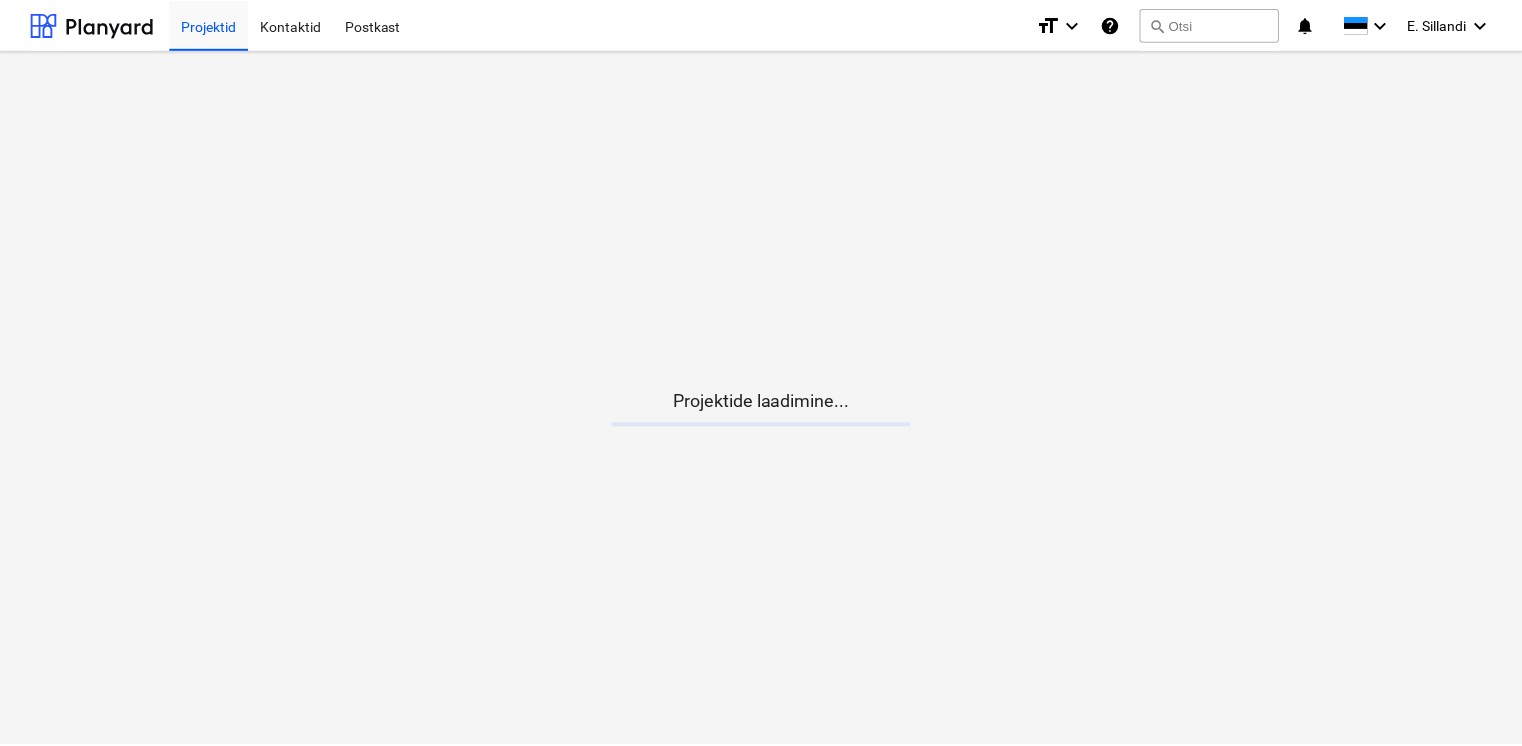 scroll, scrollTop: 0, scrollLeft: 0, axis: both 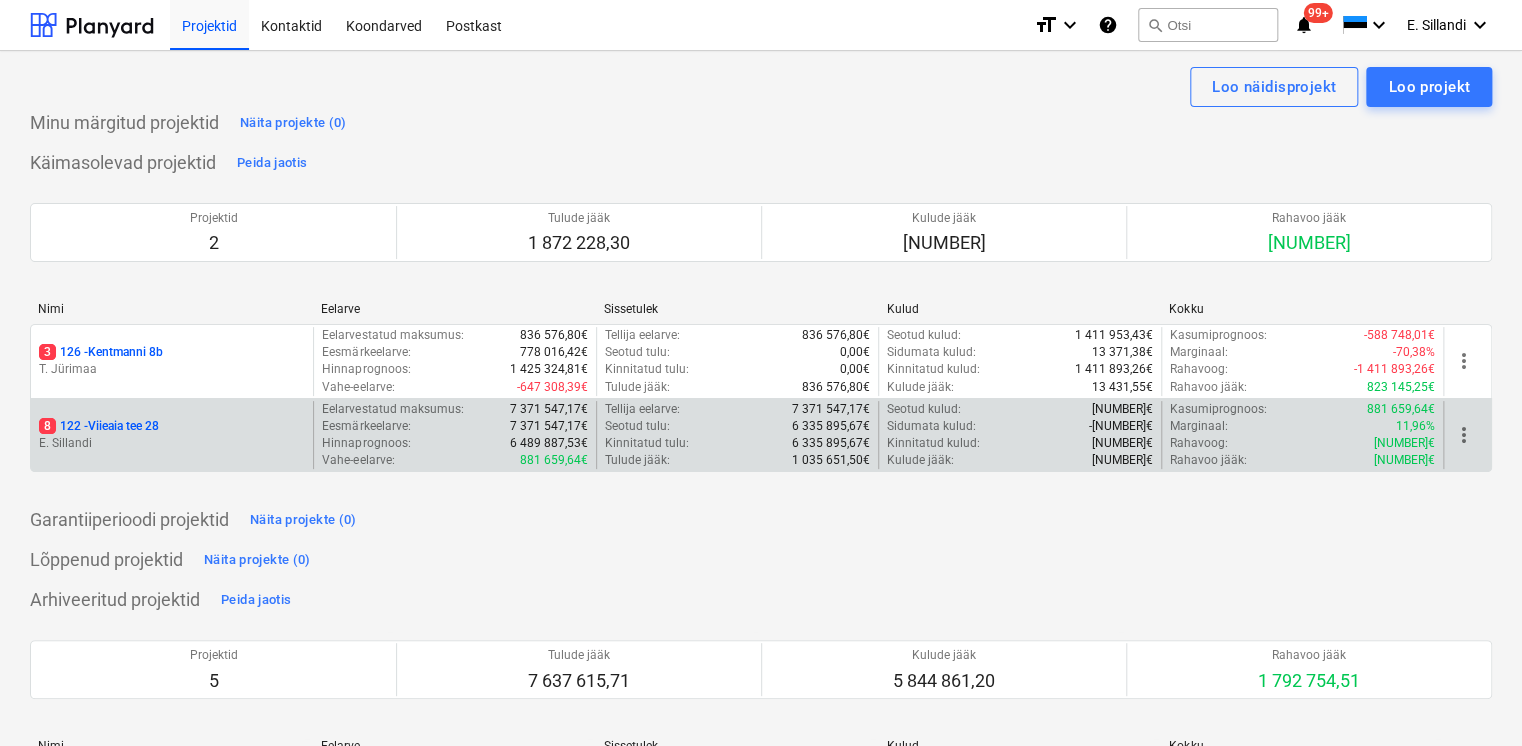 click on "[NUMBER] - [STREET] [NUMBER]" at bounding box center (172, 426) 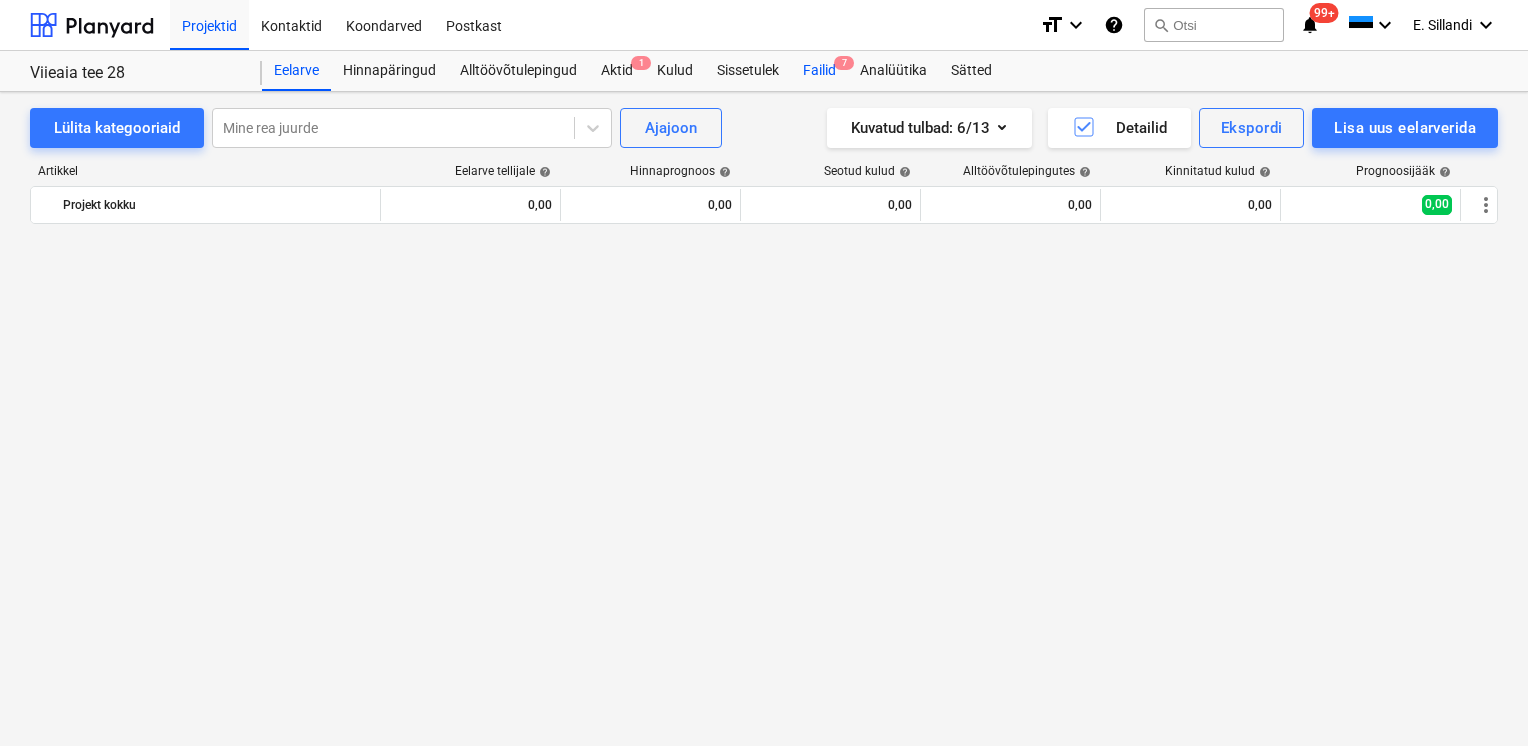 click on "Failid 7" at bounding box center (819, 71) 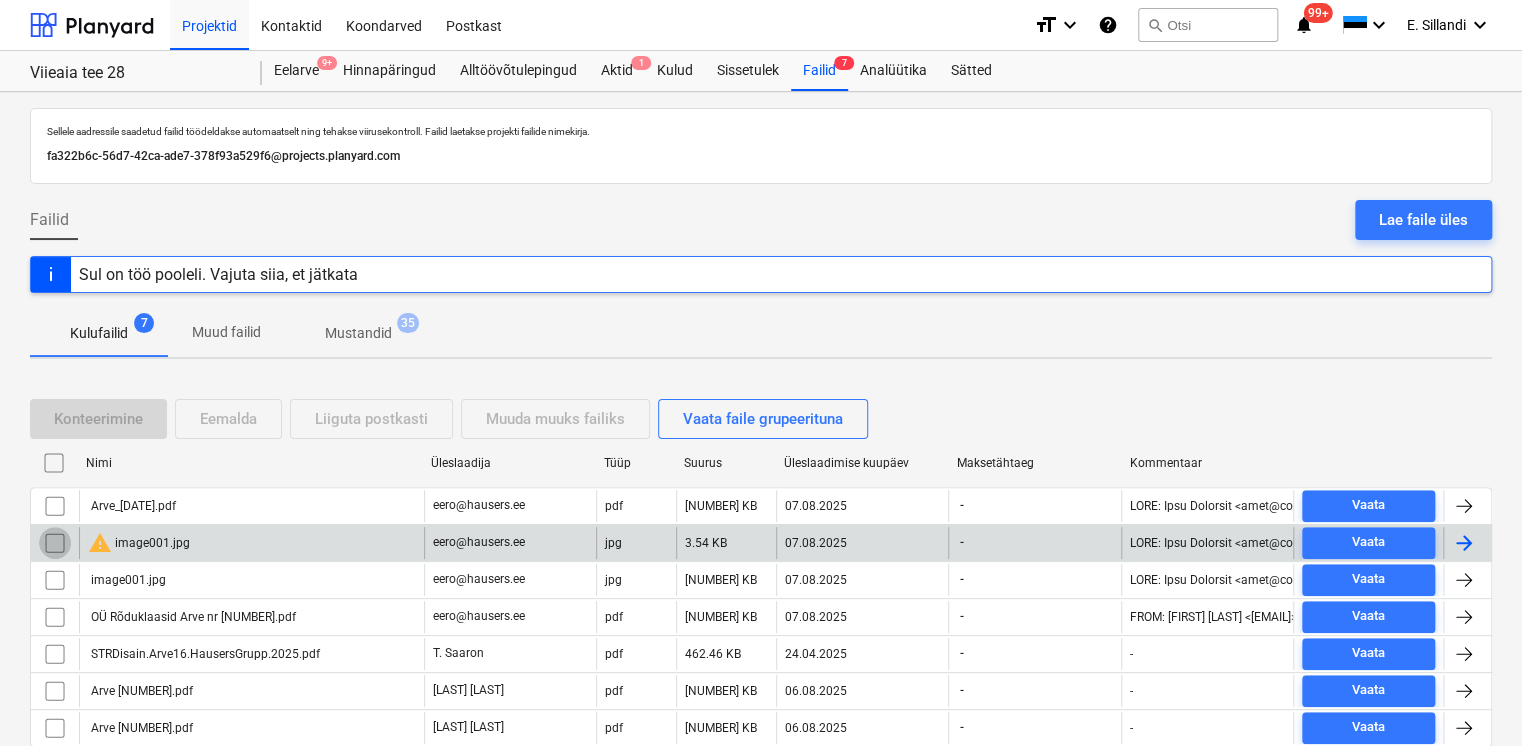 click at bounding box center [55, 543] 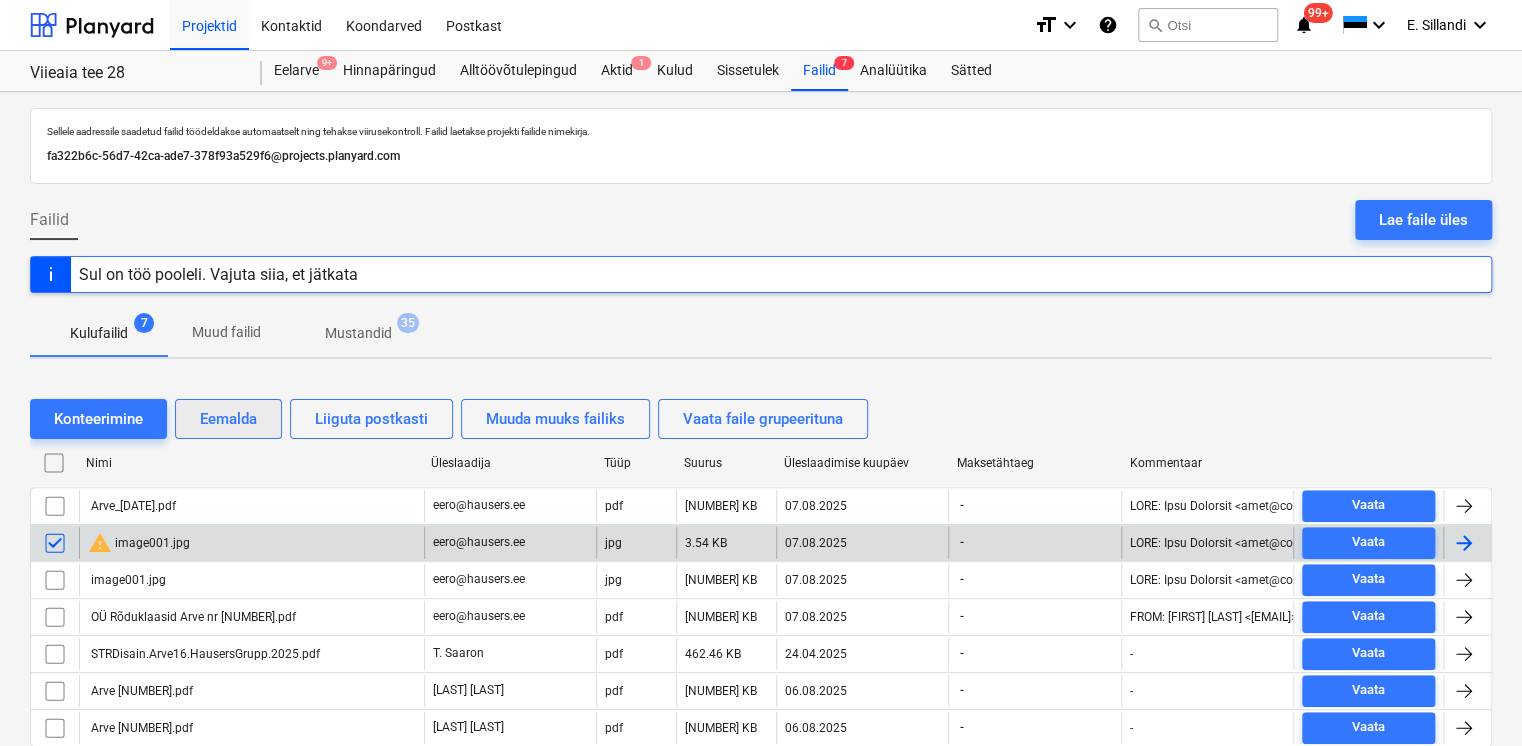 click on "Eemalda" at bounding box center [228, 419] 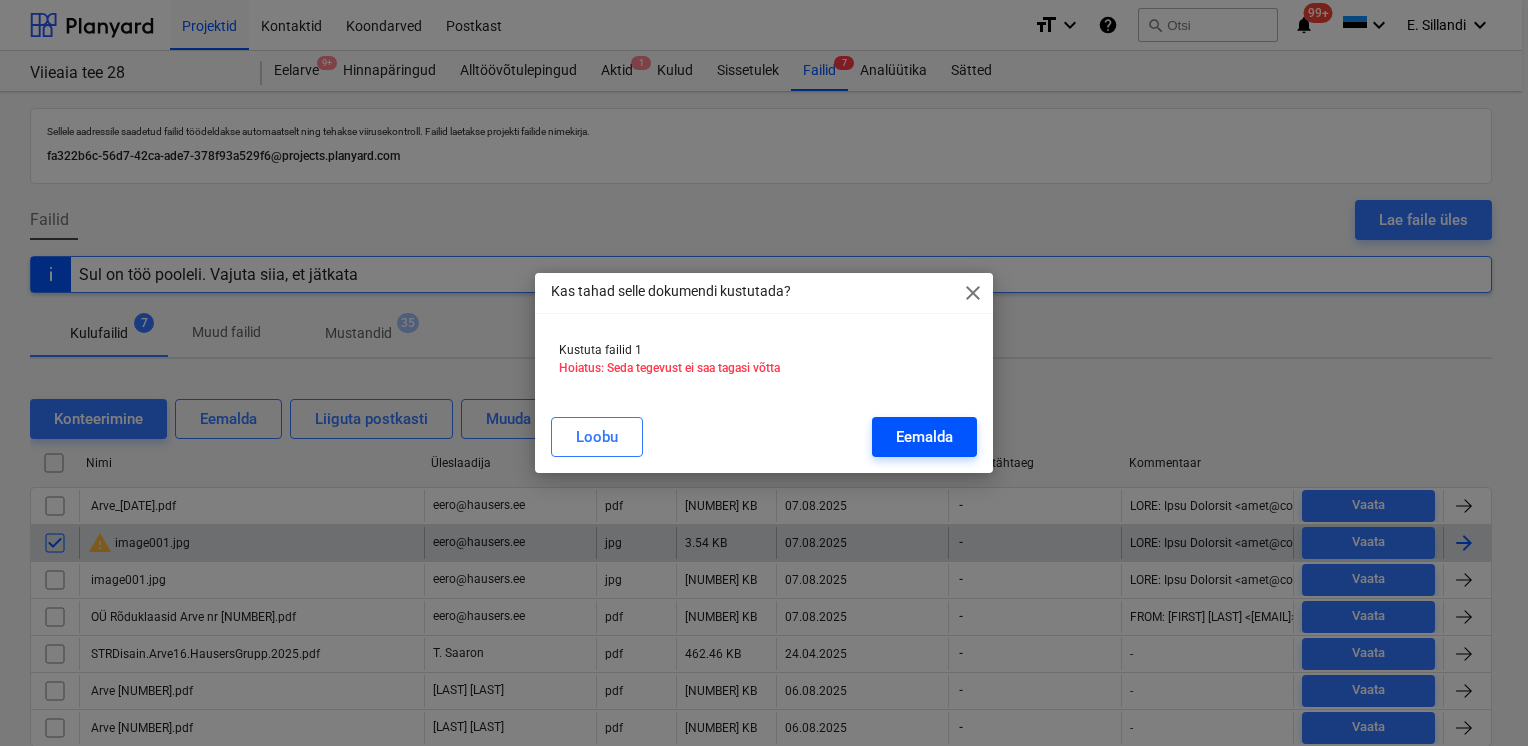 click on "Eemalda" at bounding box center (924, 437) 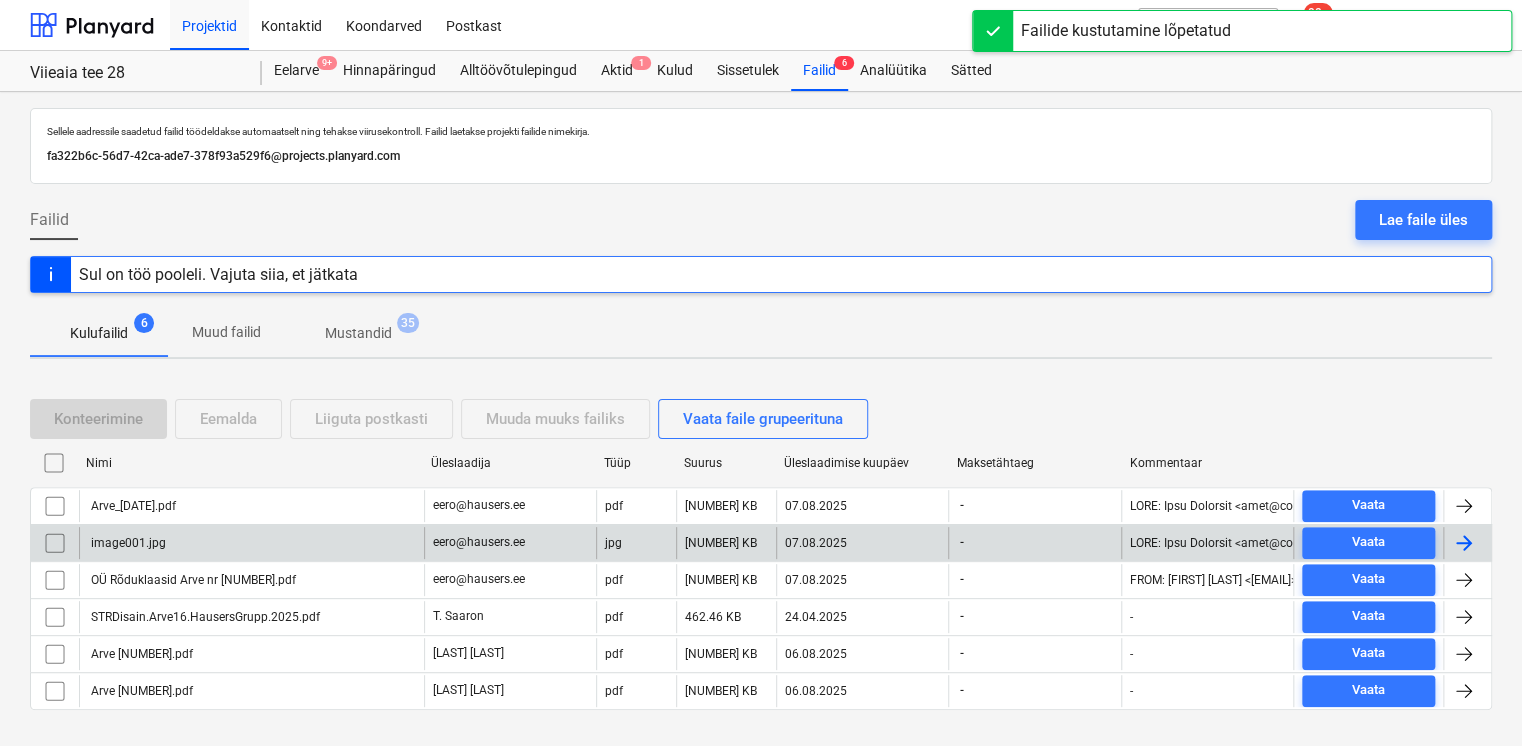 click on "Projektid Kontaktid Koondarved Postkast" at bounding box center [594, 25] 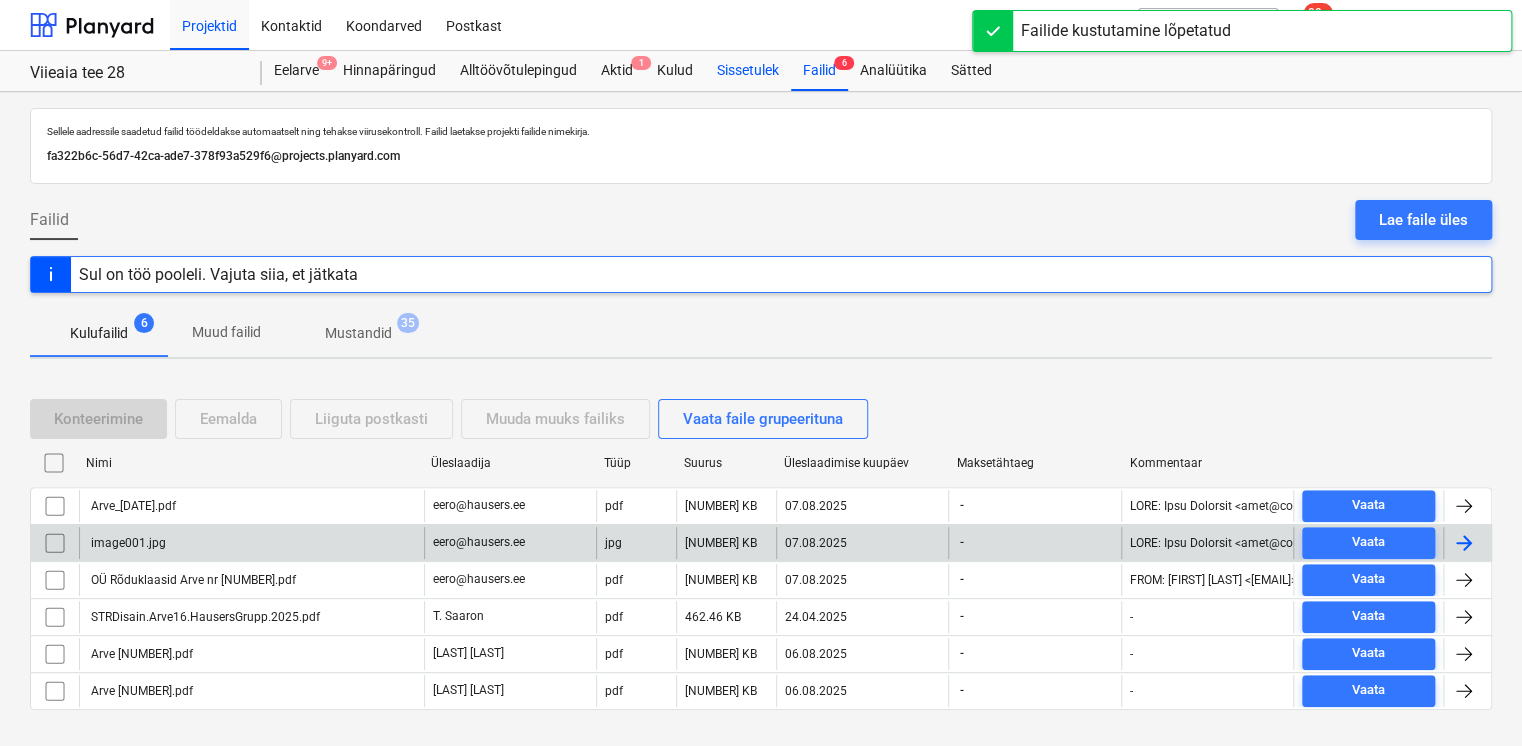 click on "Sissetulek" at bounding box center [748, 71] 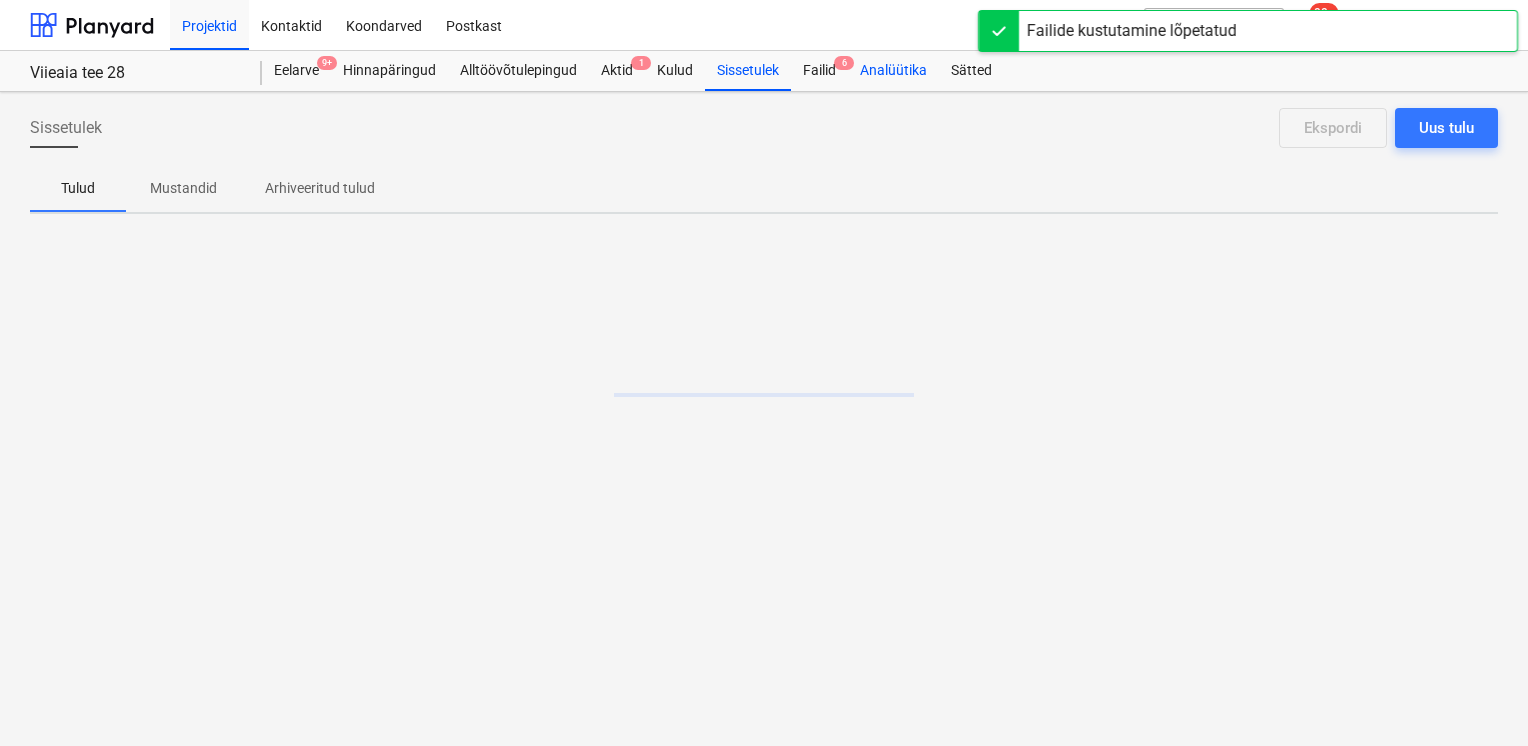 click on "Failid 6" at bounding box center (819, 71) 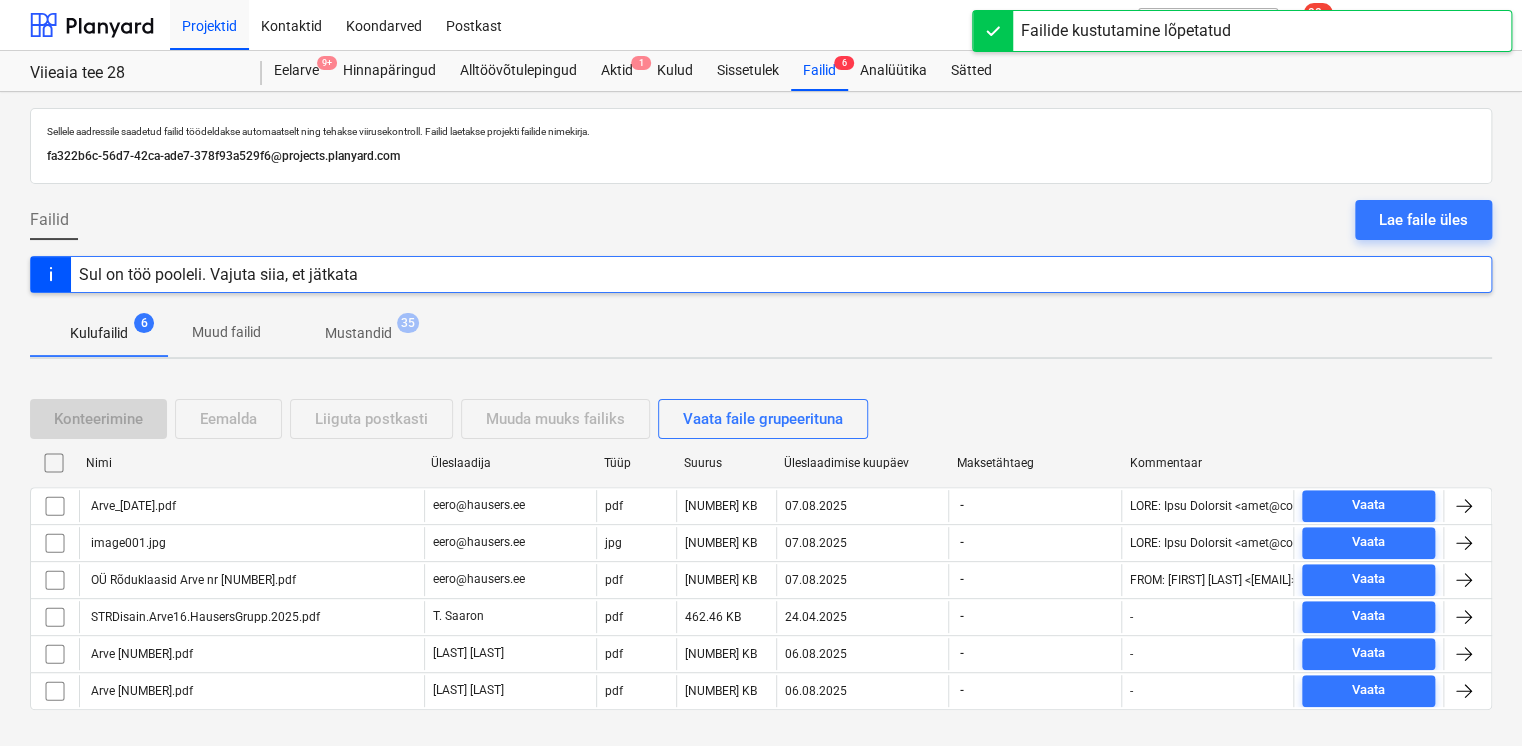 click on "Failide kustutamine lõpetatud" at bounding box center (1242, 20) 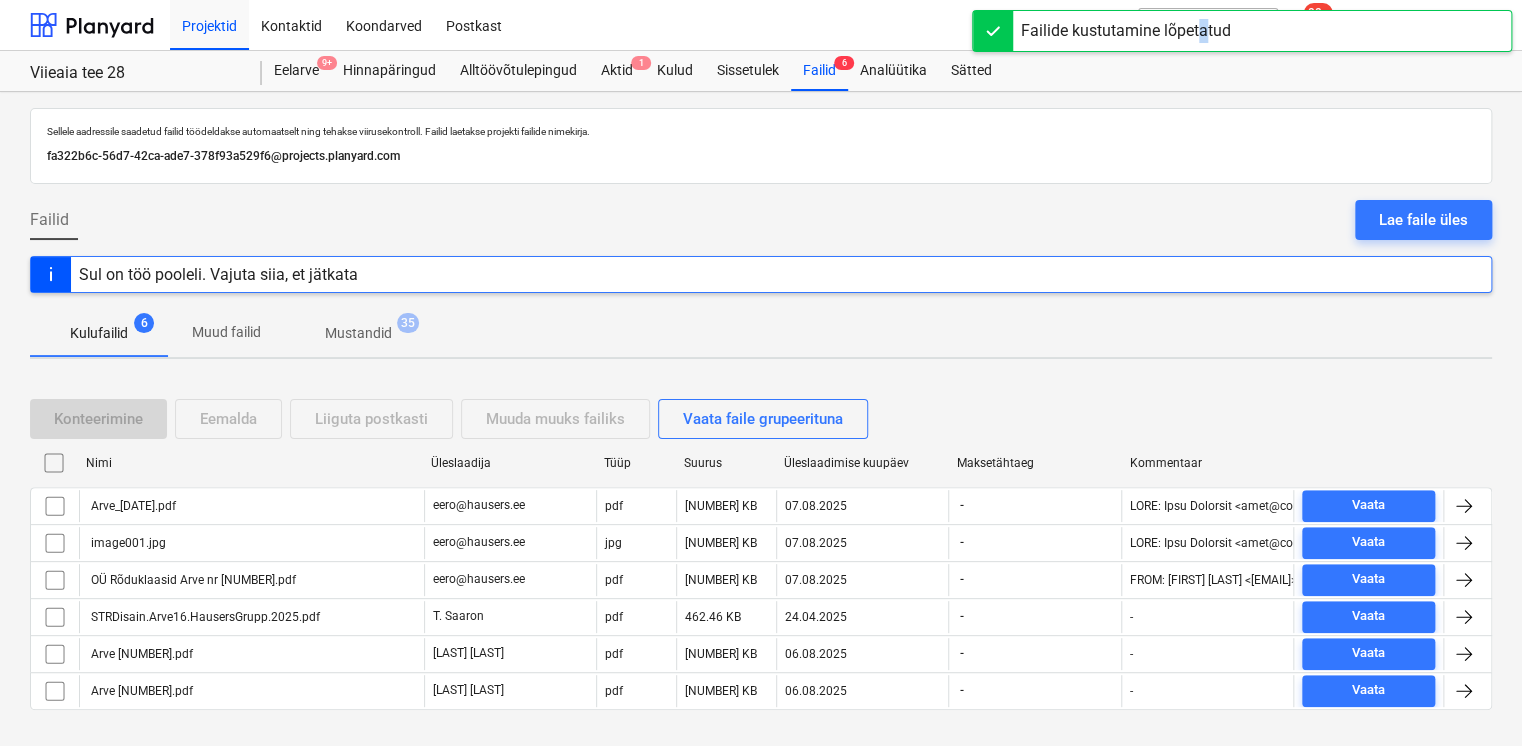 click on "Failide kustutamine lõpetatud" at bounding box center [1126, 31] 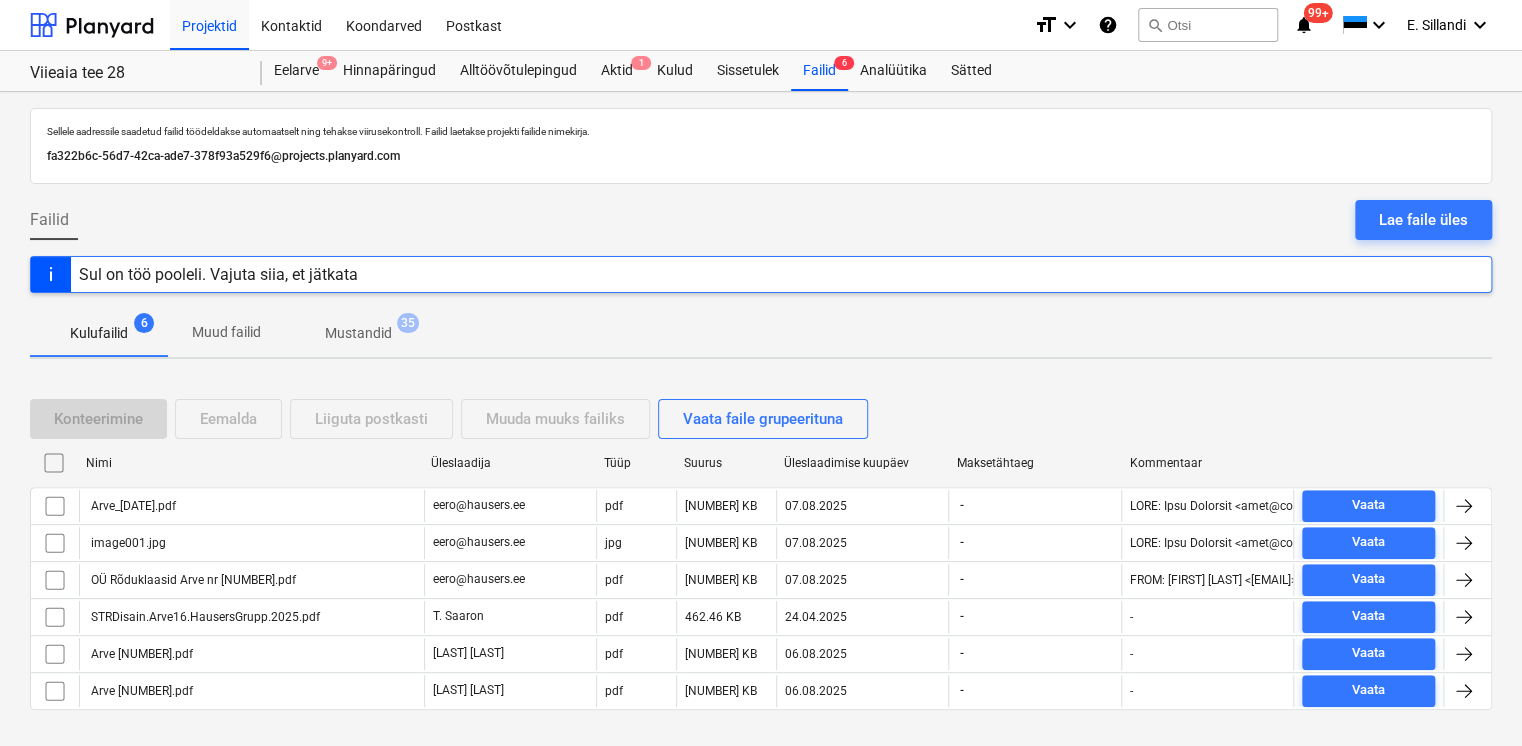 click on "Failide kustutamine lõpetatud" at bounding box center [1126, 21] 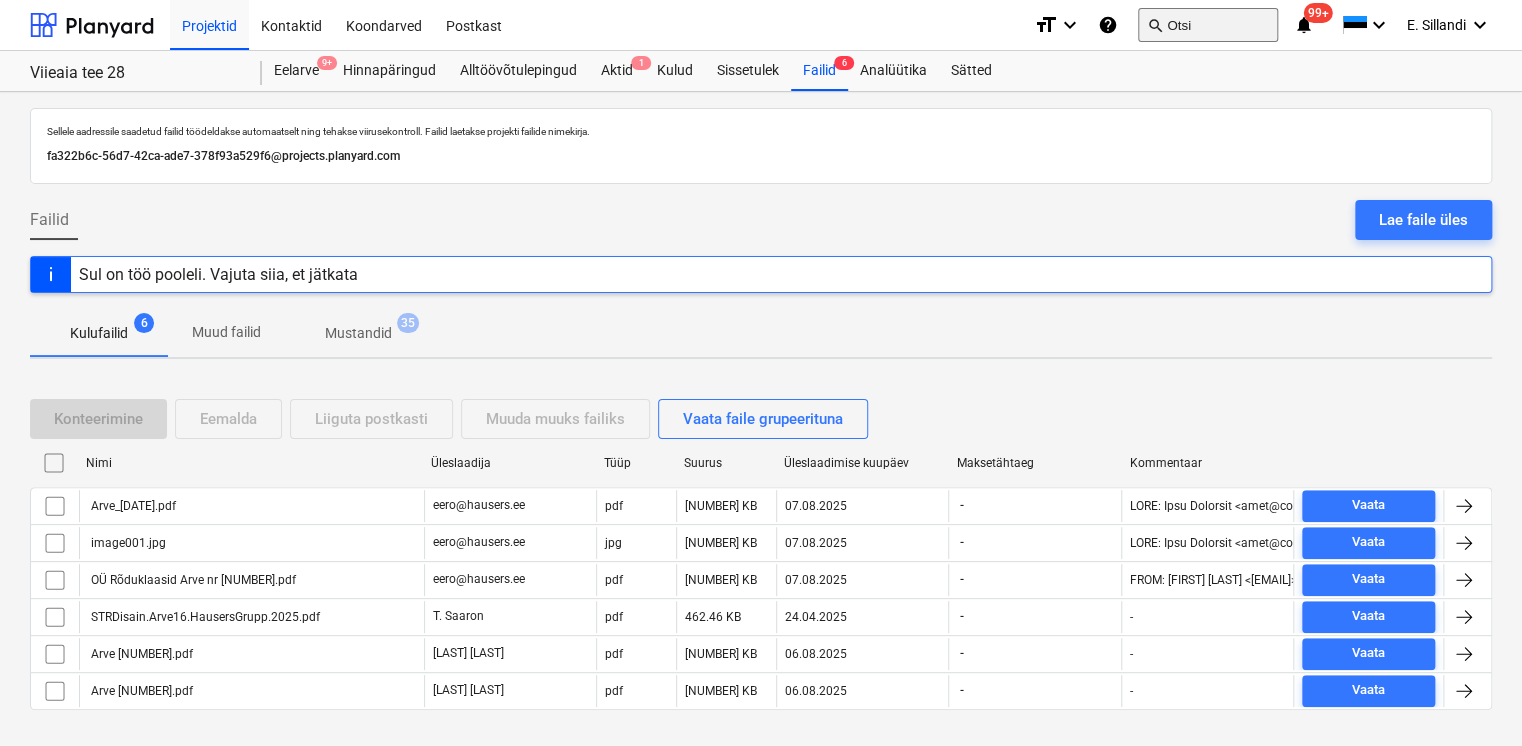 drag, startPoint x: 1197, startPoint y: 21, endPoint x: 1176, endPoint y: 26, distance: 21.587032 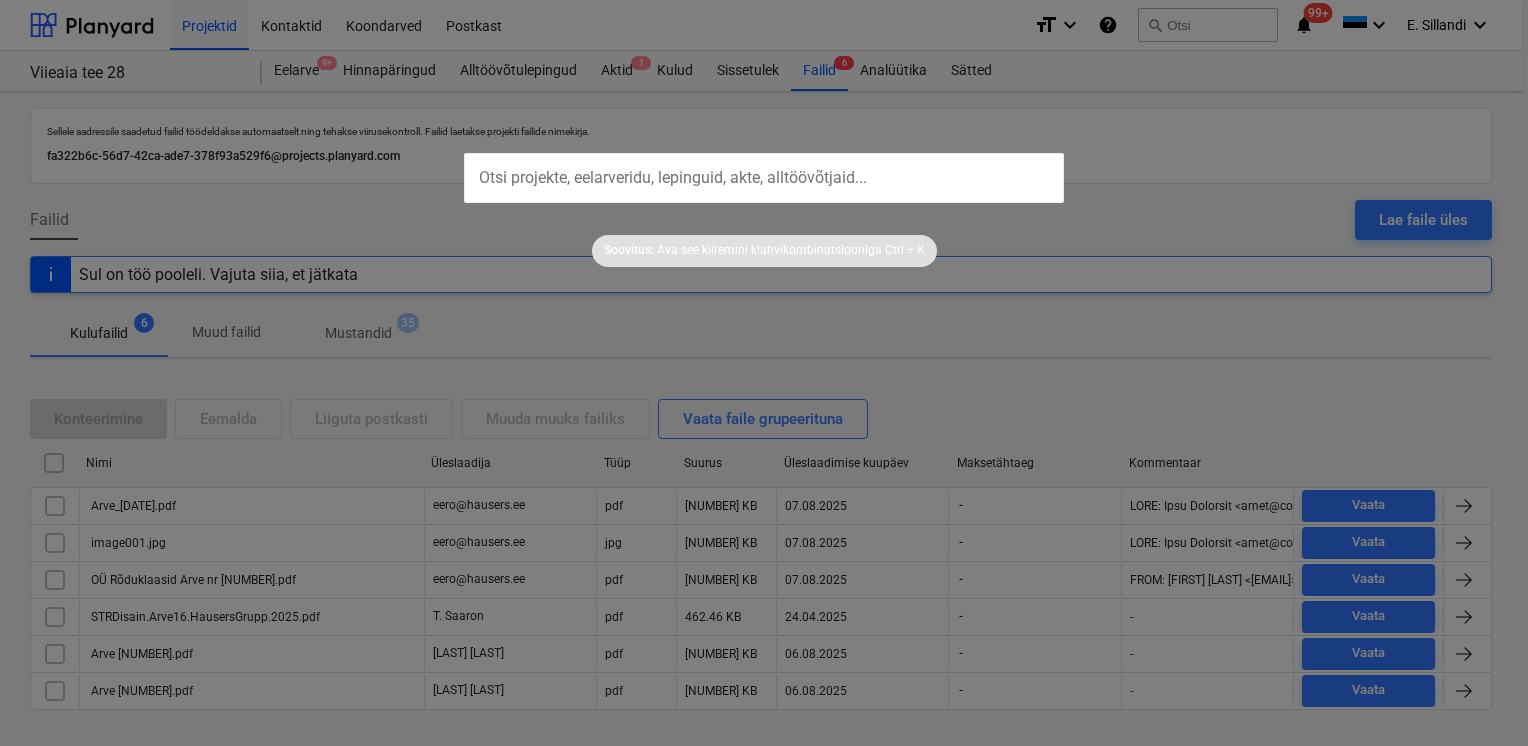 click at bounding box center [764, 178] 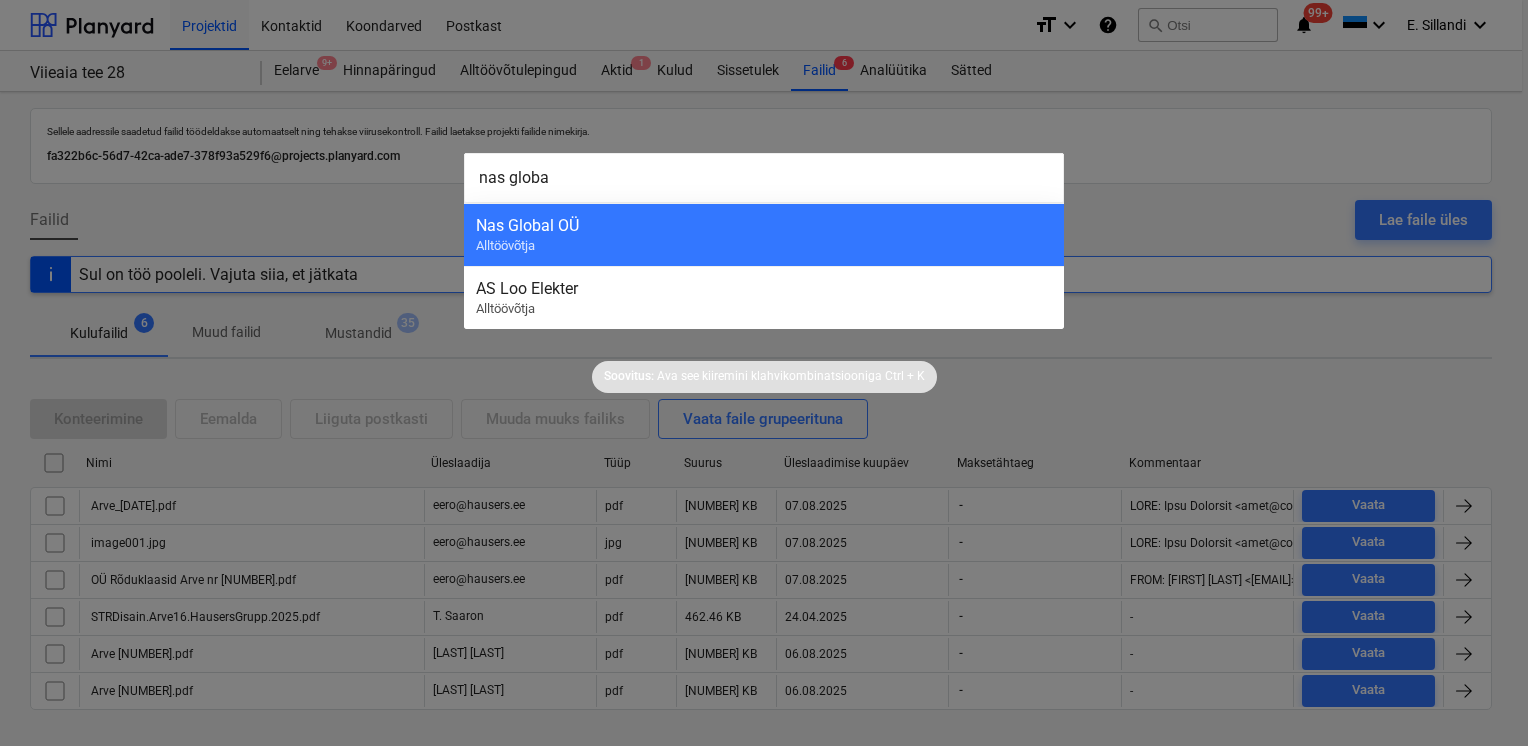 type on "nas globa" 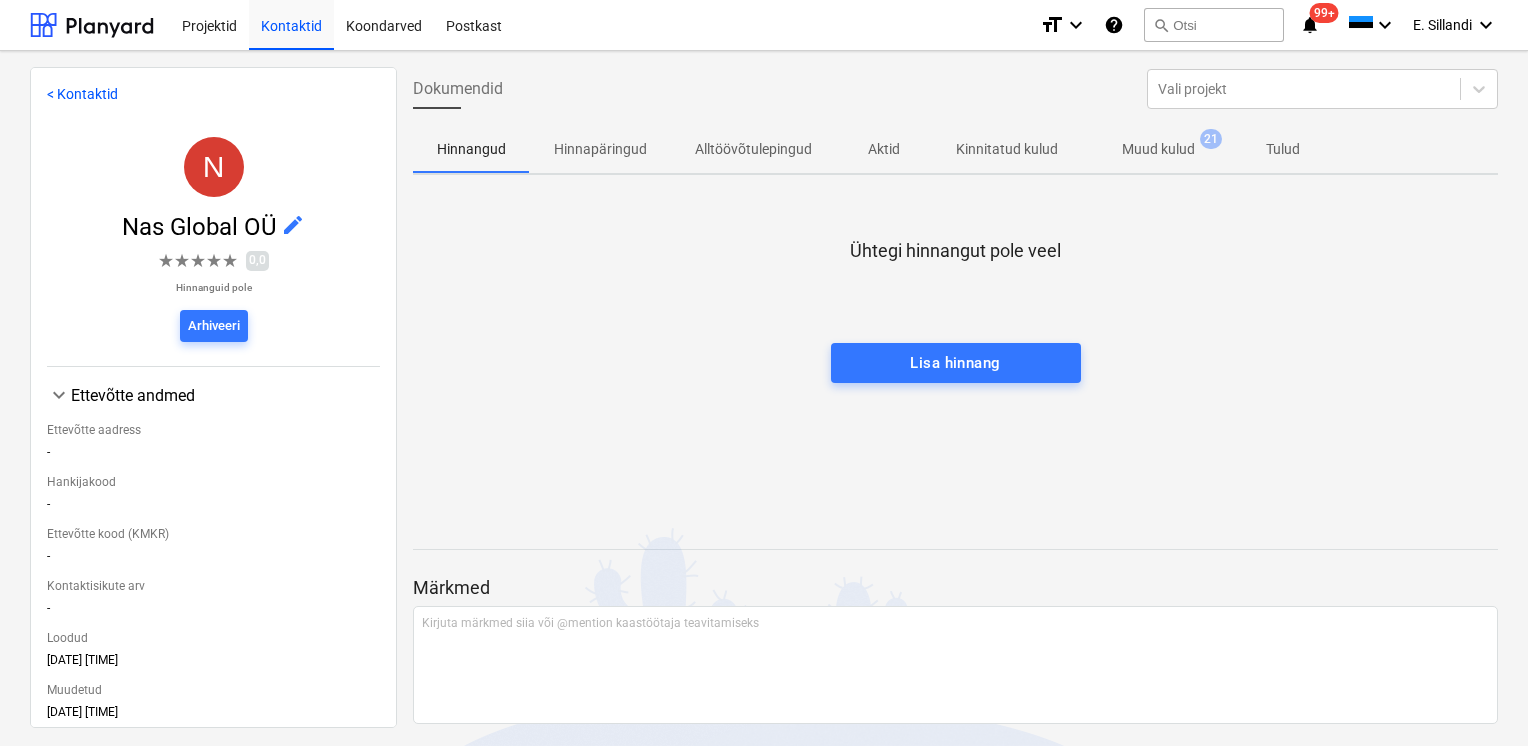 click on "Muud kulud" at bounding box center (1158, 149) 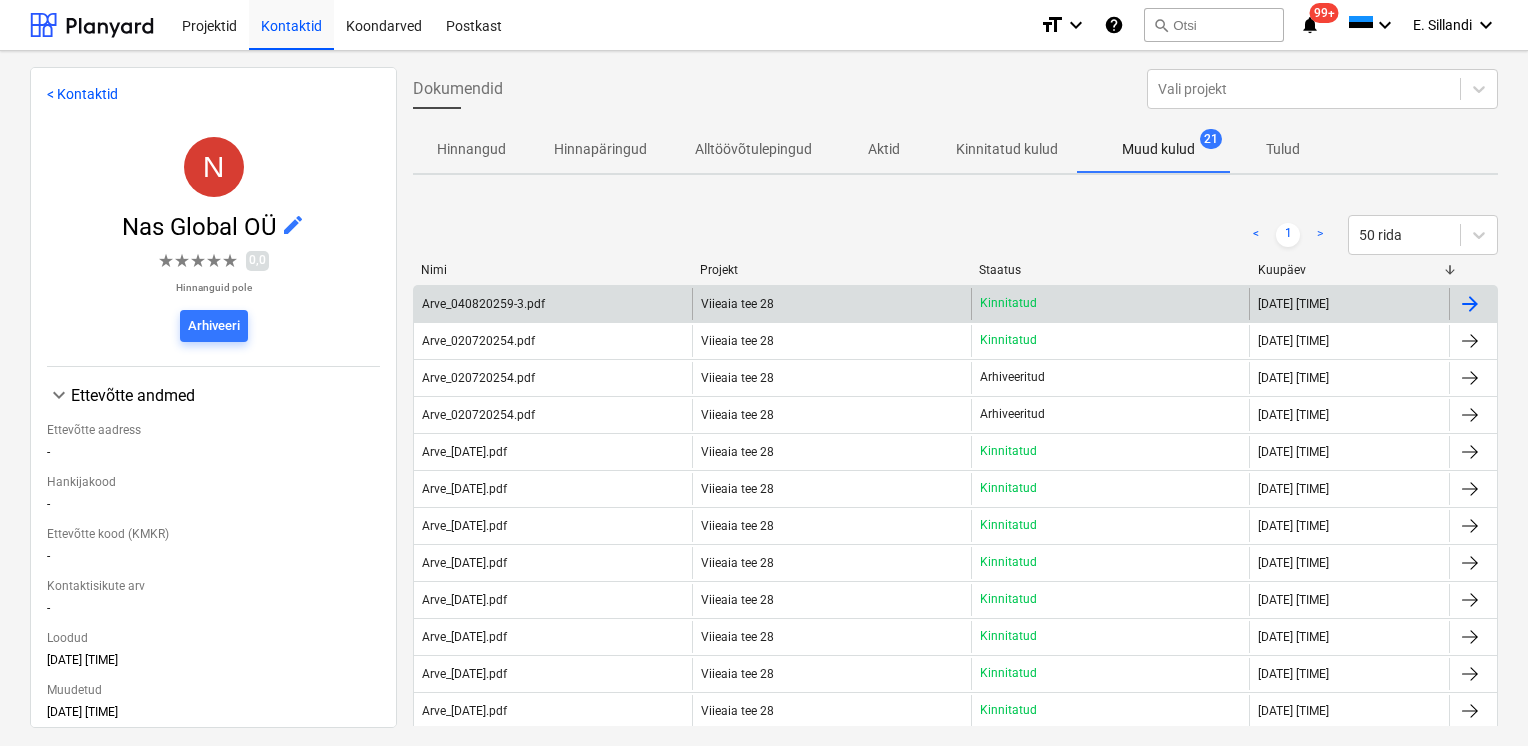 click on "Arve_040820259-3.pdf" at bounding box center (483, 304) 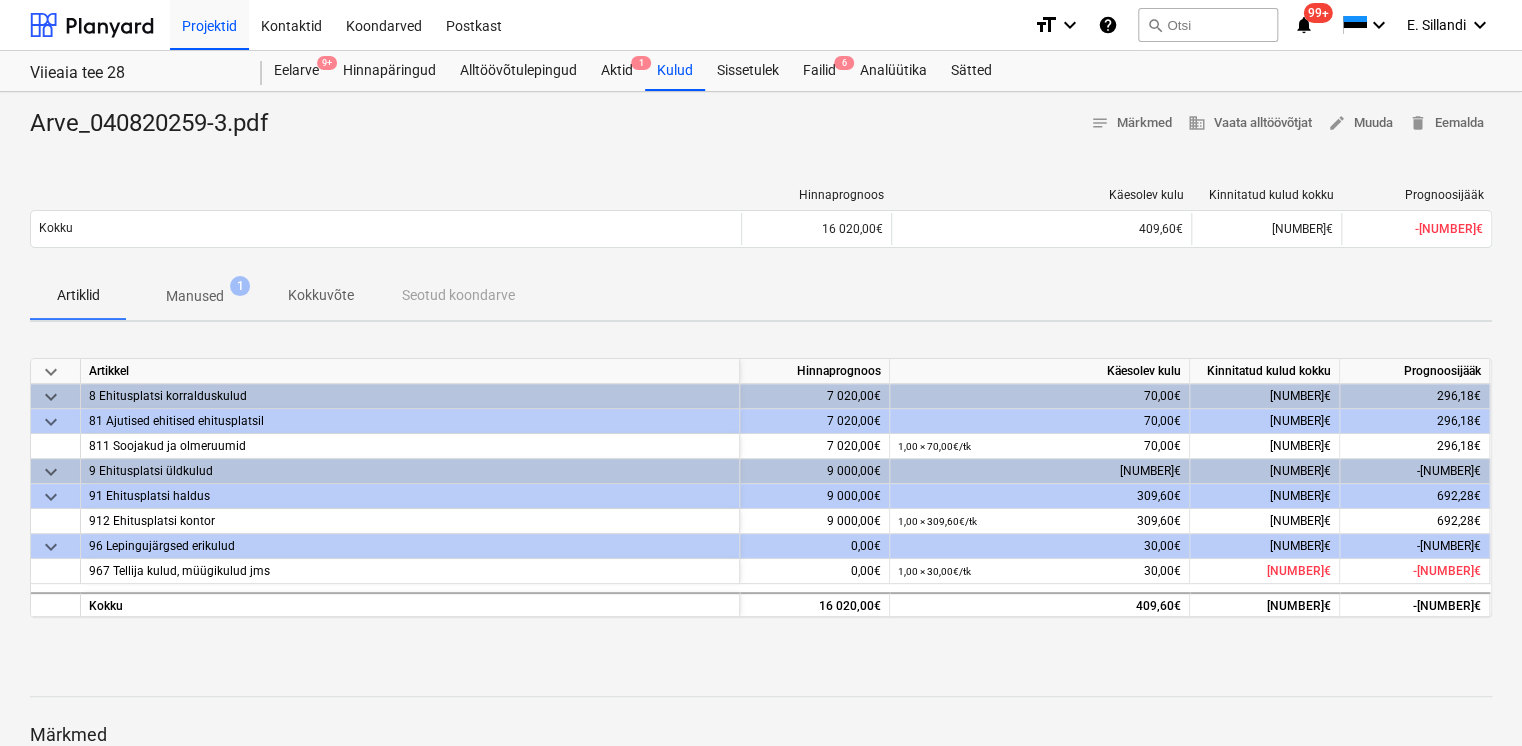 click on "Manused" at bounding box center (195, 296) 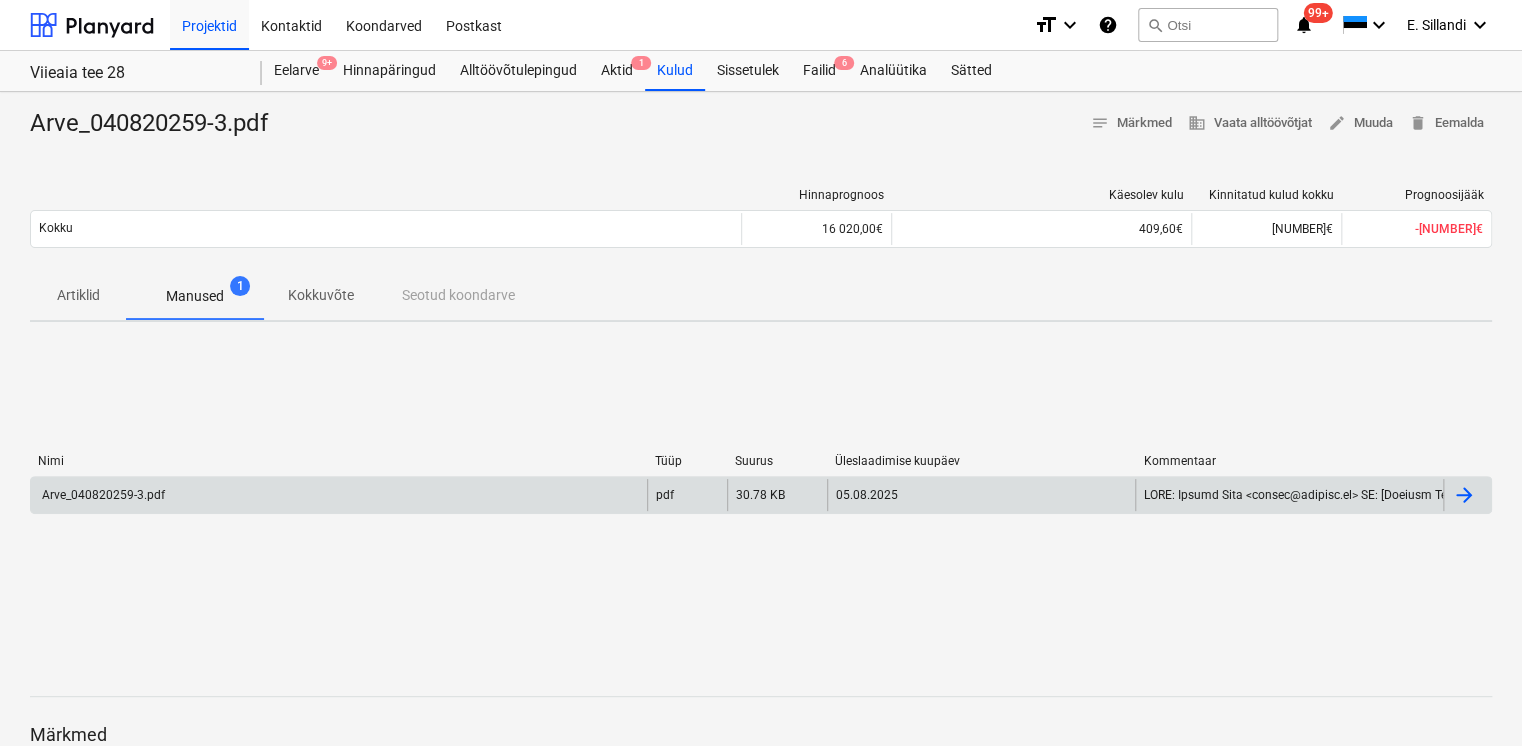 click on "Arve_040820259-3.pdf" at bounding box center [102, 495] 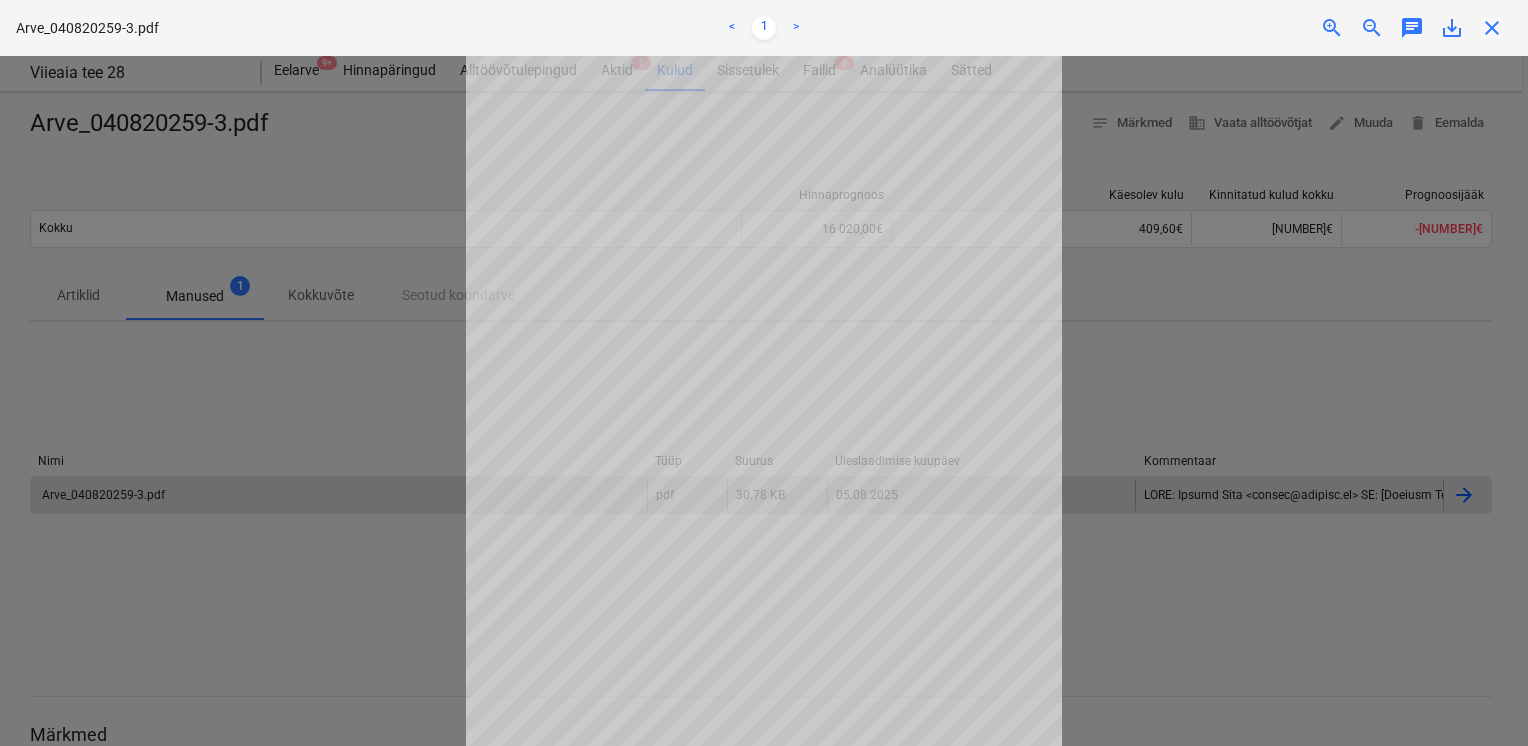 click at bounding box center [764, 401] 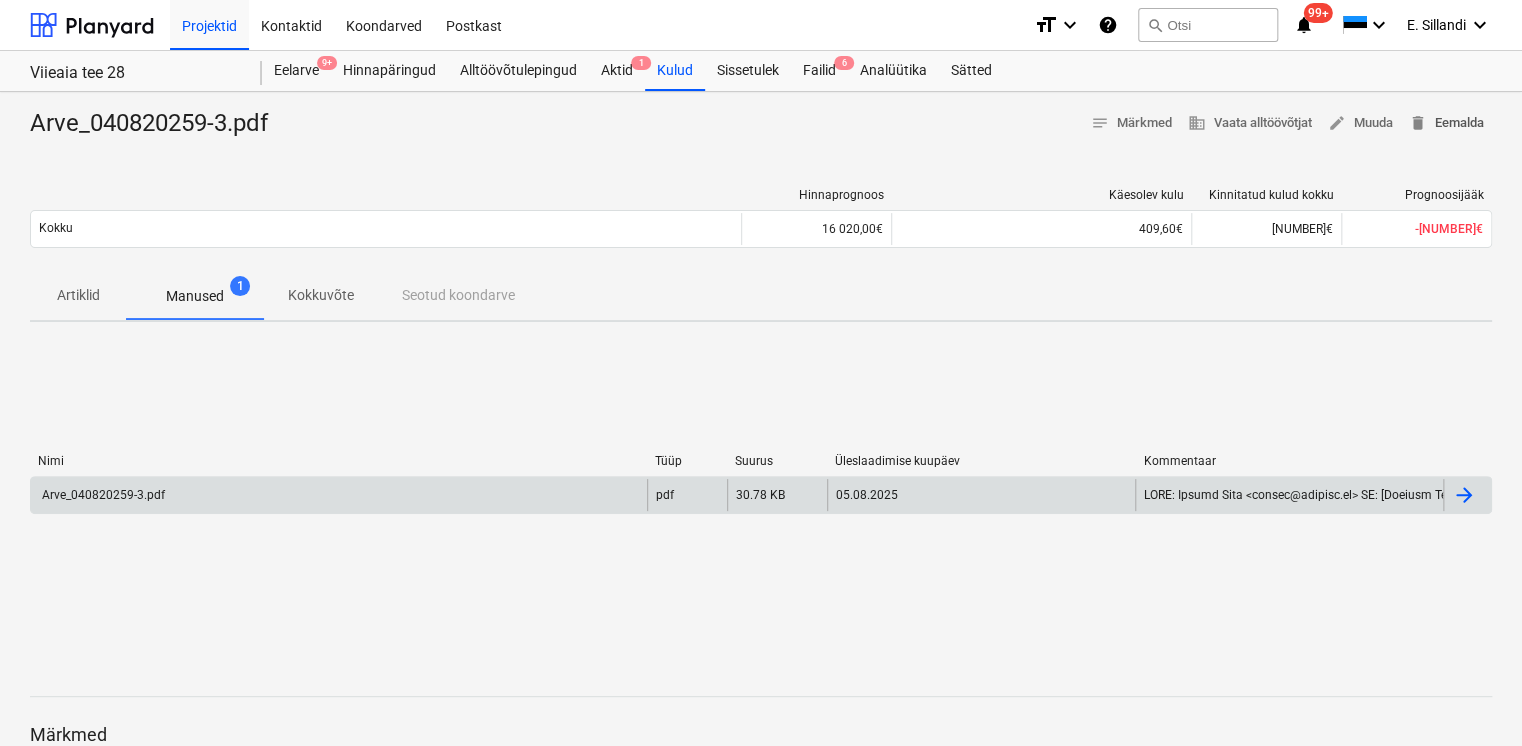 click on "delete Eemalda" at bounding box center (1446, 123) 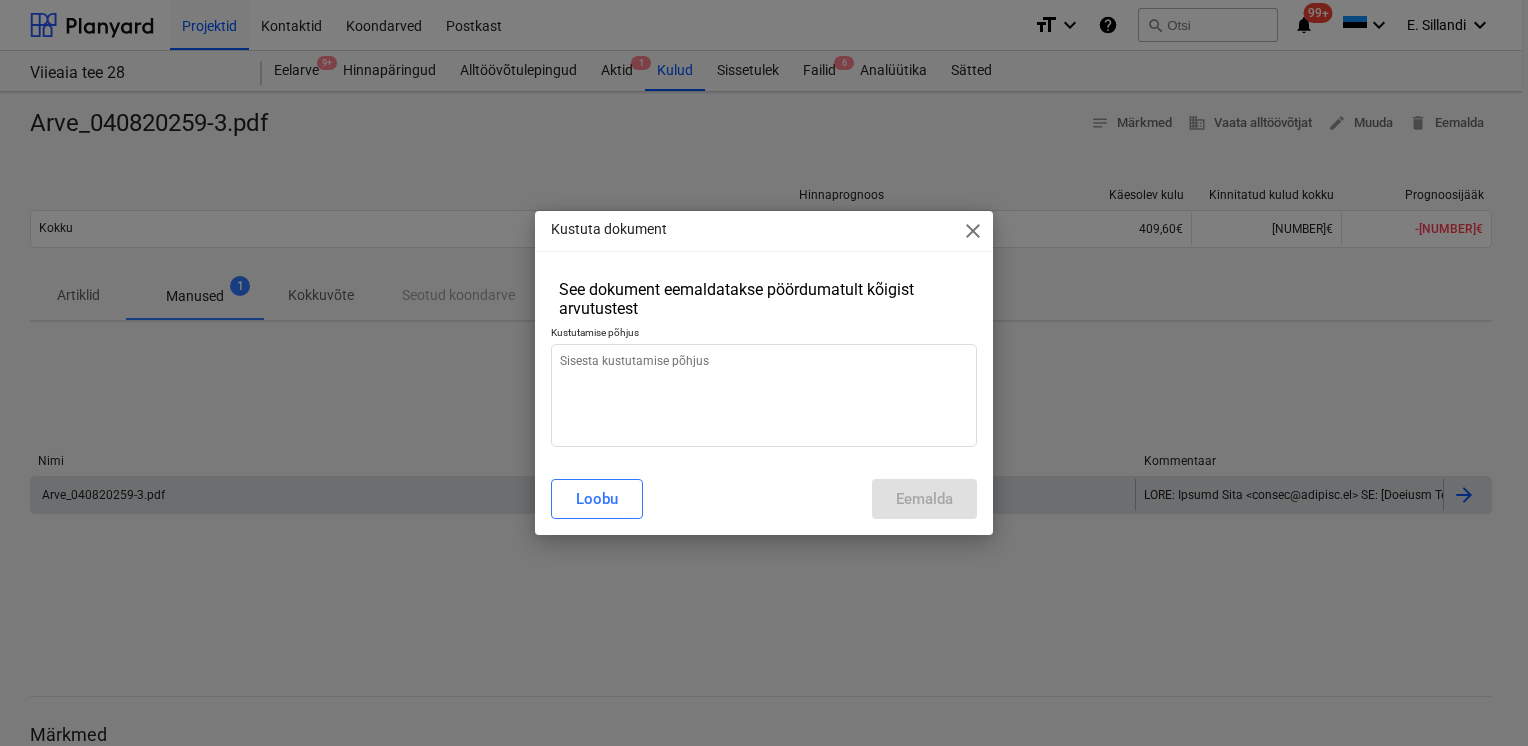type on "x" 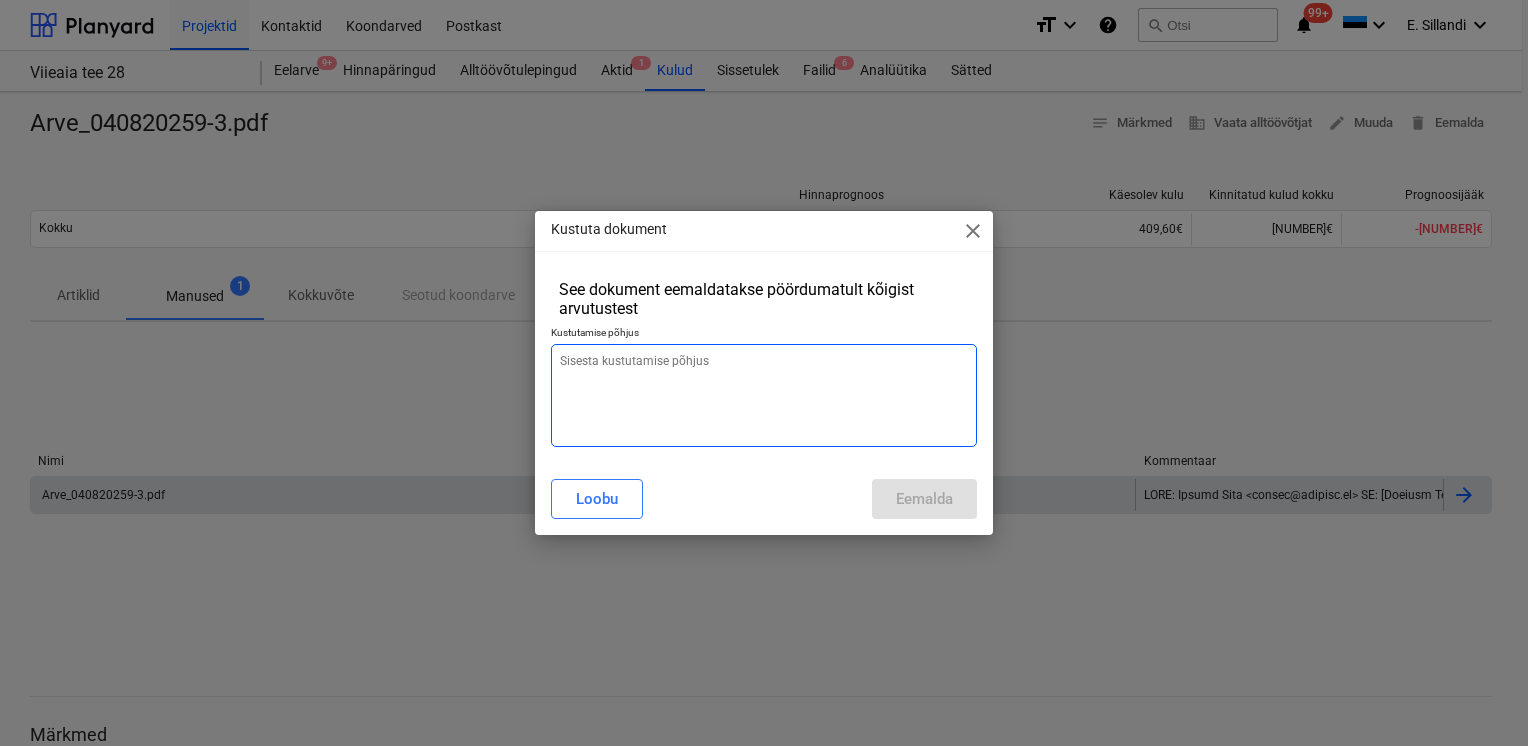 click at bounding box center [764, 395] 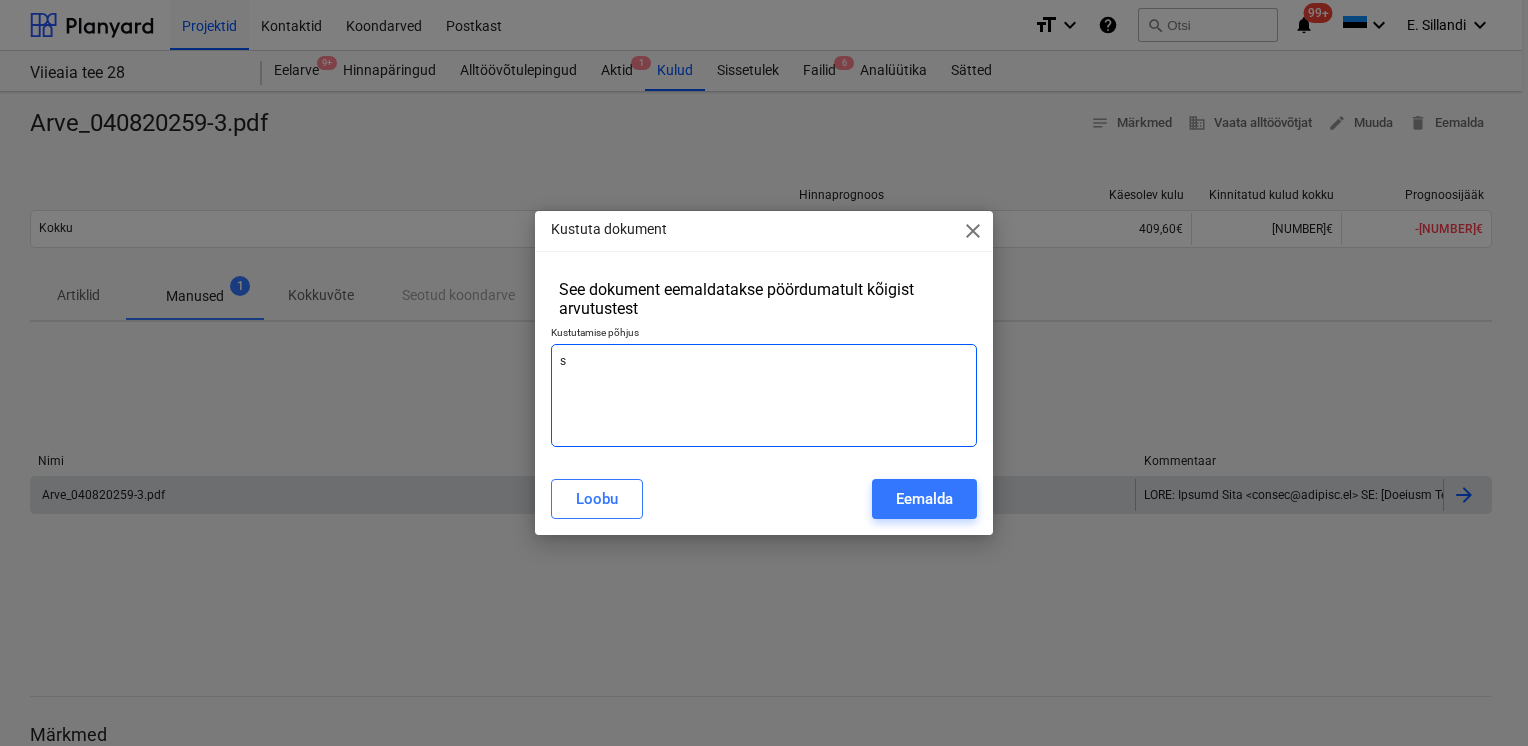 type on "si" 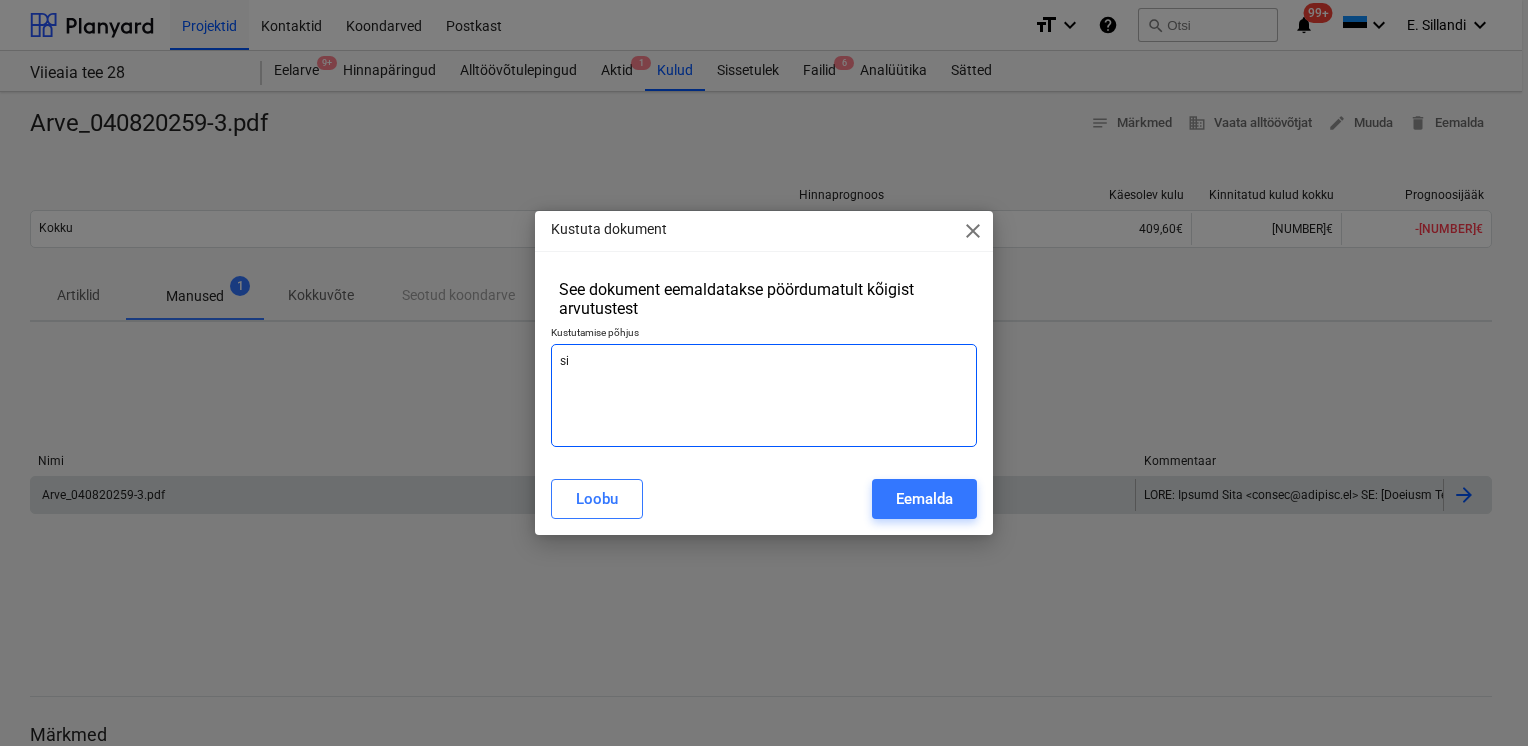type on "x" 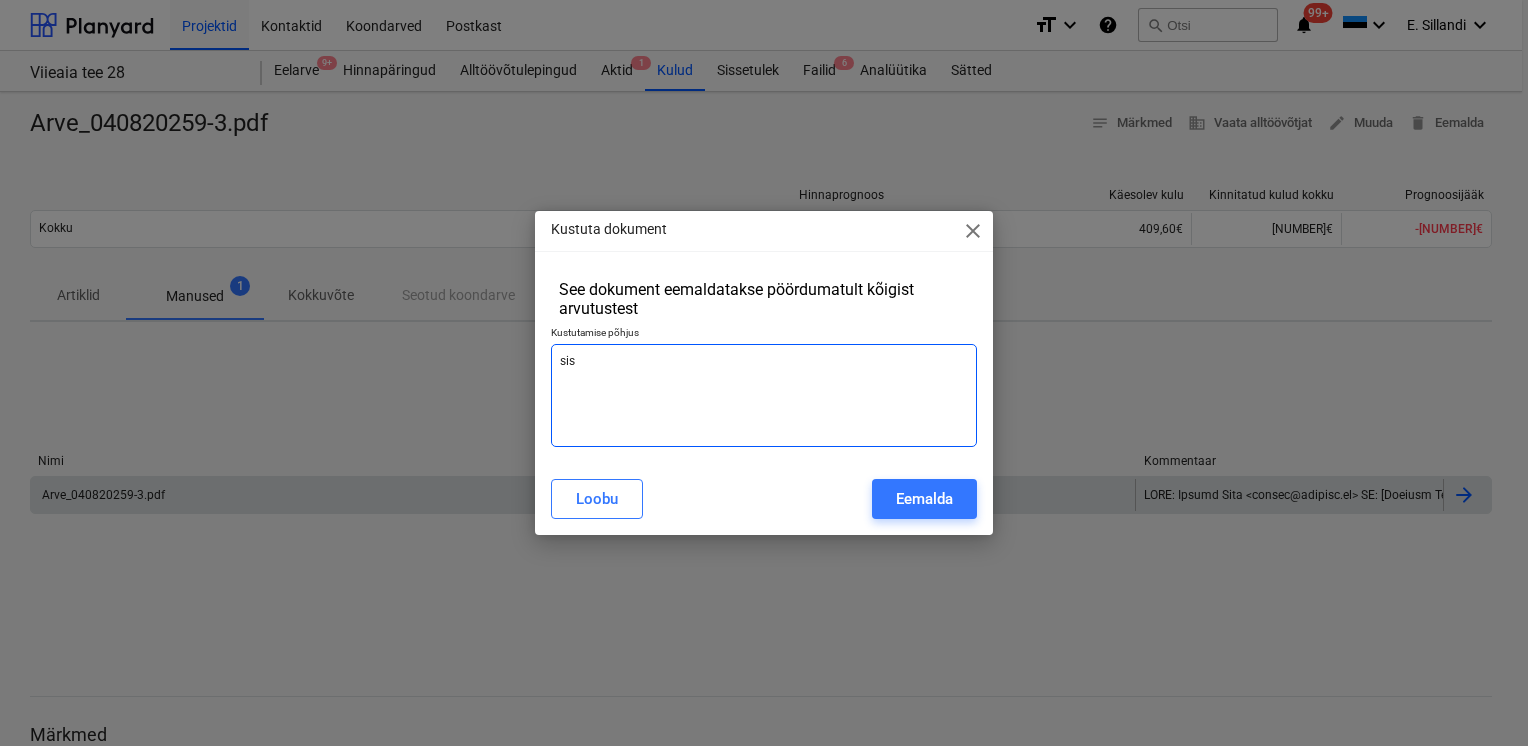 type on "sise" 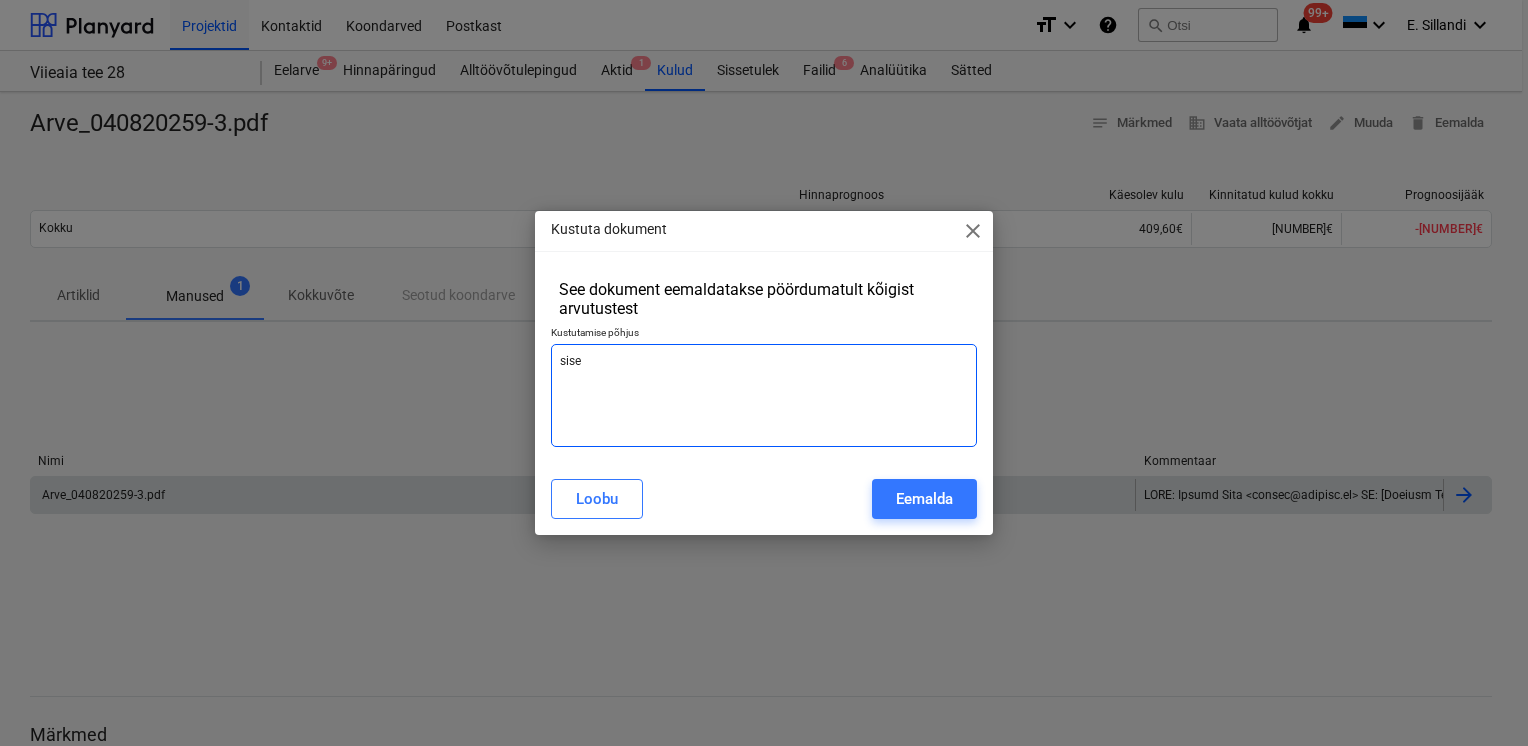 type on "sises" 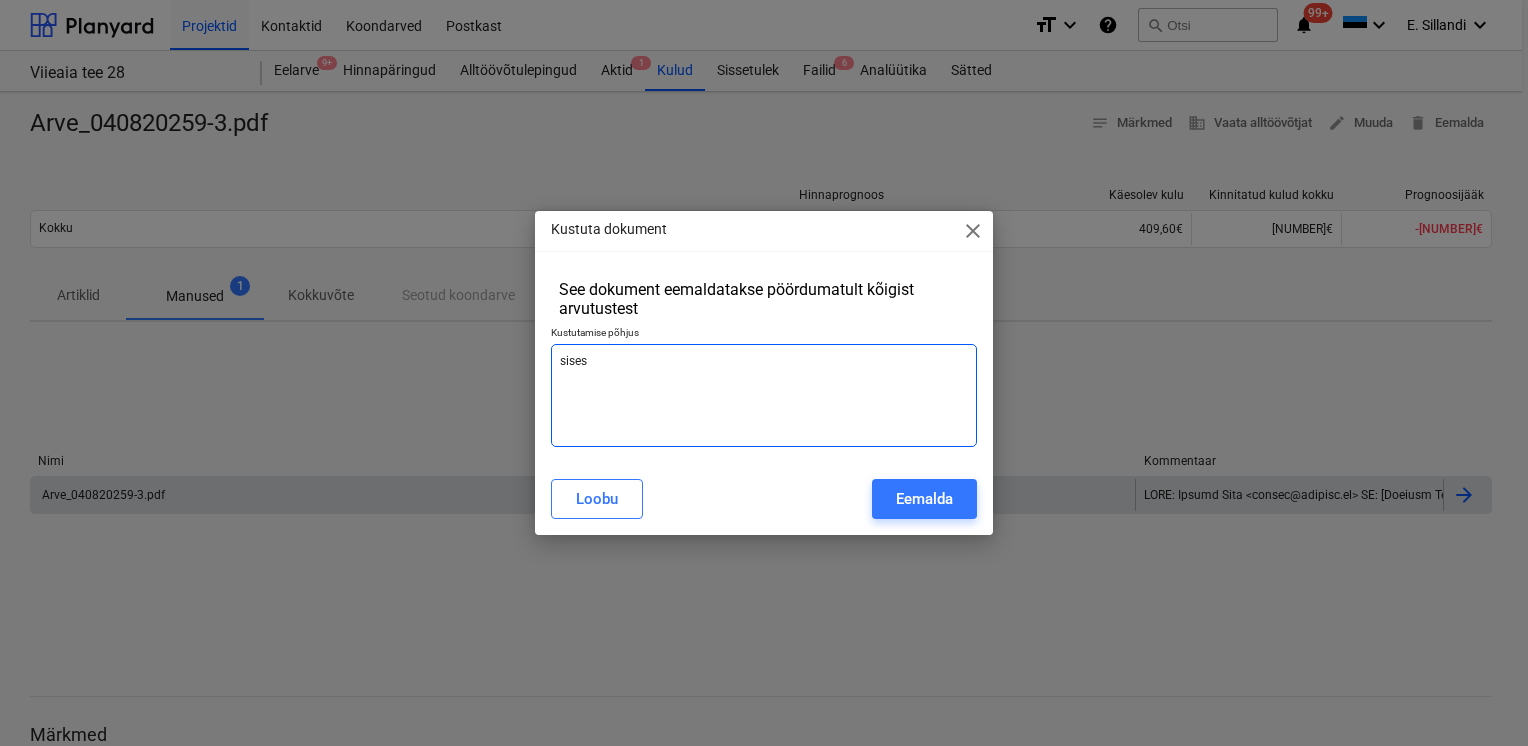 type on "sisest" 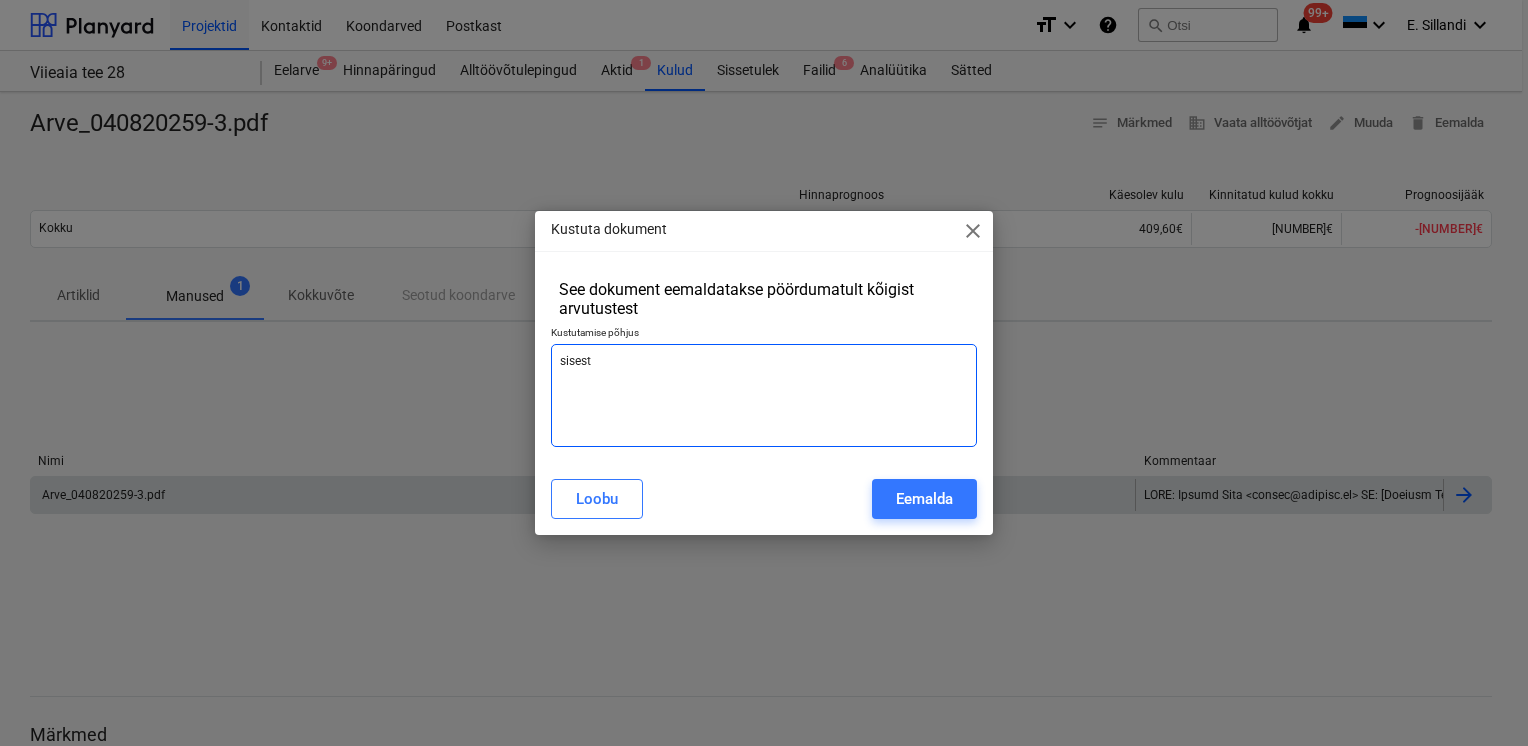 type on "sisesta" 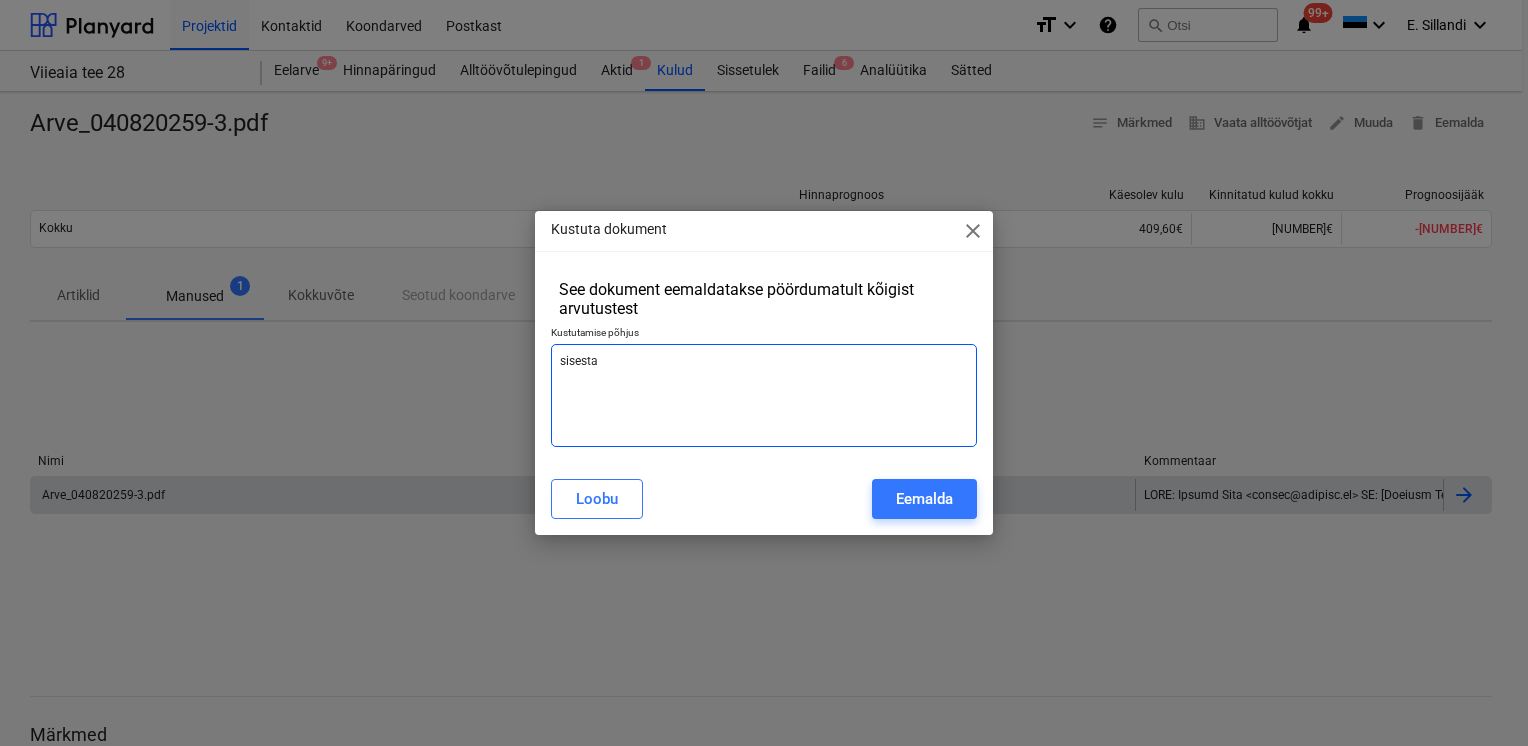 type on "sisestat" 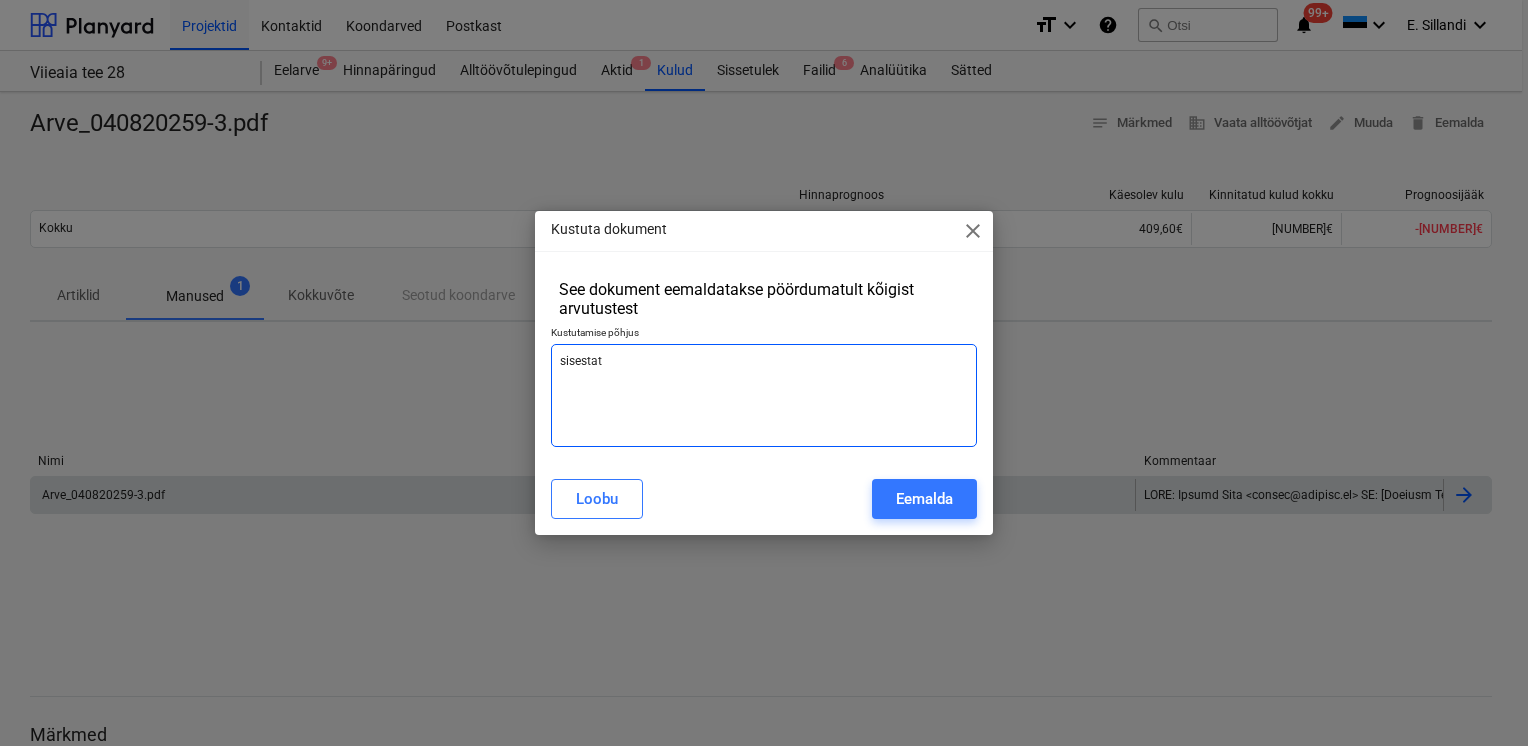 type on "sisestata" 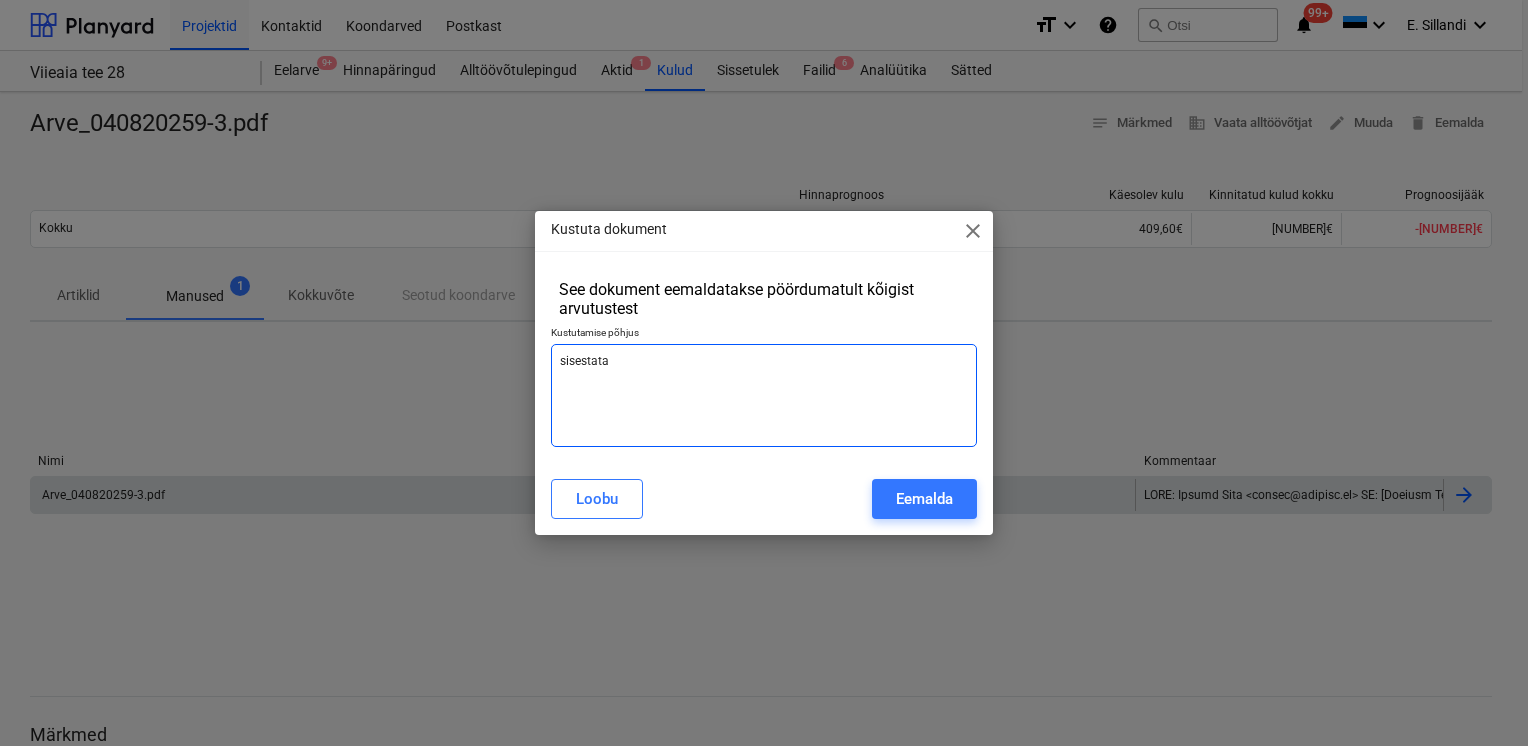 type on "sisestatak" 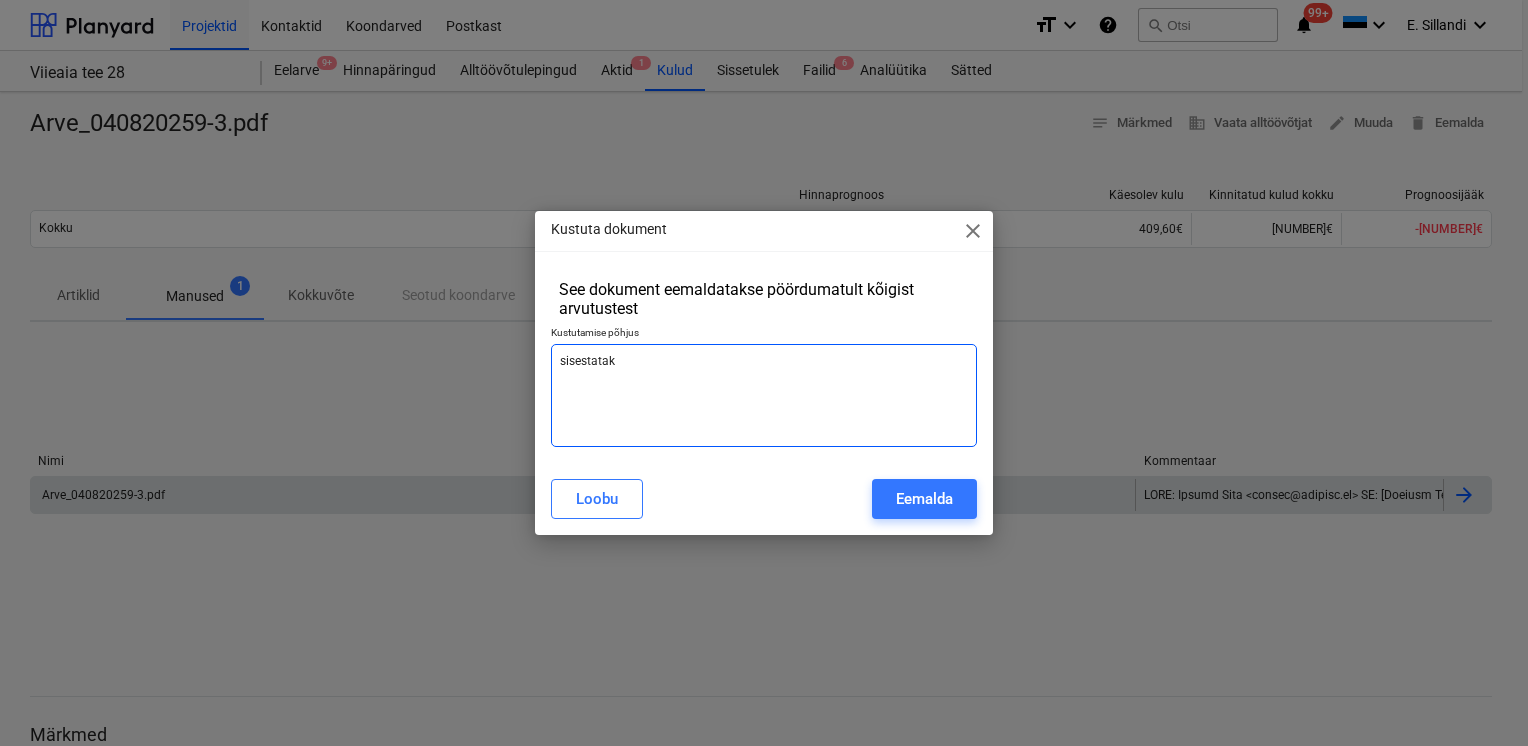 type on "x" 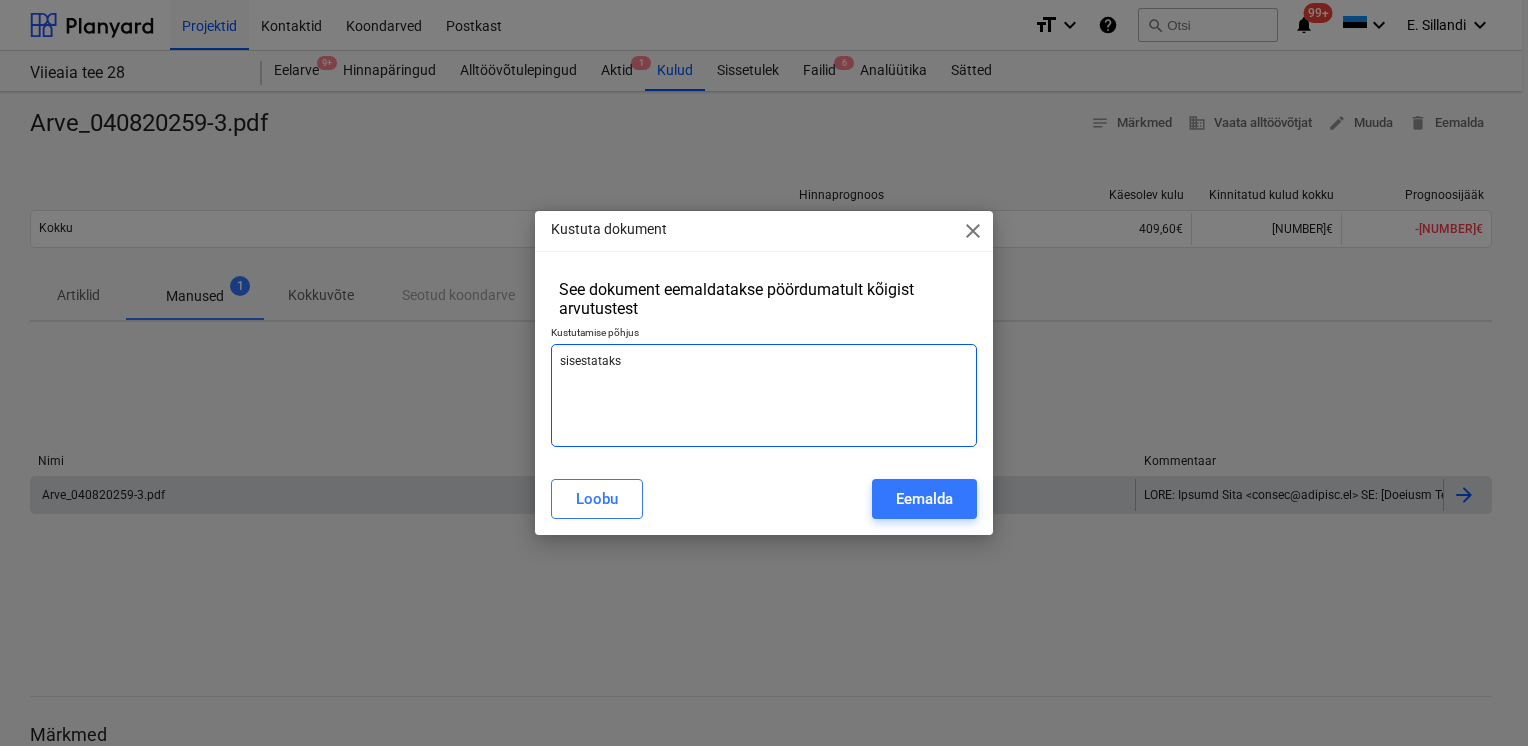 type on "sisestatakse" 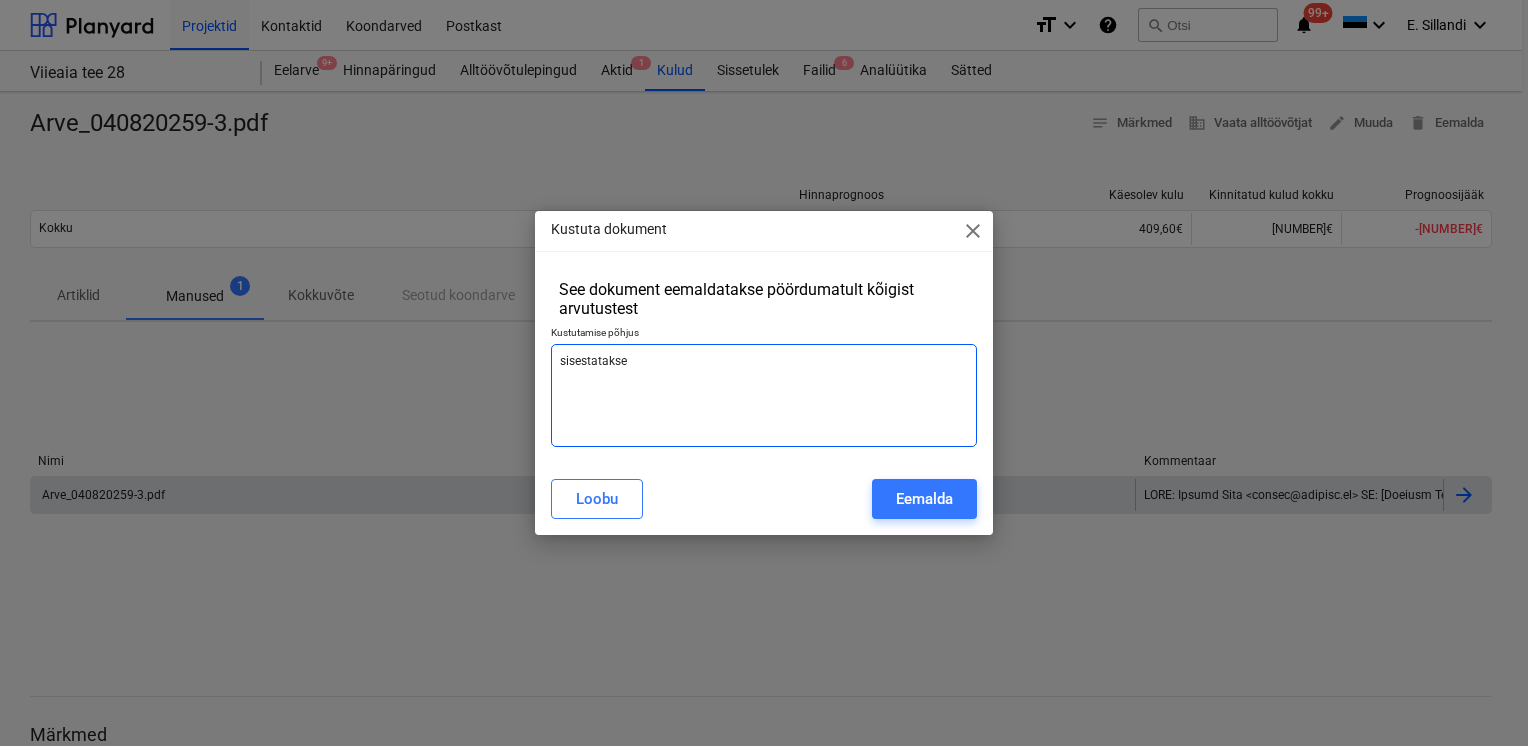 type on "sisestatakse" 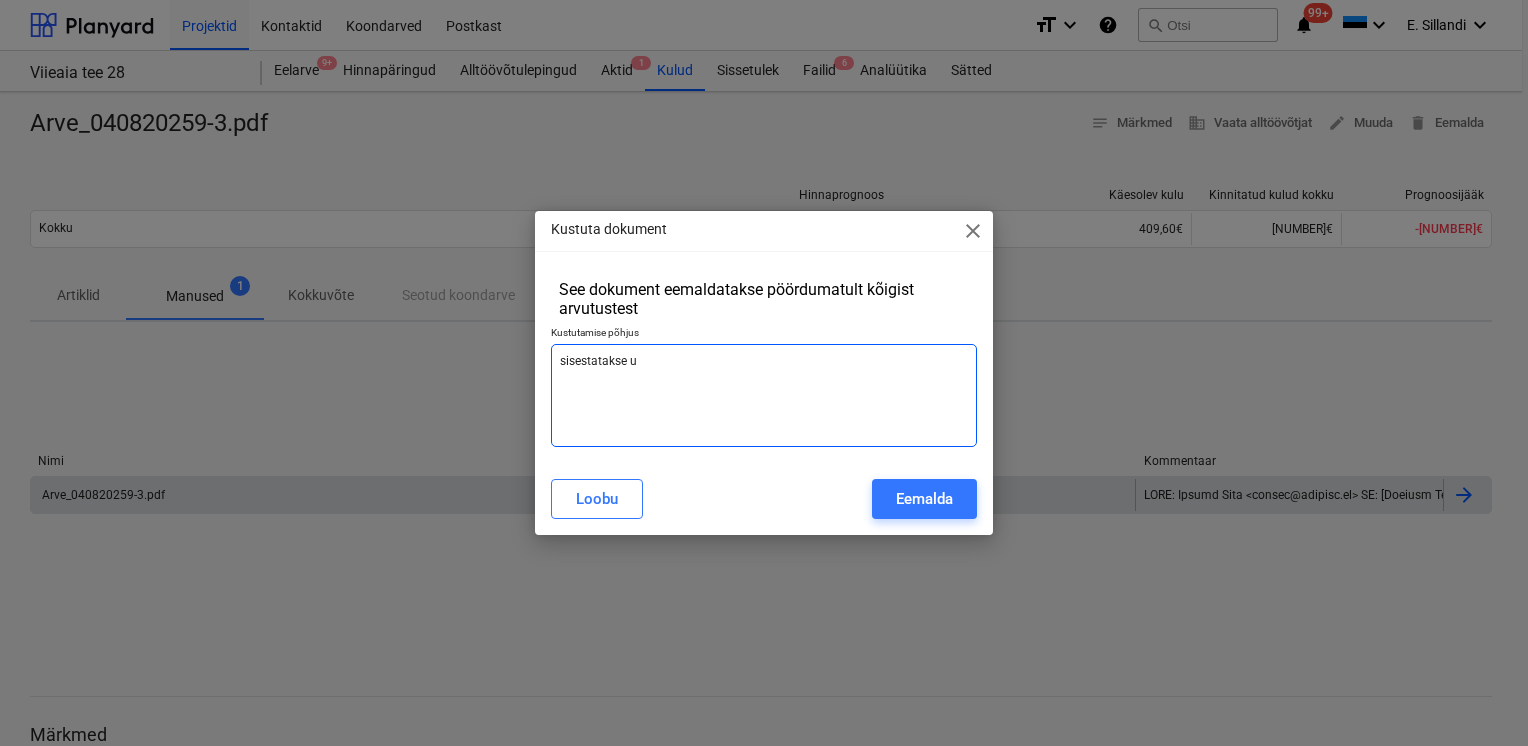 type on "sisestatakse uu" 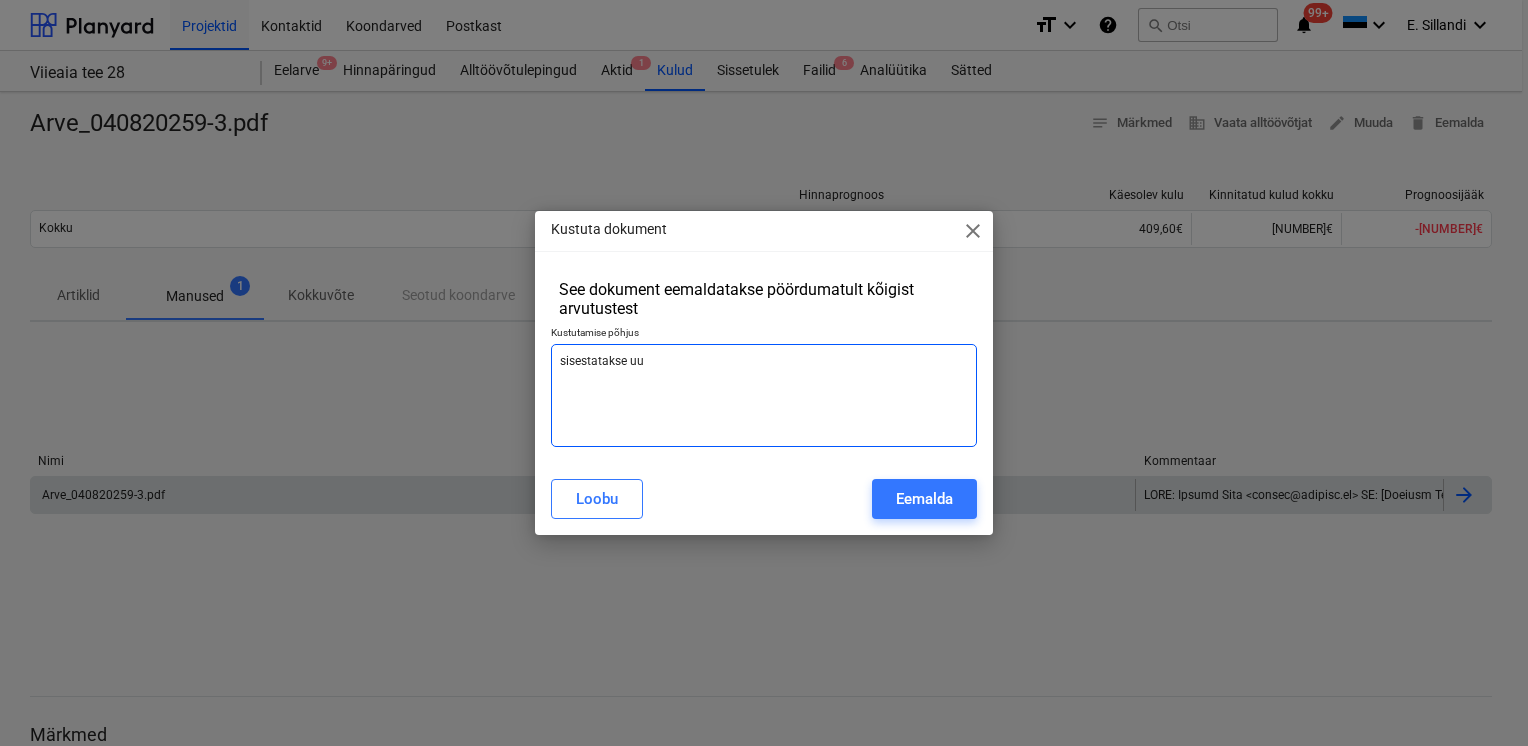 type on "sisestatakse uu" 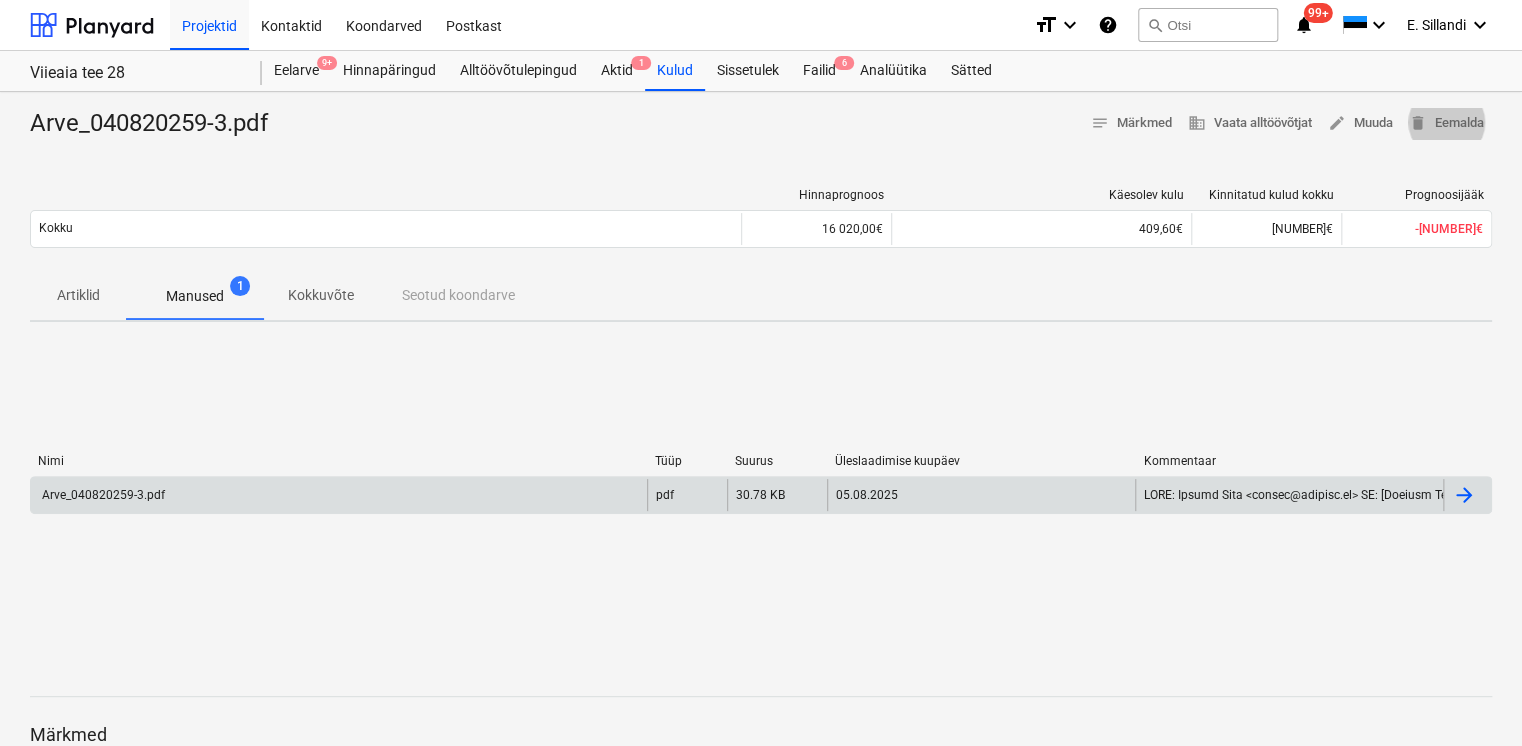 click on "Nimi Tüüp Suurus Üleslaadimise kuupäev Kommentaar   Arve_[DATE].pdf pdf [NUMBER] KB [DATE] Please wait" at bounding box center [761, 488] 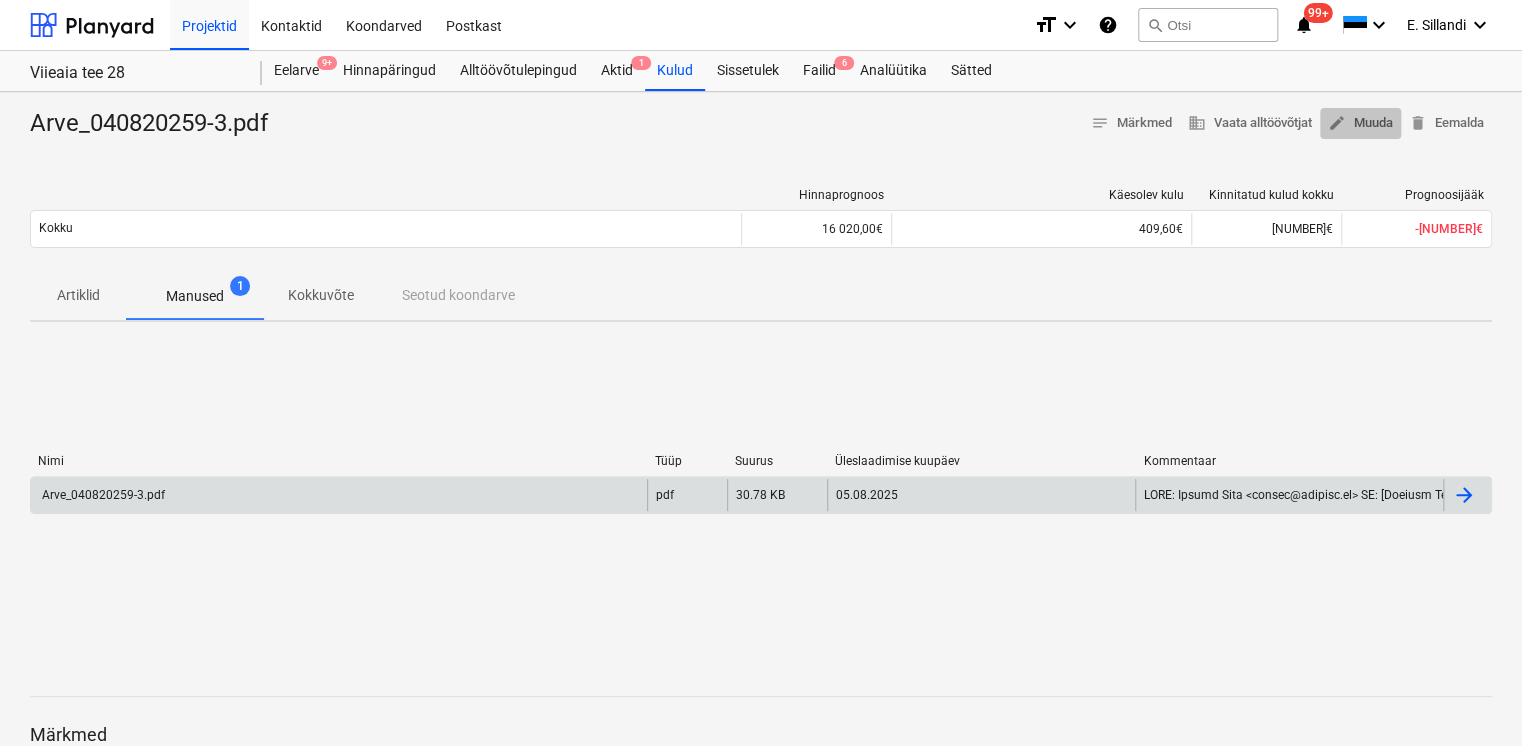 click on "edit Muuda" at bounding box center (1360, 123) 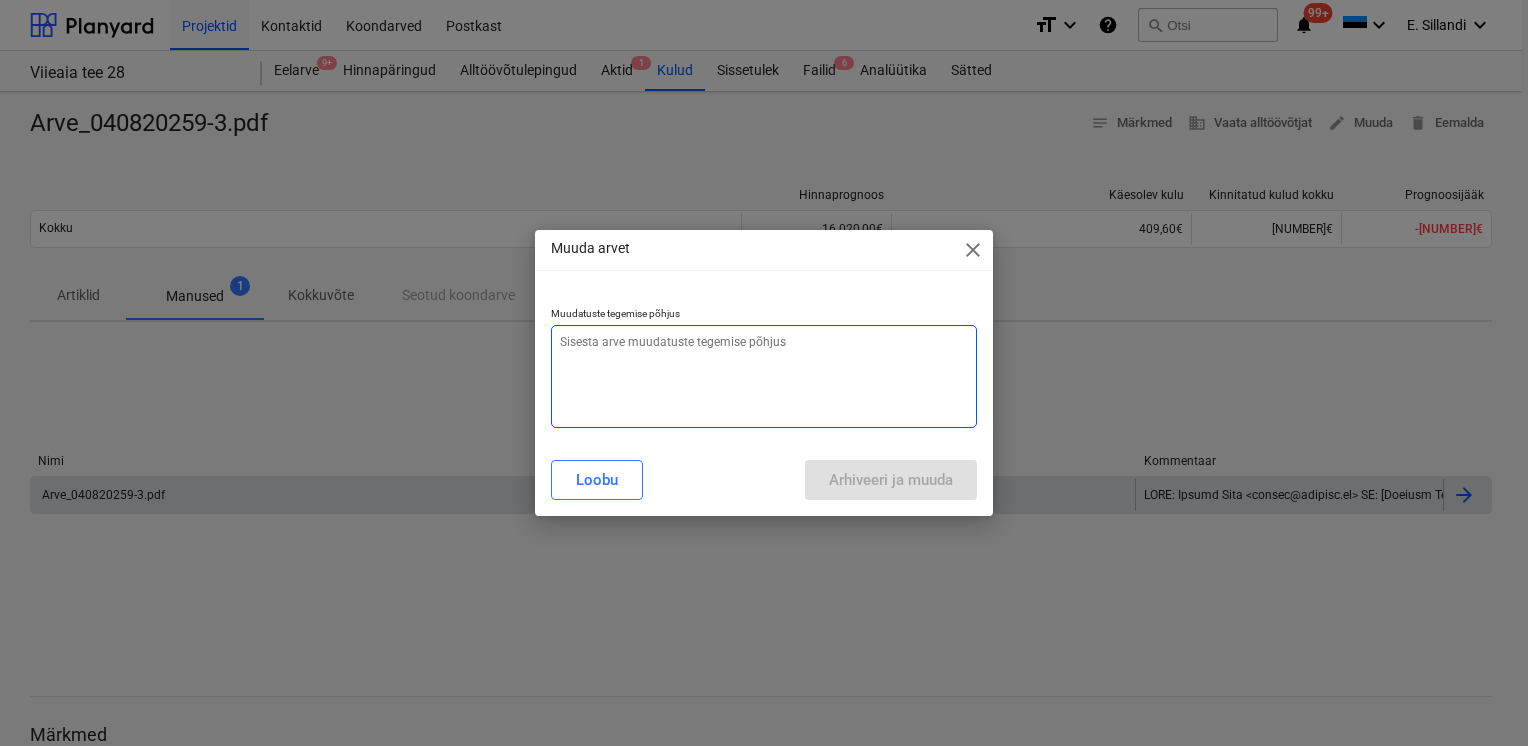 click at bounding box center [764, 376] 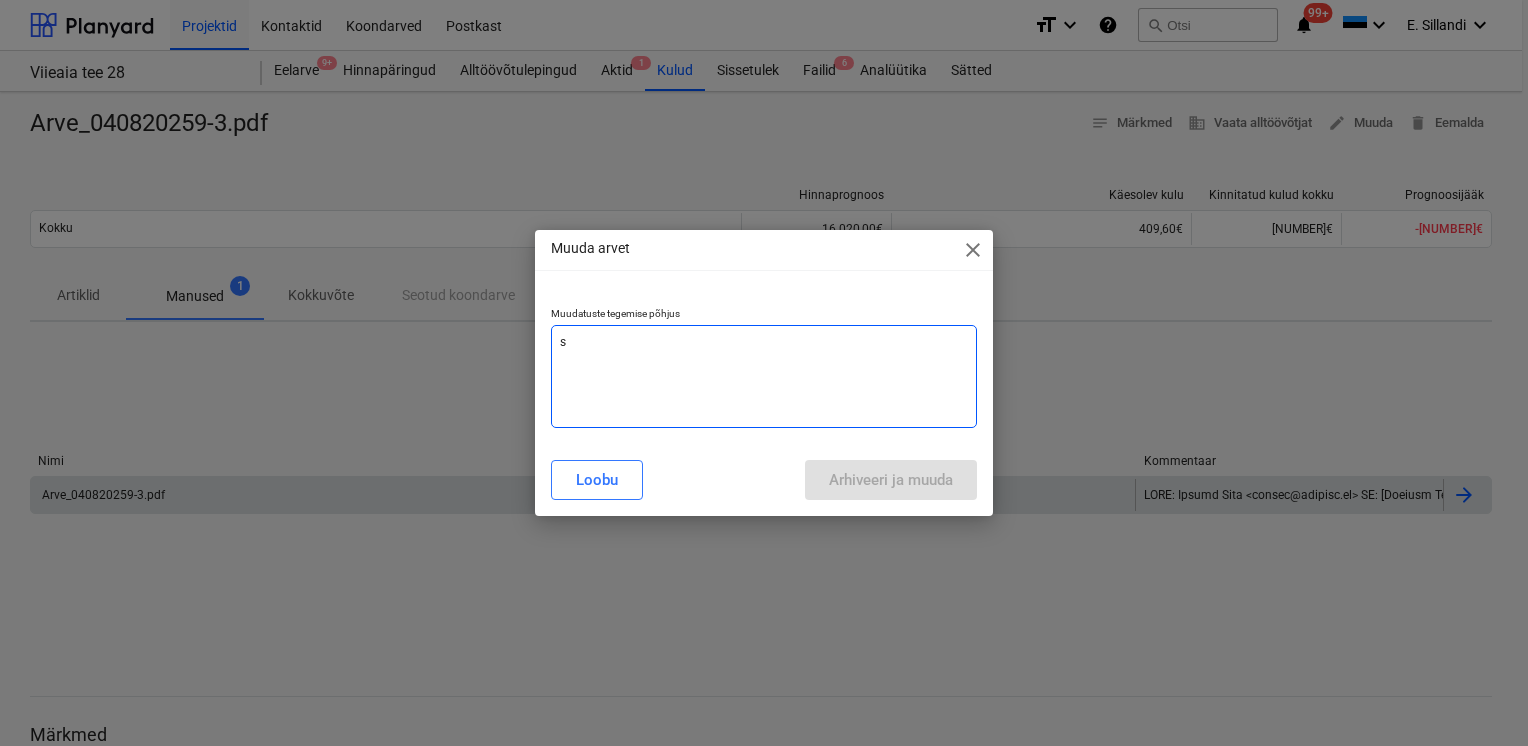 type on "x" 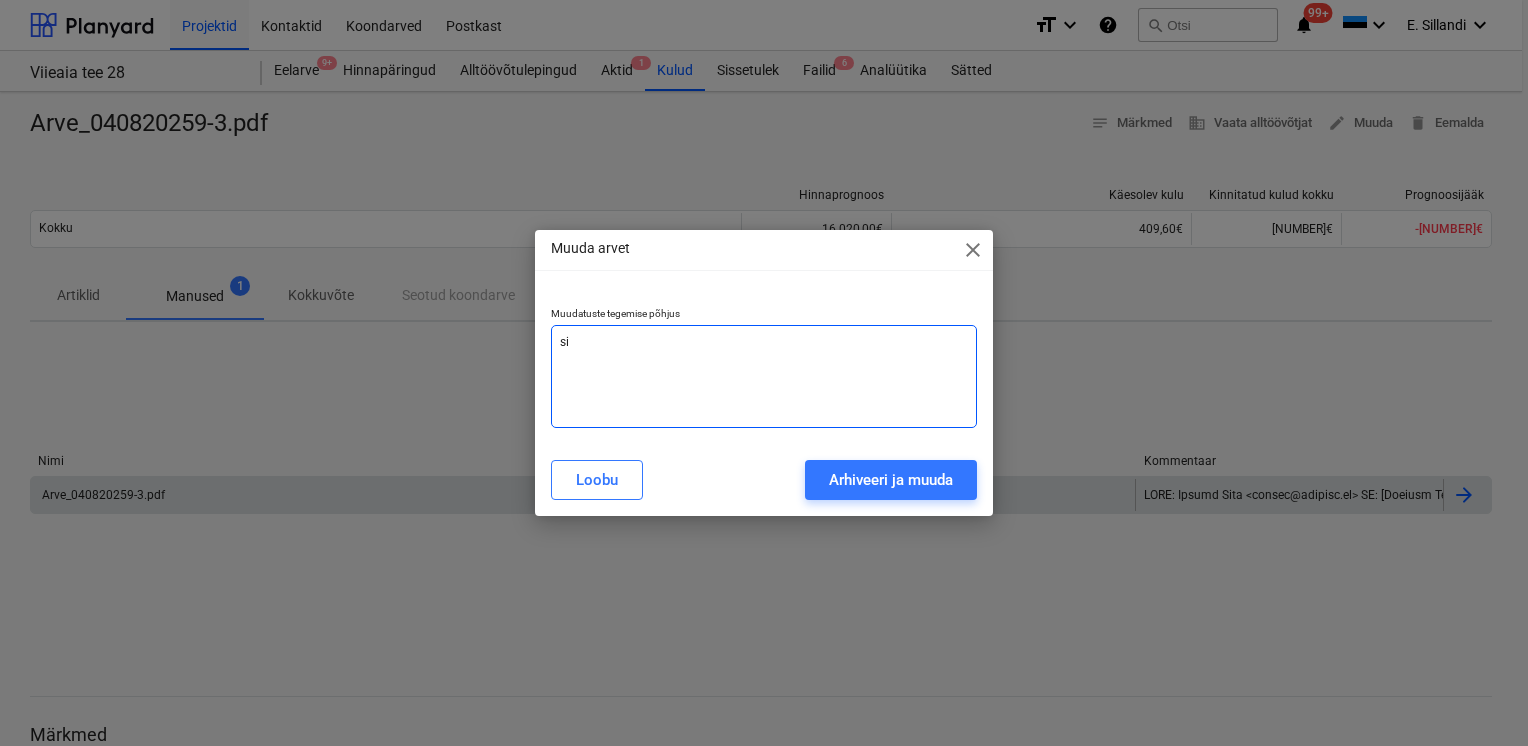 type on "sis" 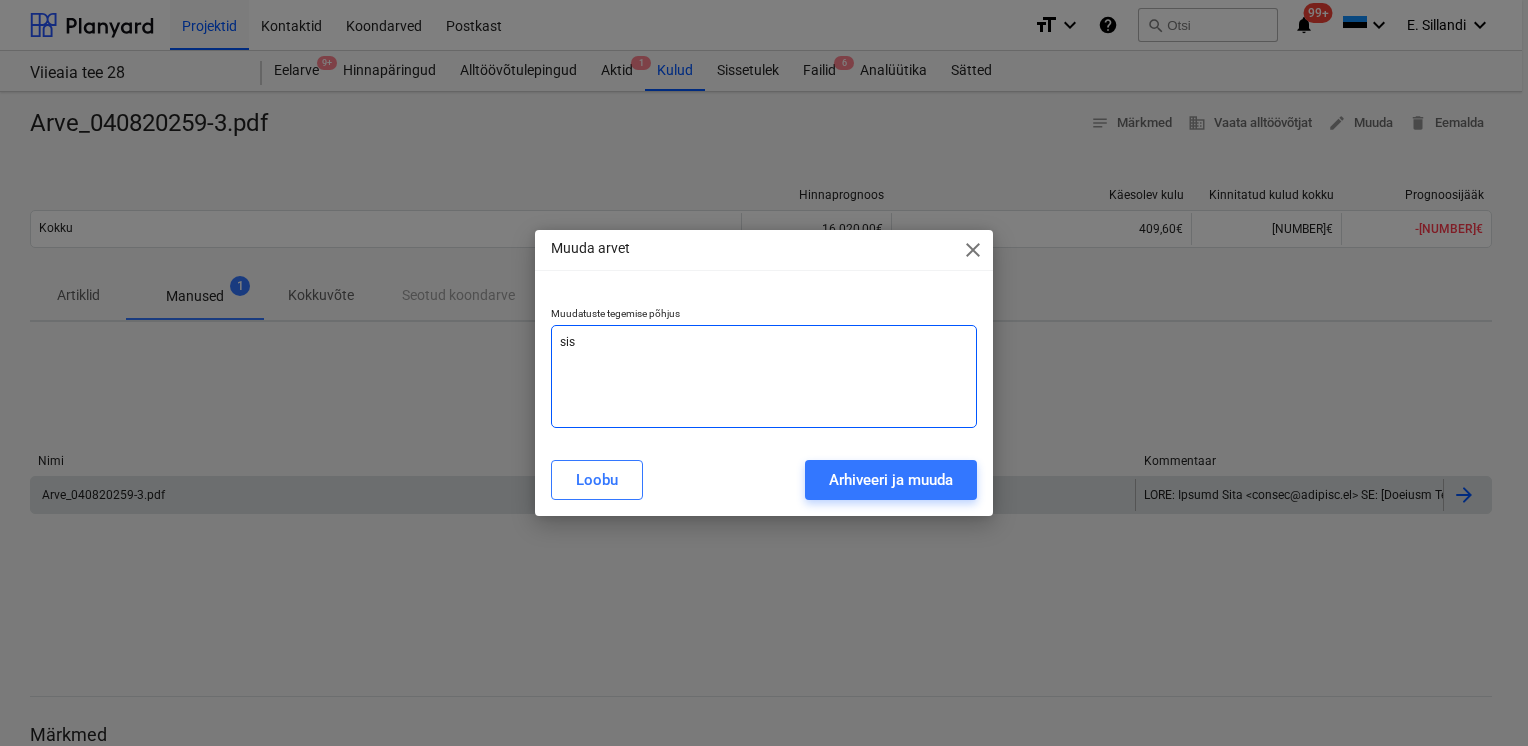 type on "x" 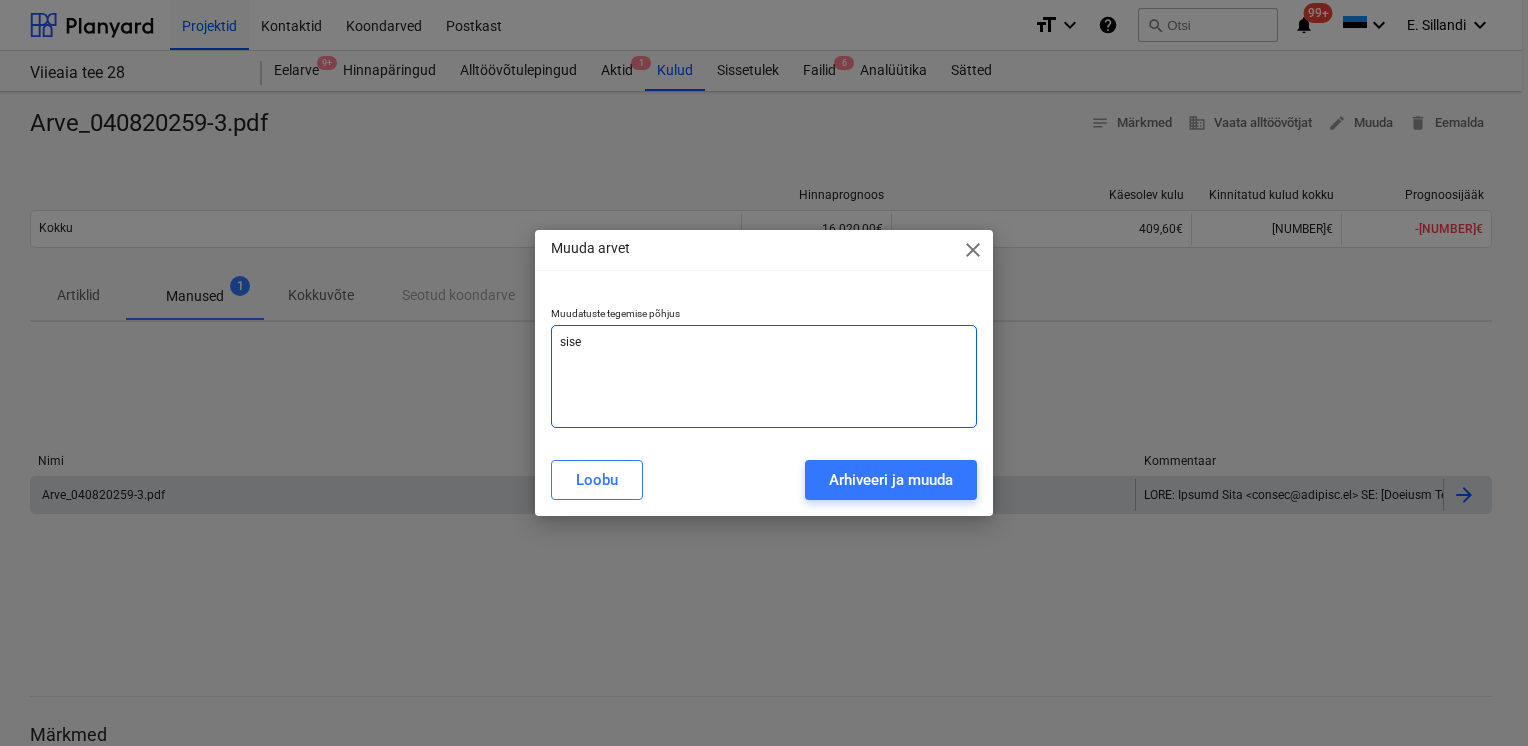 type on "x" 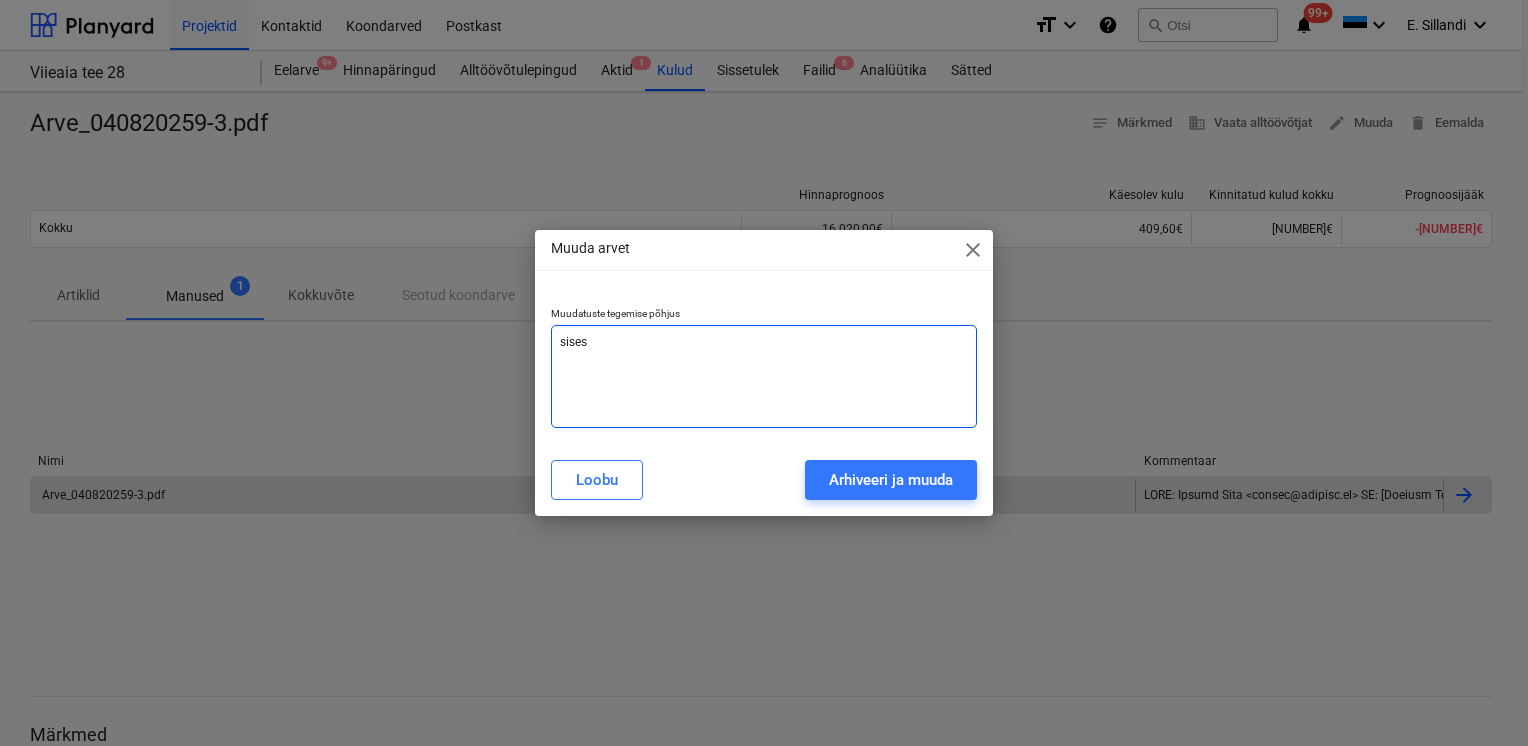 type on "x" 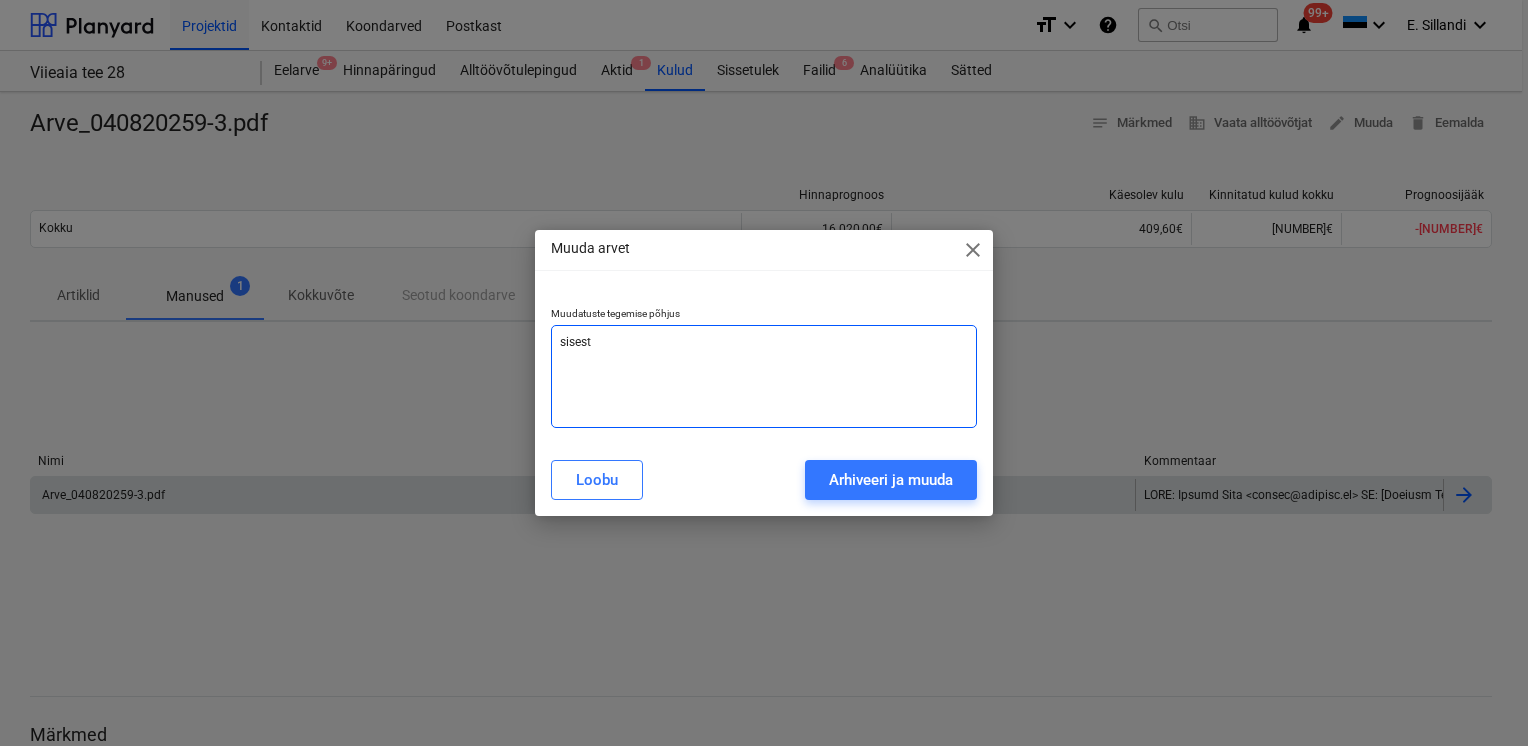 type on "x" 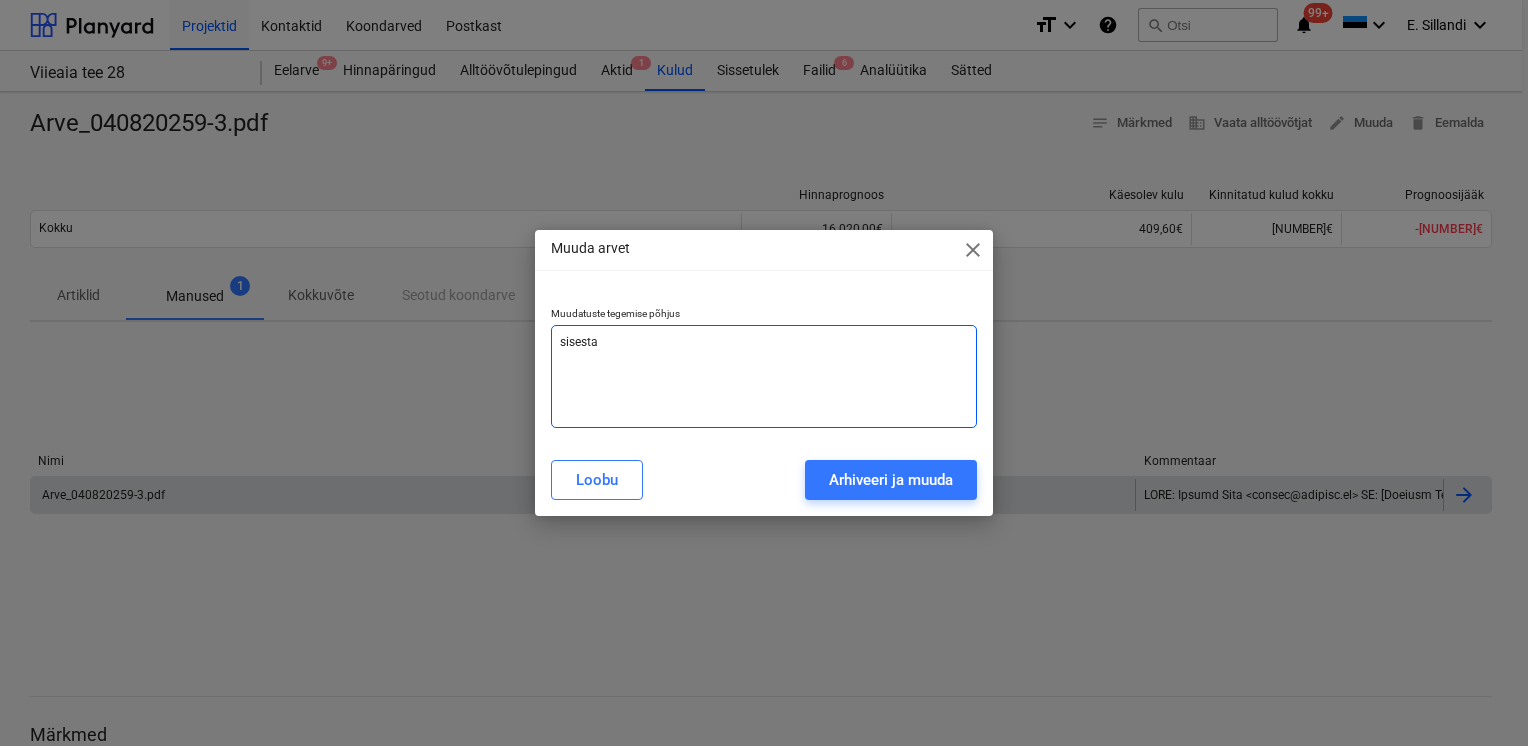 type on "x" 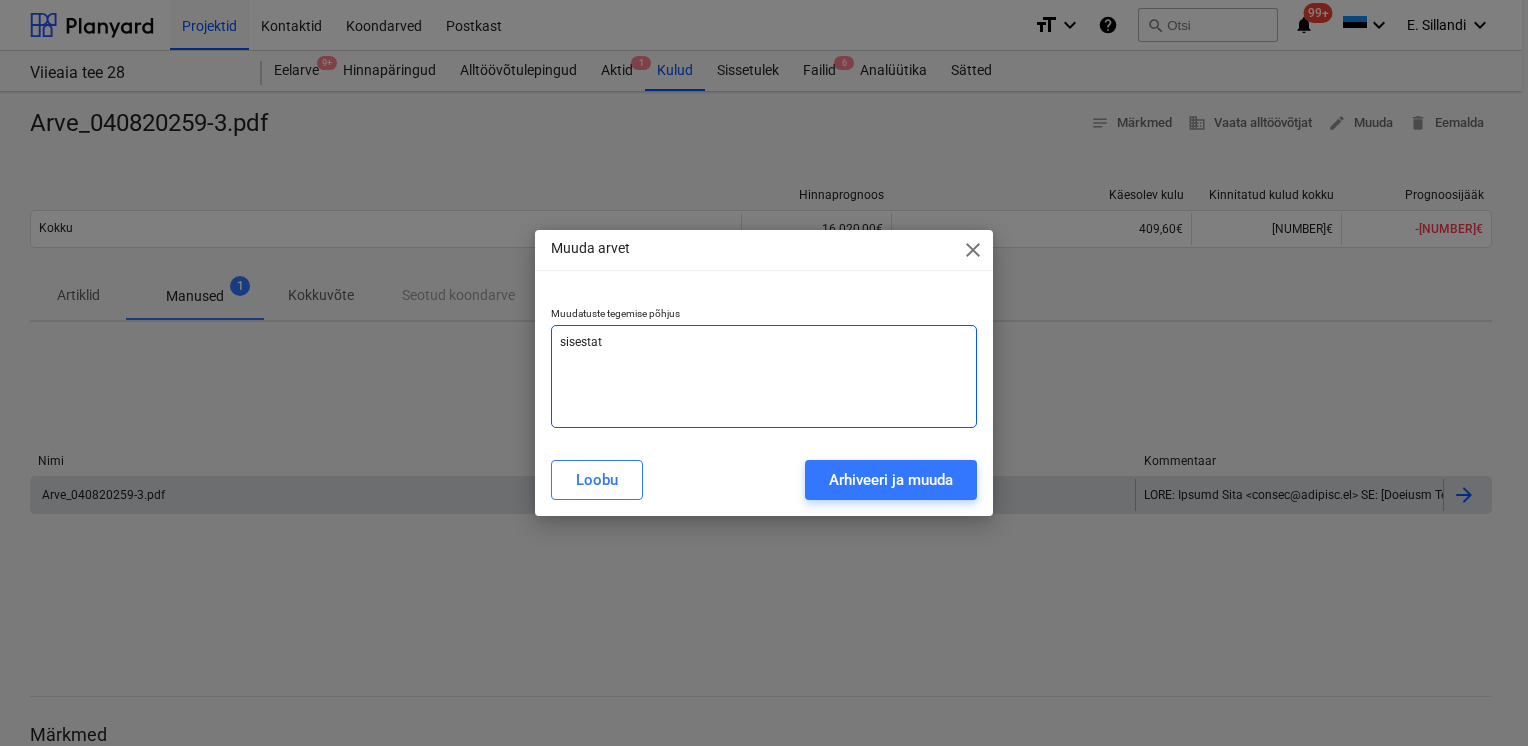 type on "x" 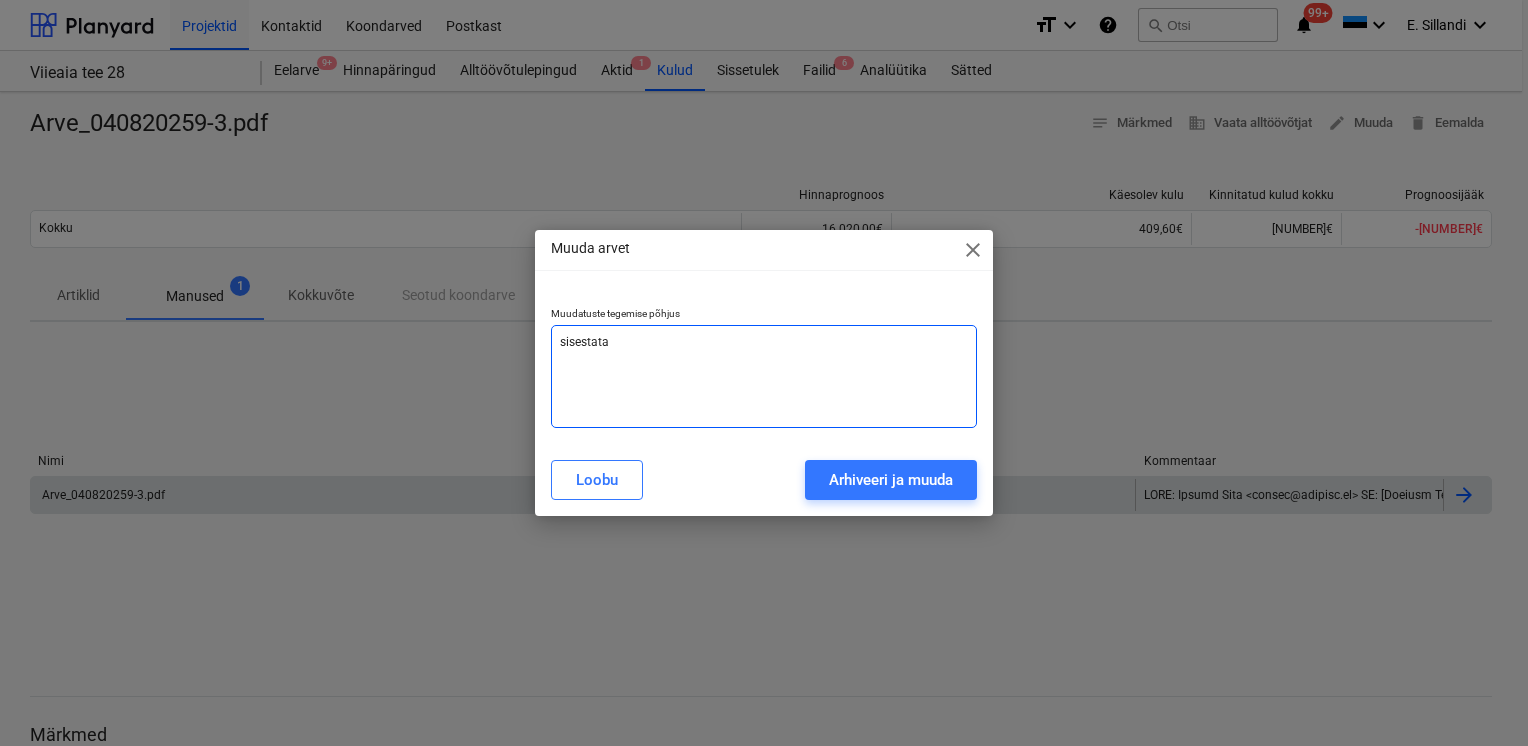type on "x" 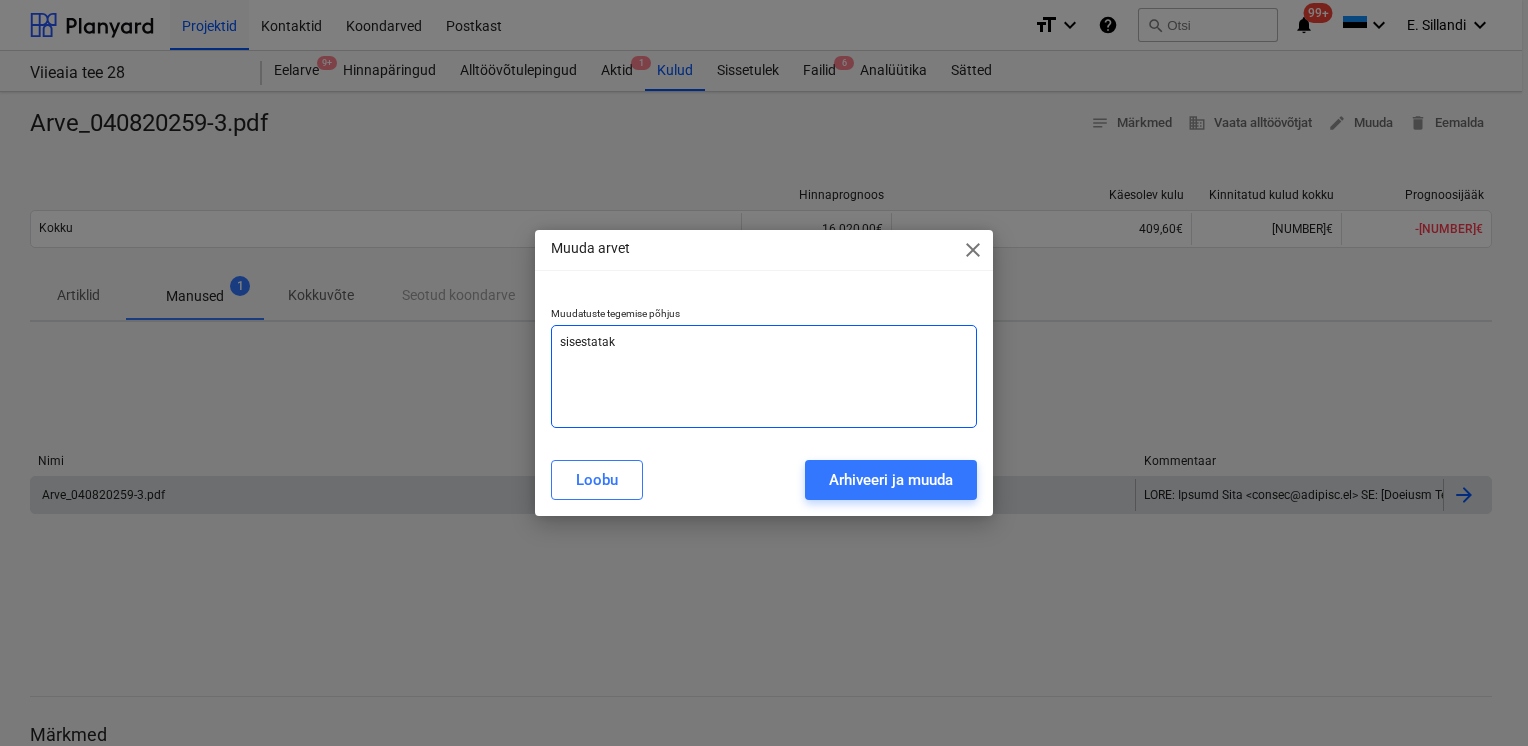 type on "x" 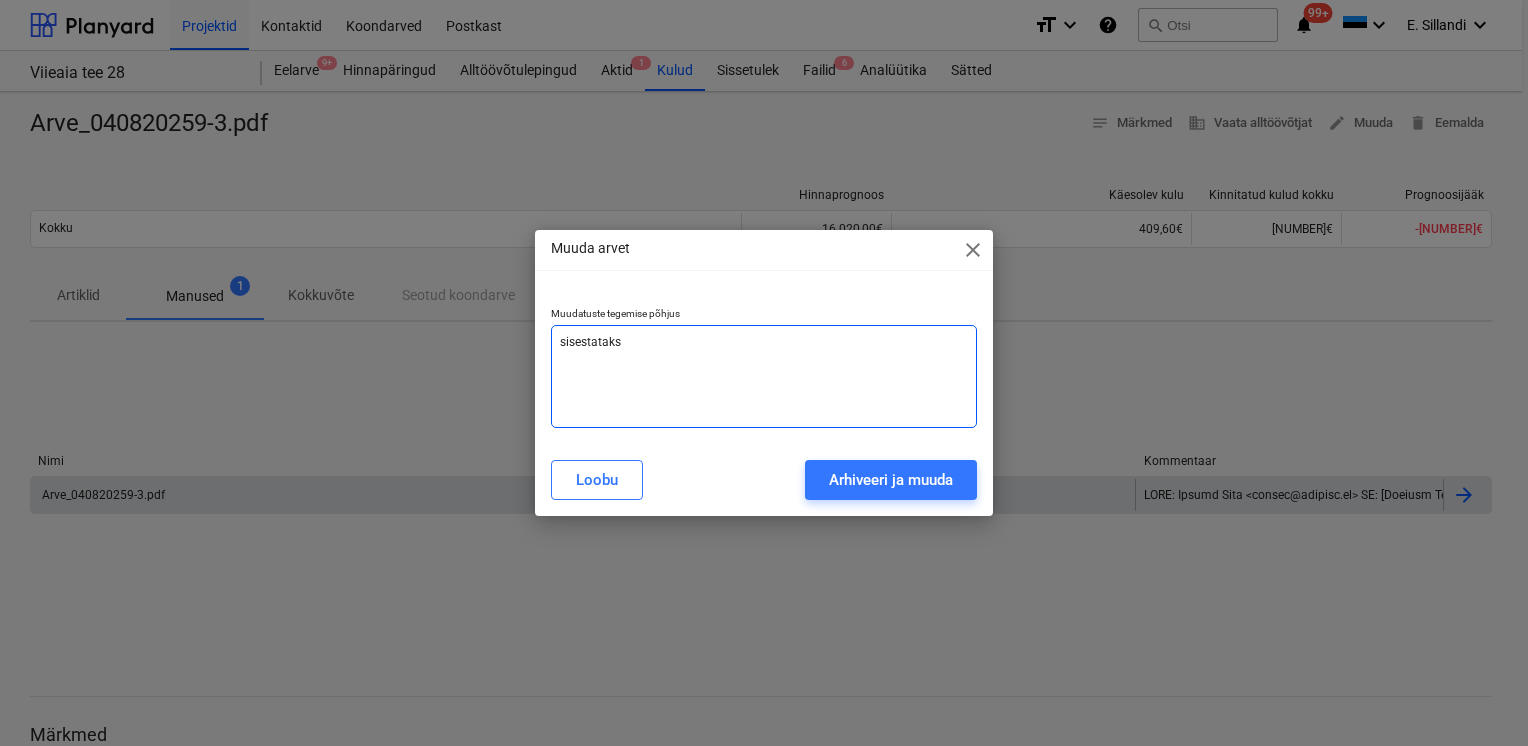 type on "x" 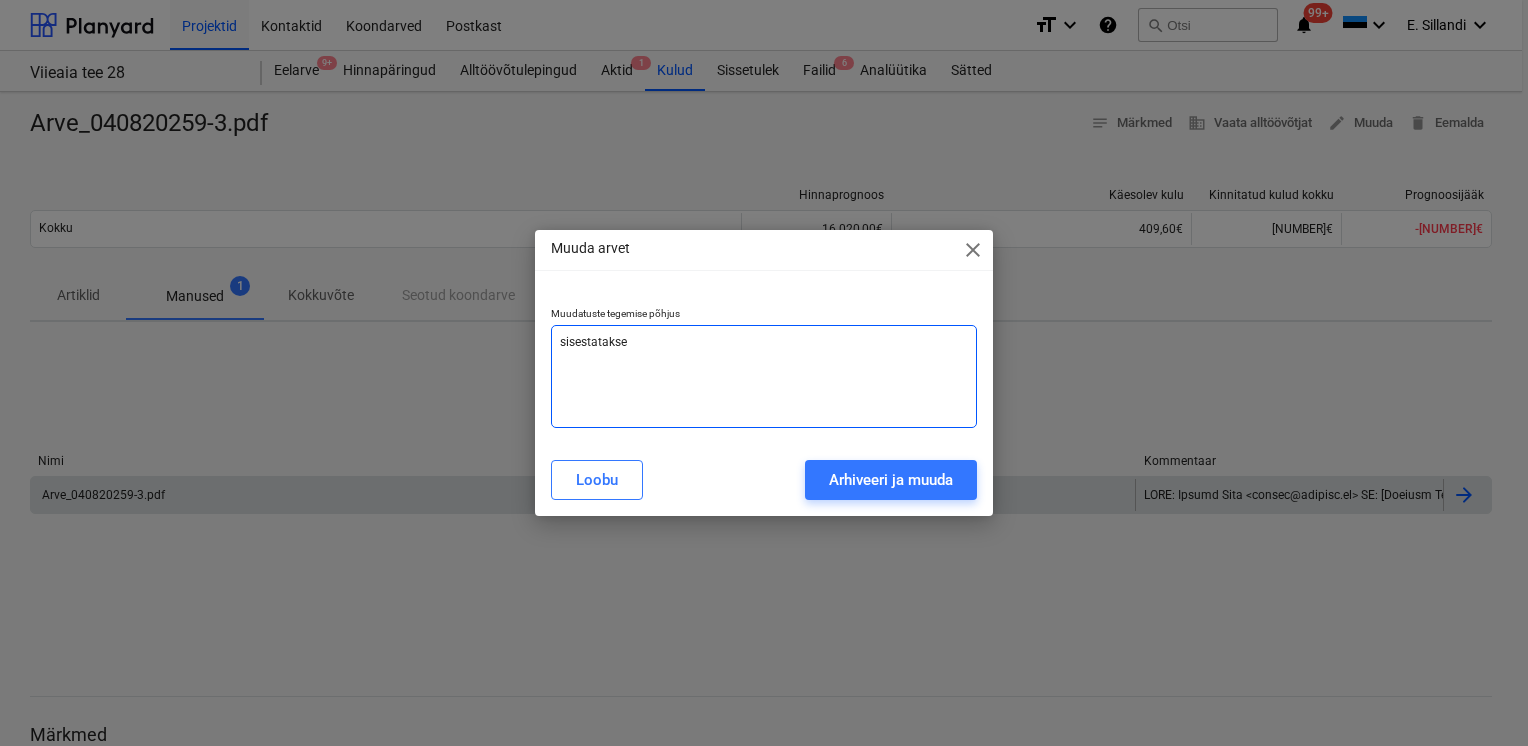 type on "x" 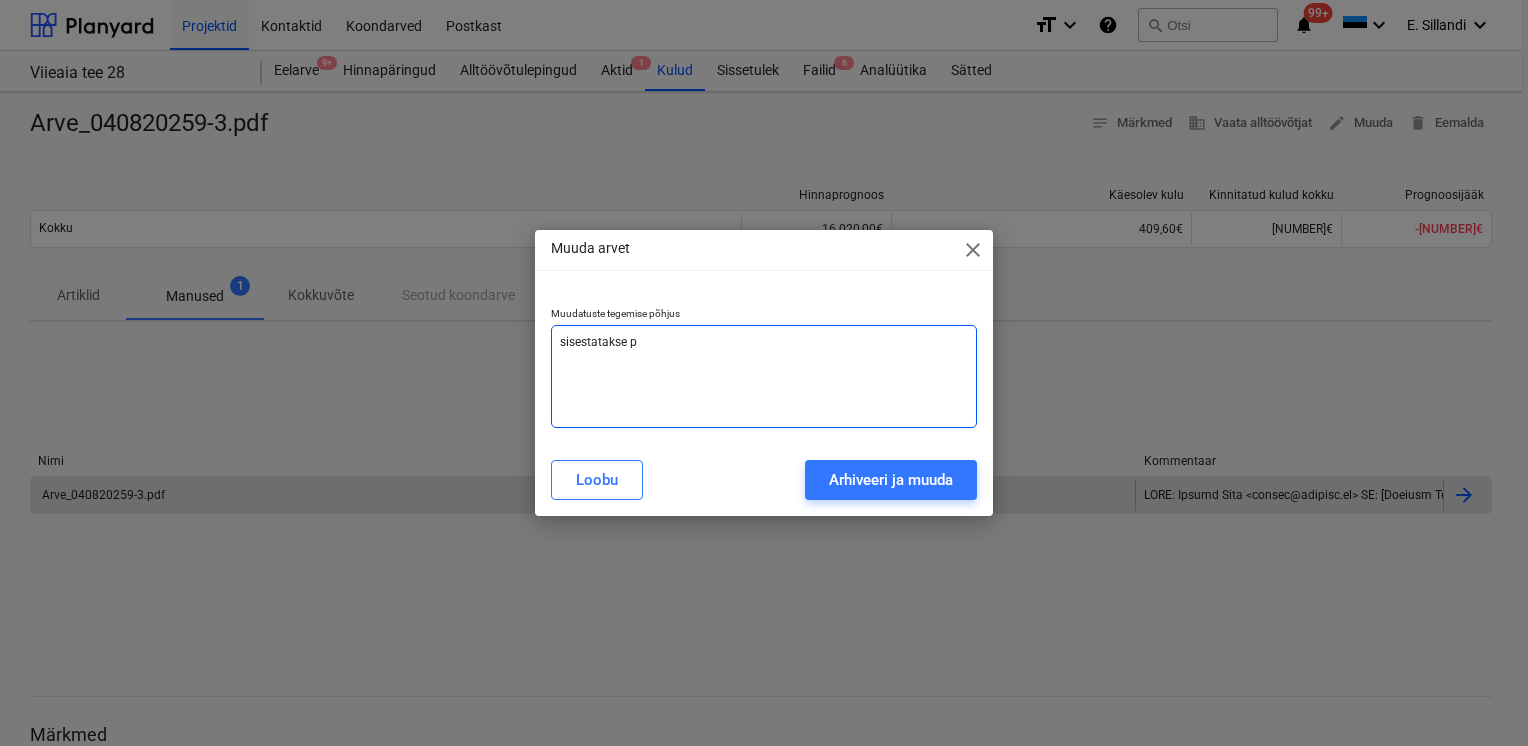type on "x" 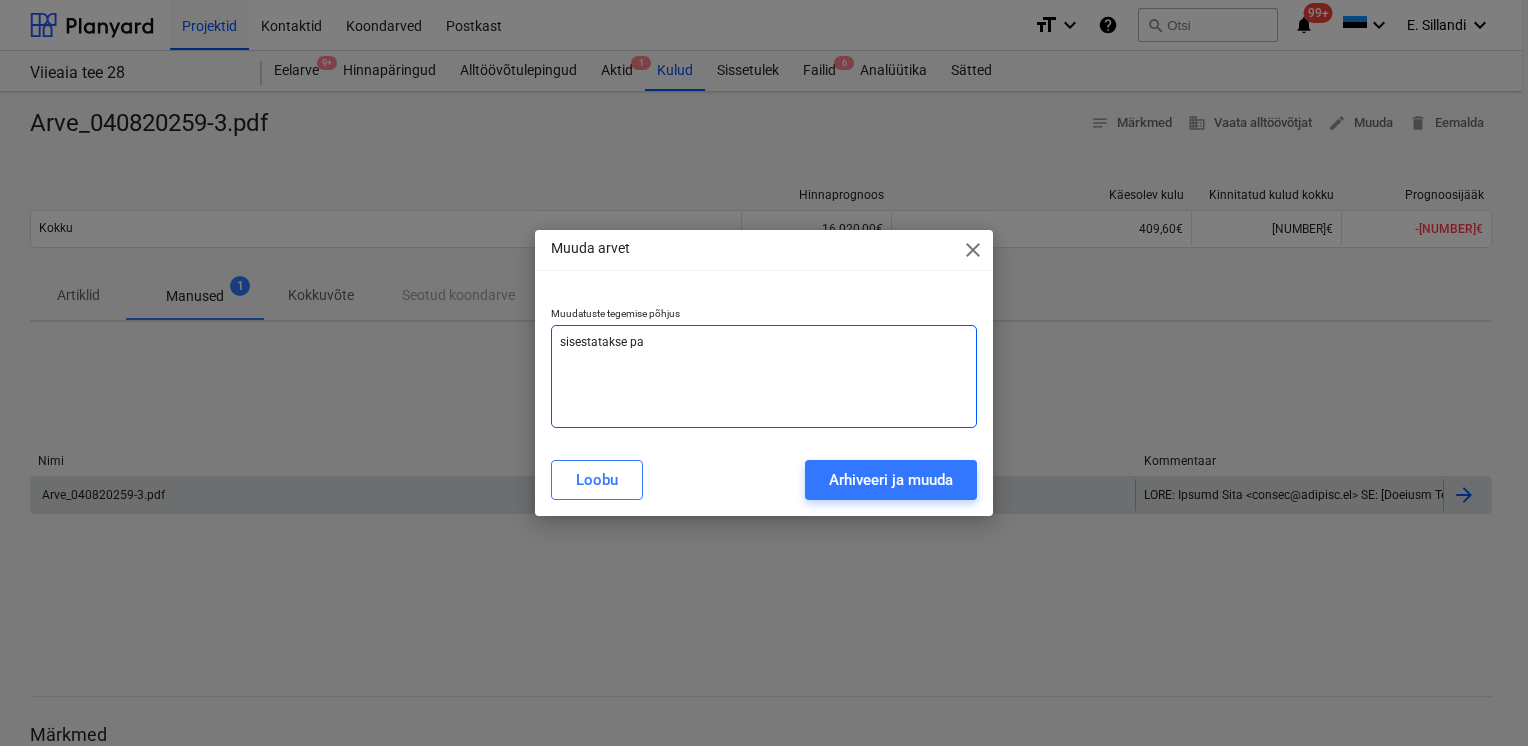 type on "sisestatakse par" 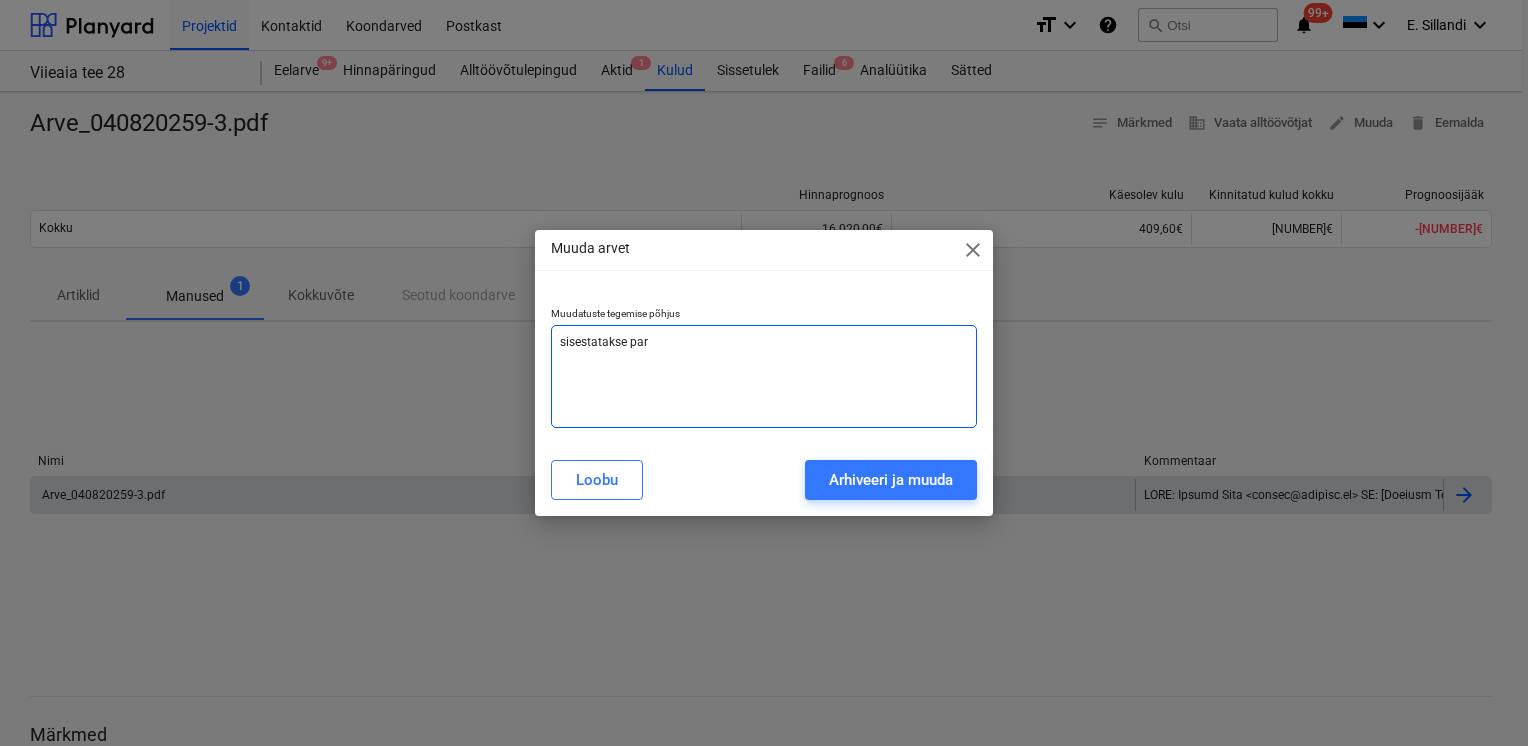 type on "x" 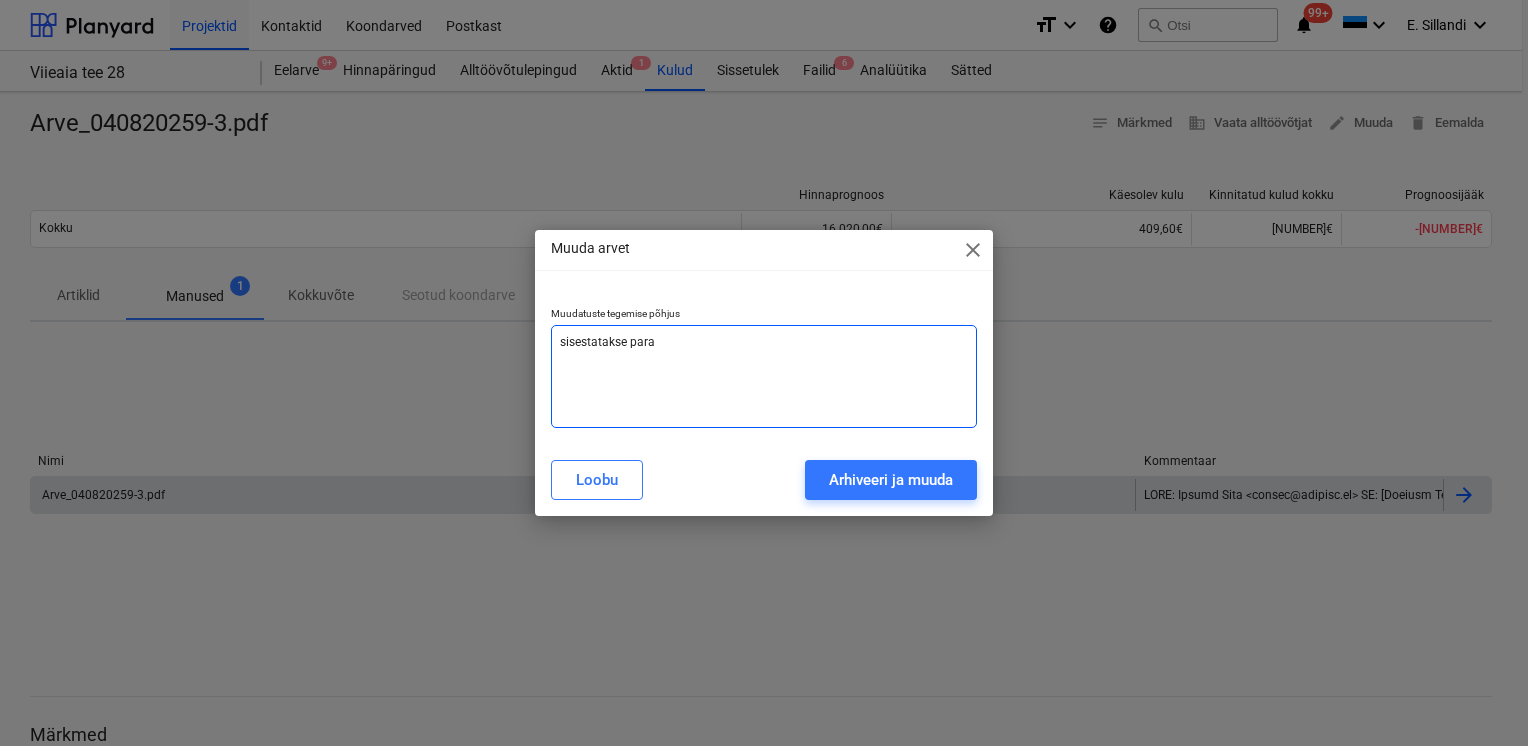 type on "x" 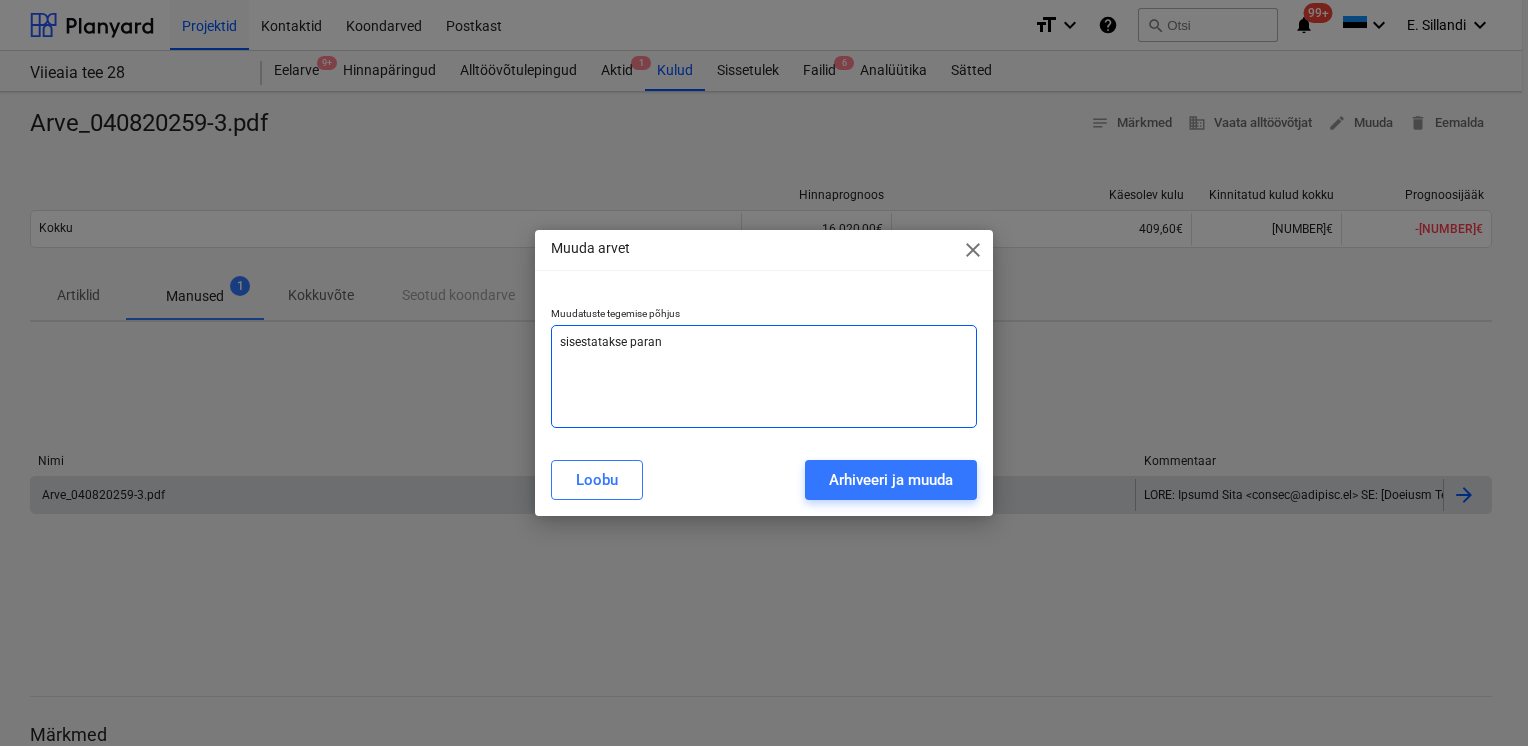 type on "x" 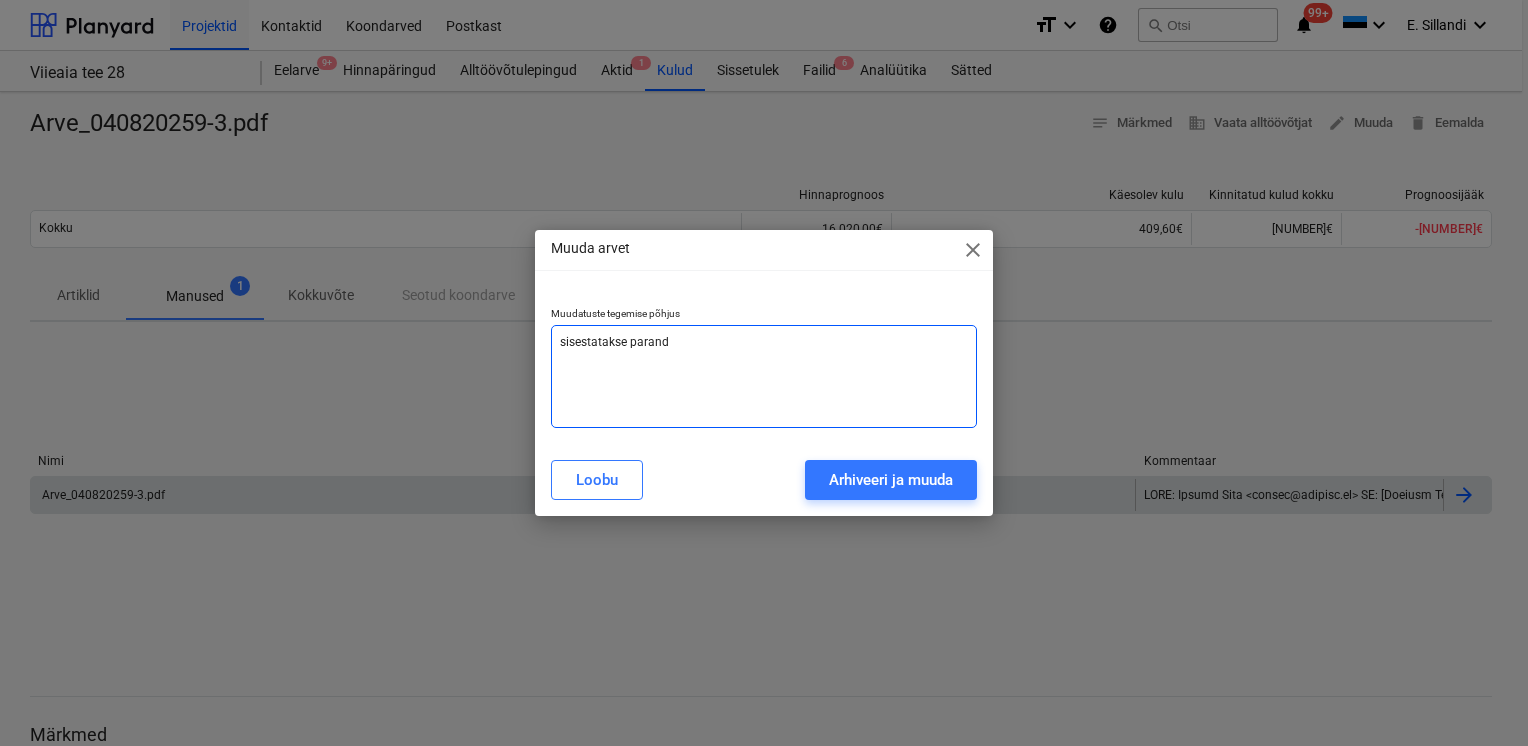 type on "x" 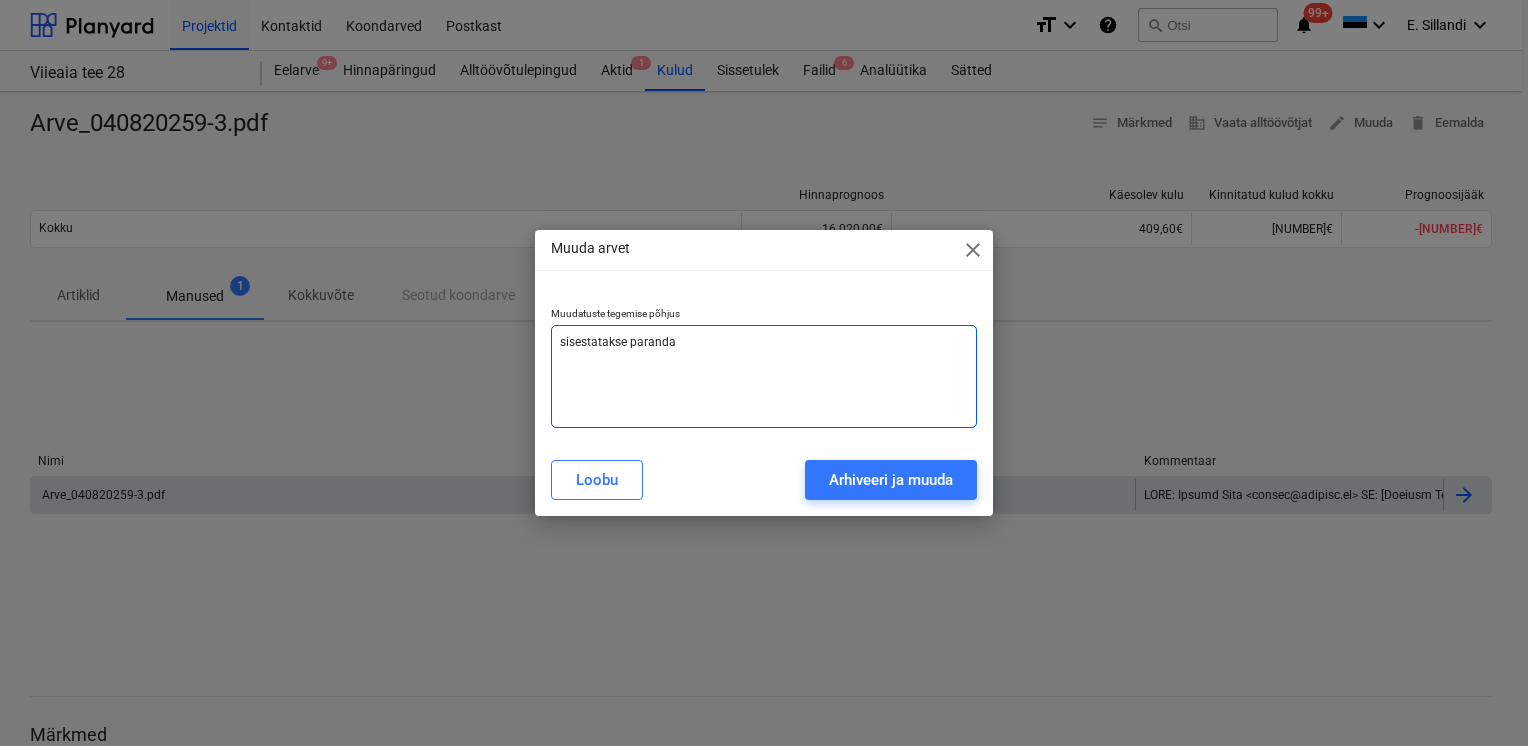 type on "x" 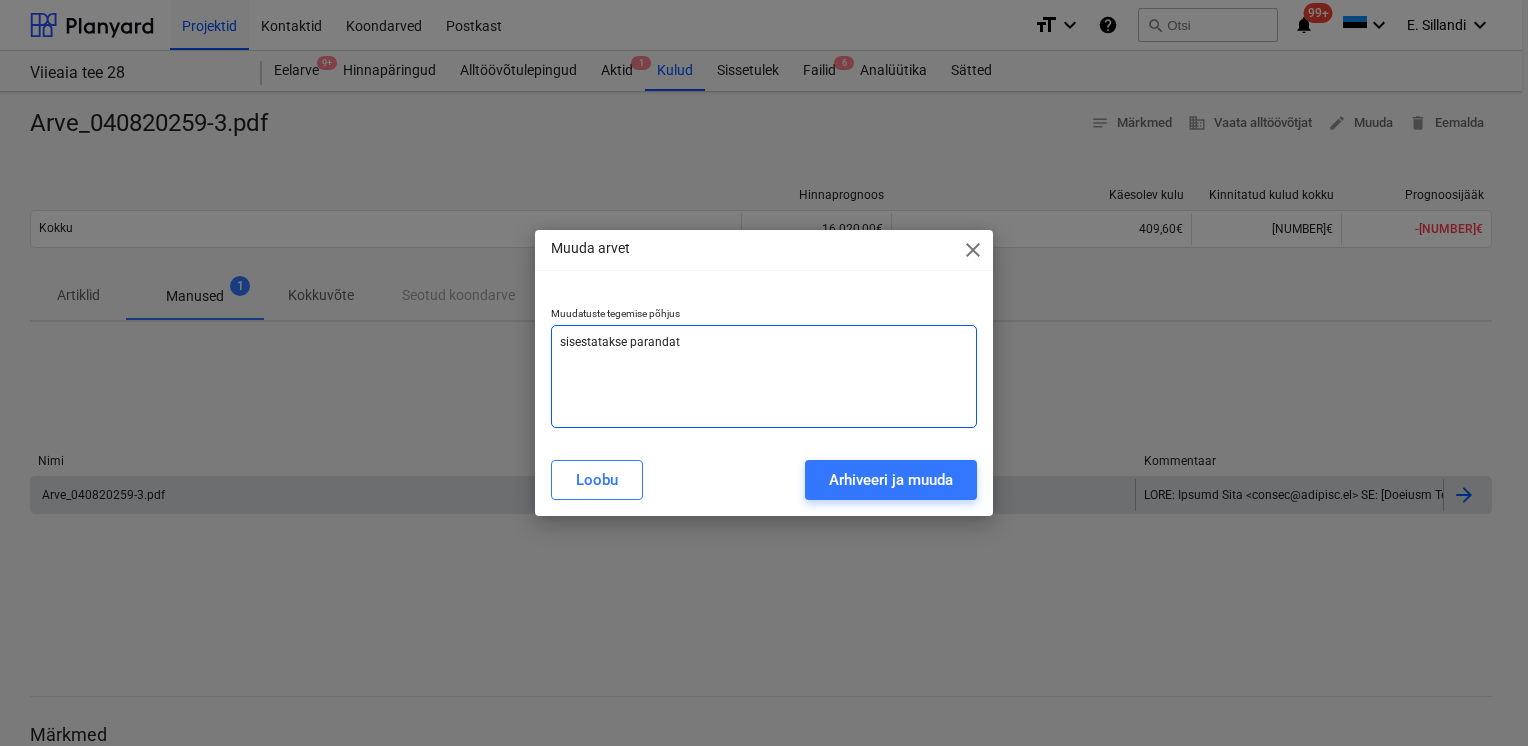 type on "x" 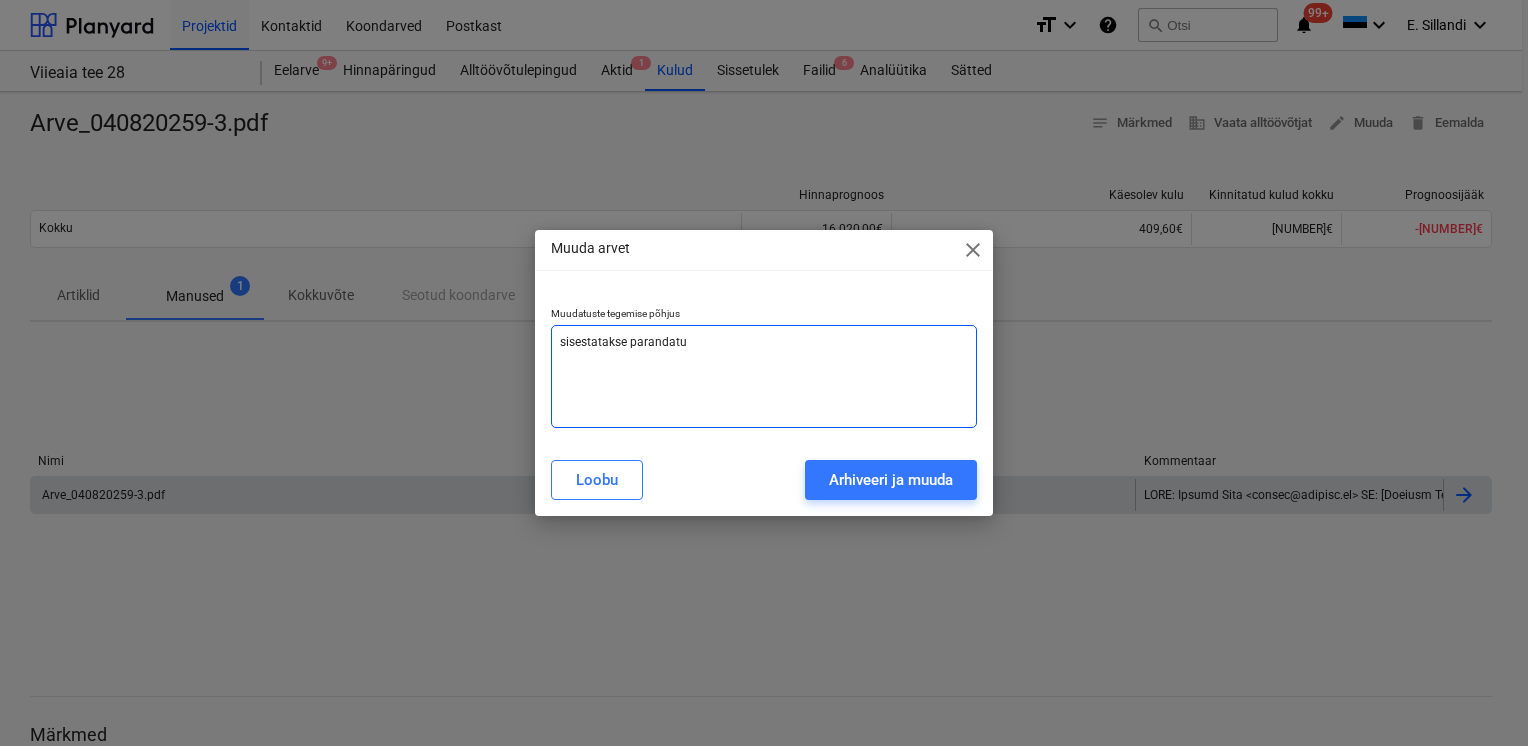 type on "x" 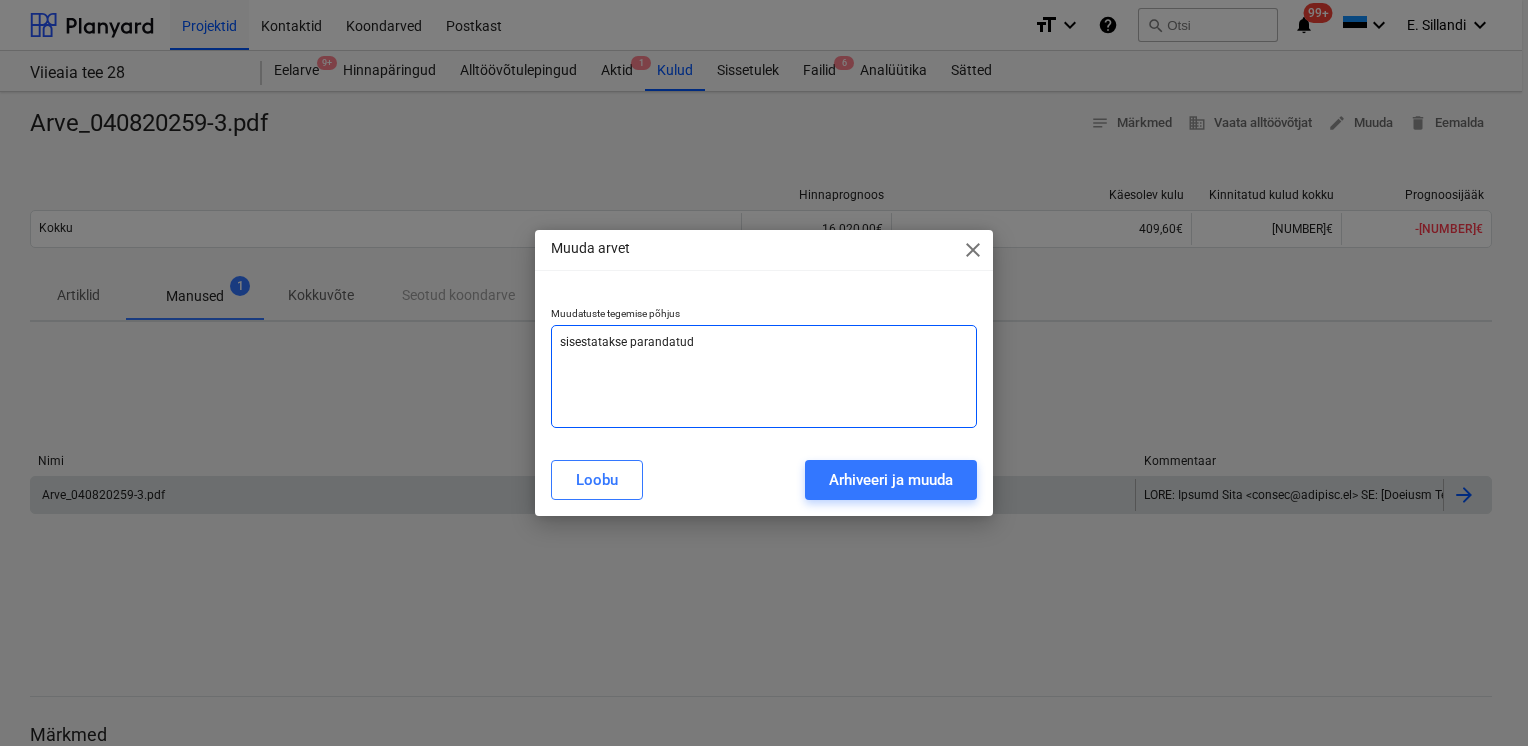 type on "x" 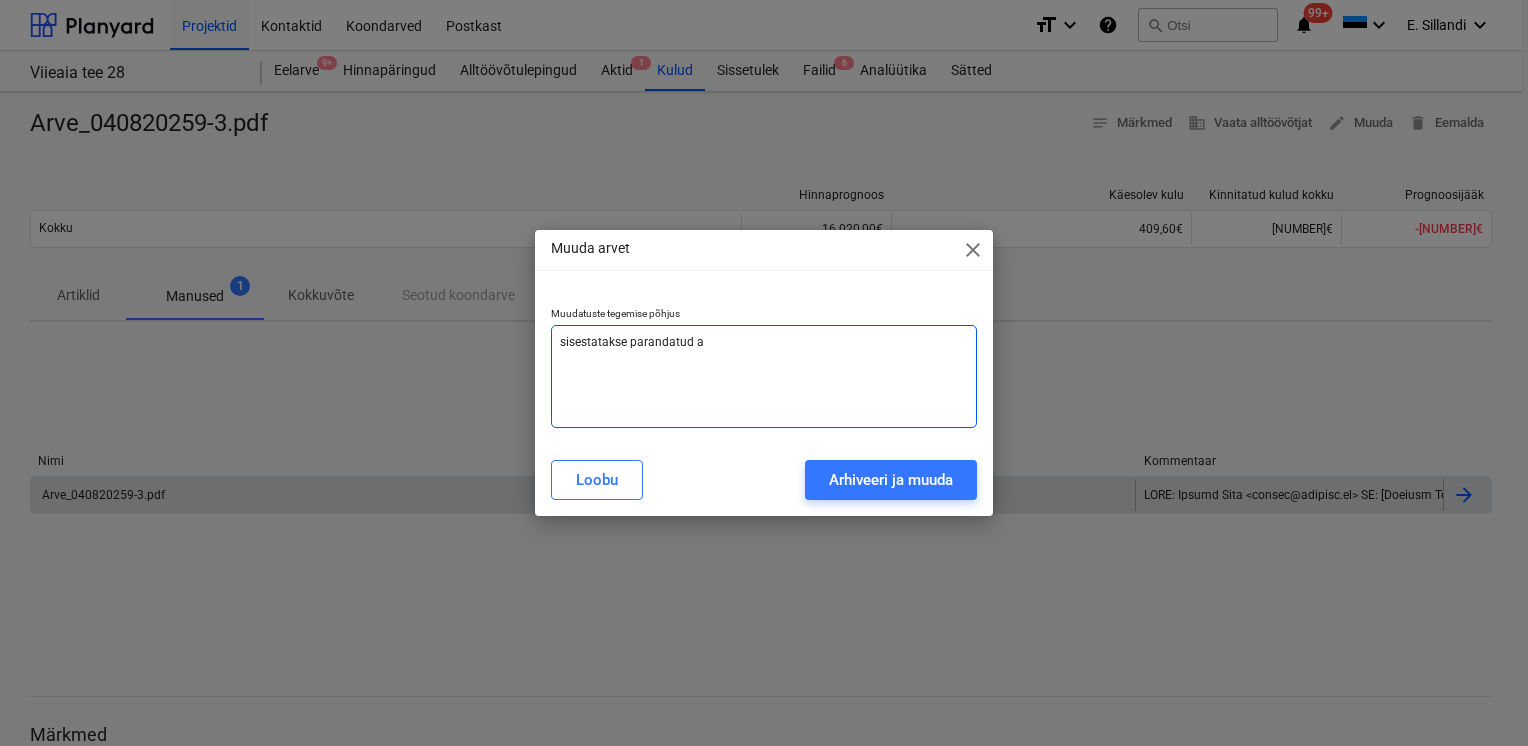 type on "sisestatakse parandatud ar" 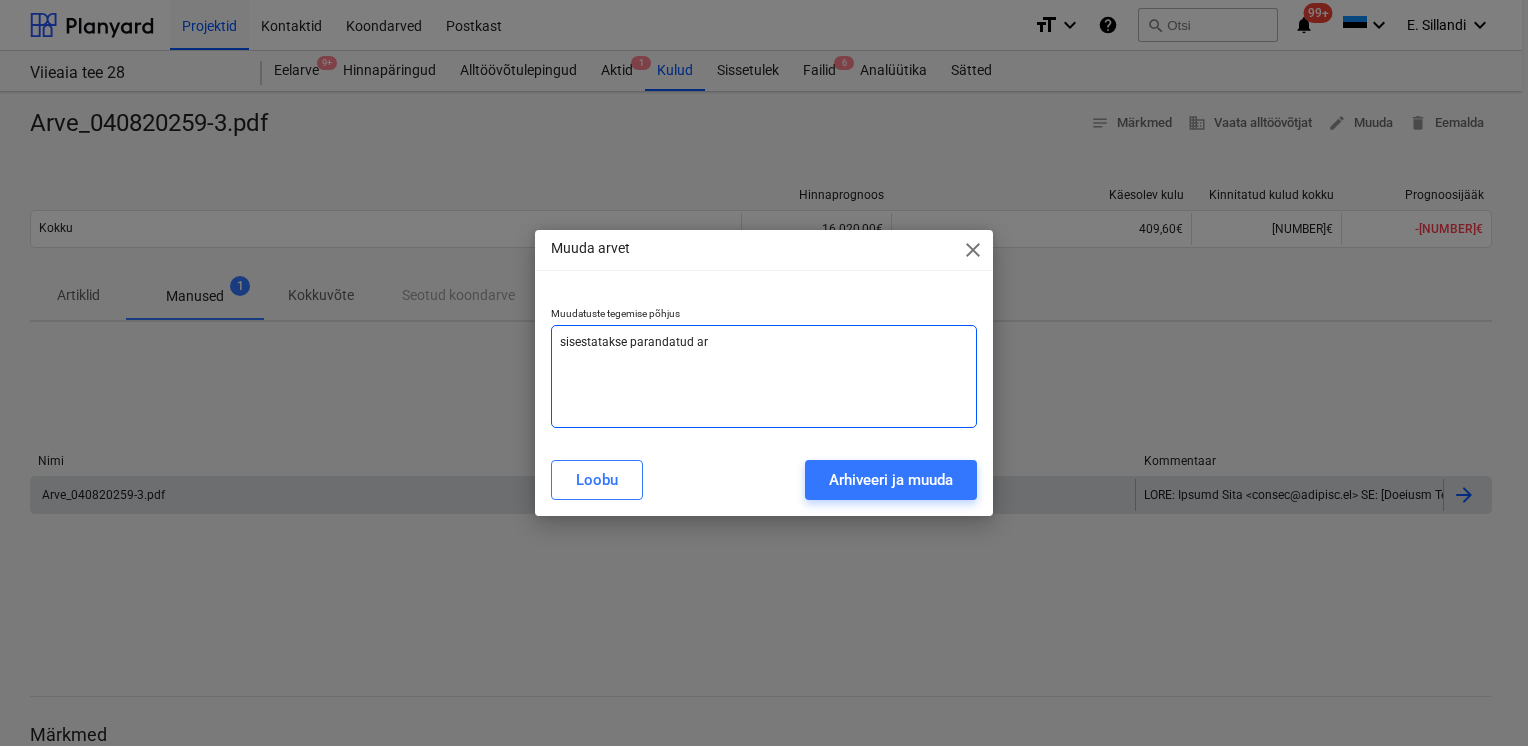 type on "x" 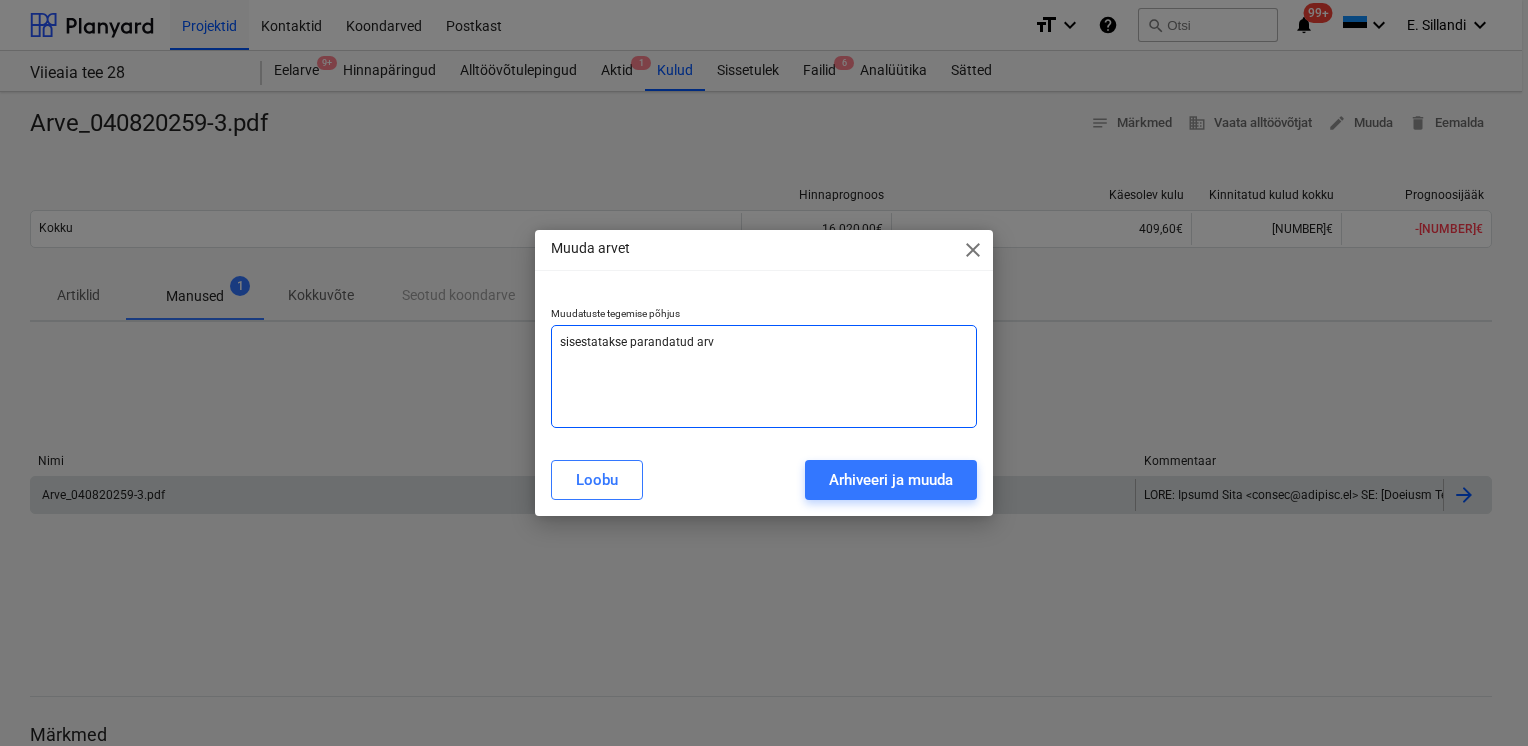 type on "sisestatakse parandatud arve" 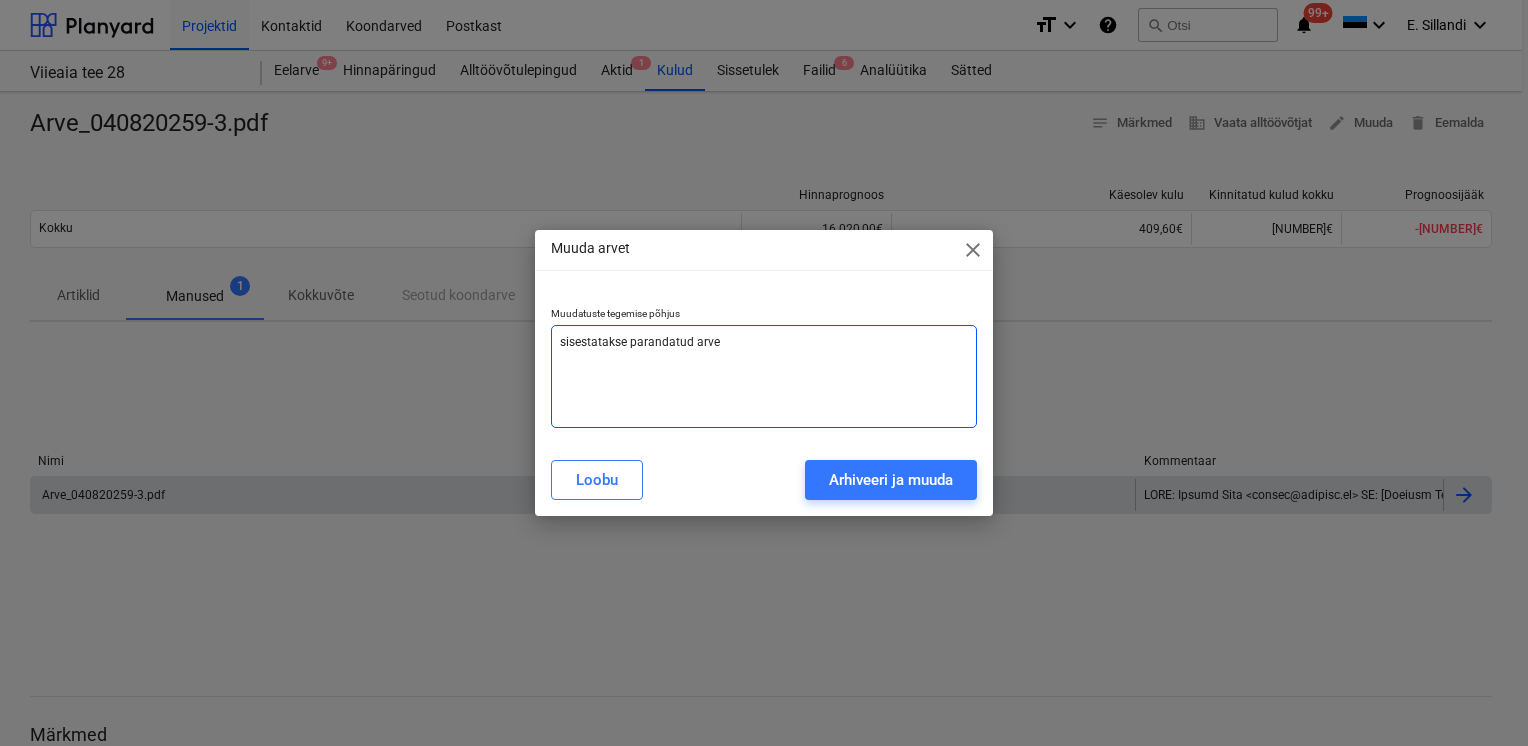 type on "x" 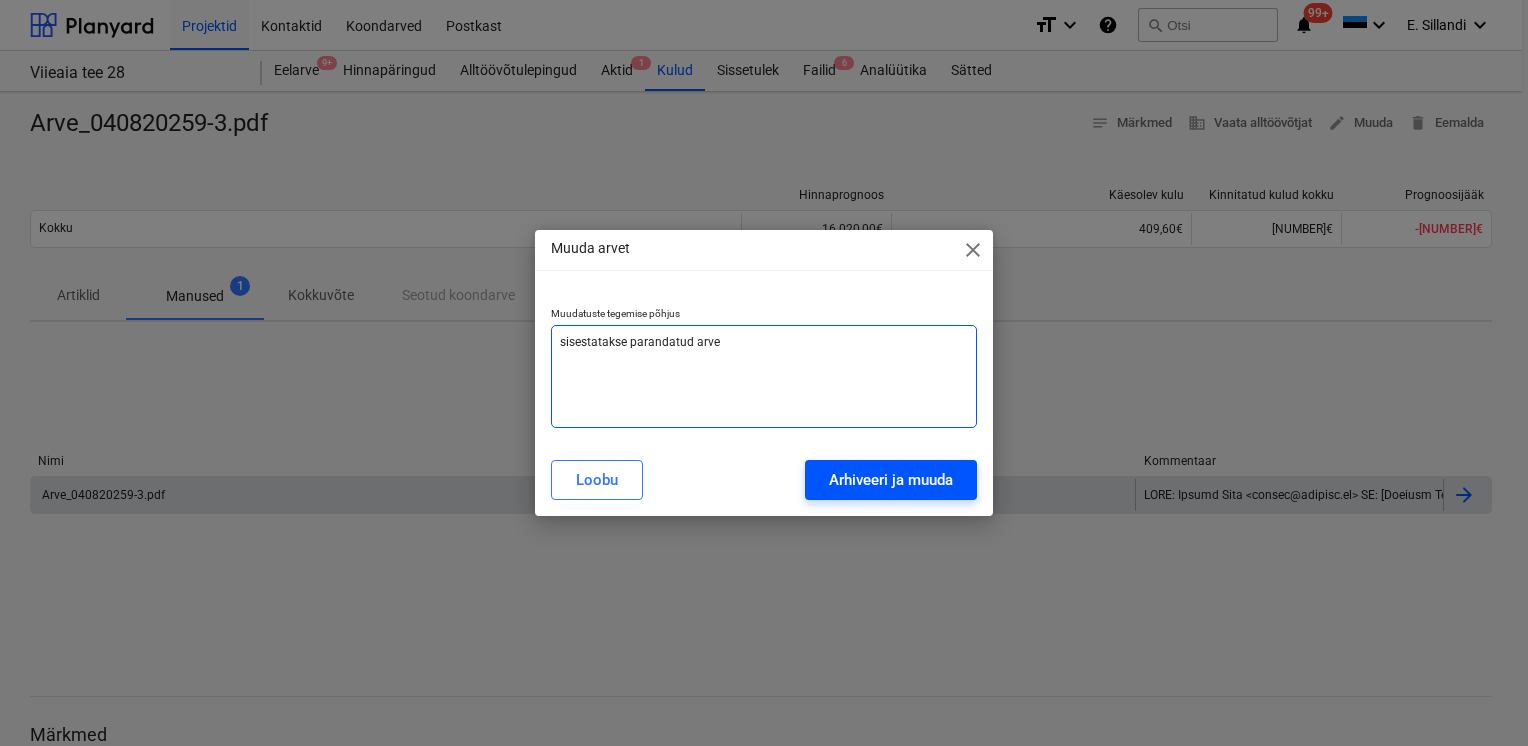 type on "sisestatakse parandatud arve" 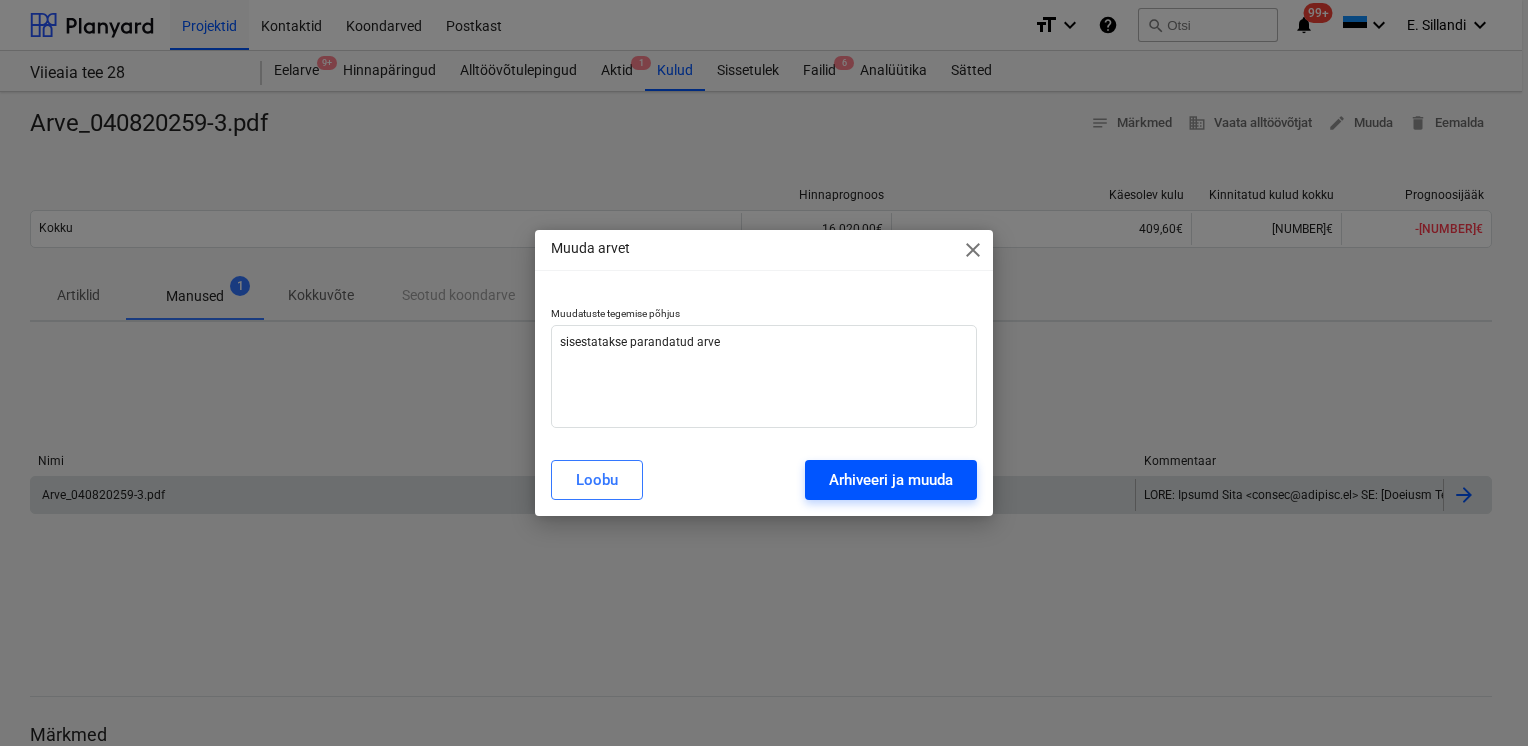 click on "Arhiveeri ja muuda" at bounding box center (891, 480) 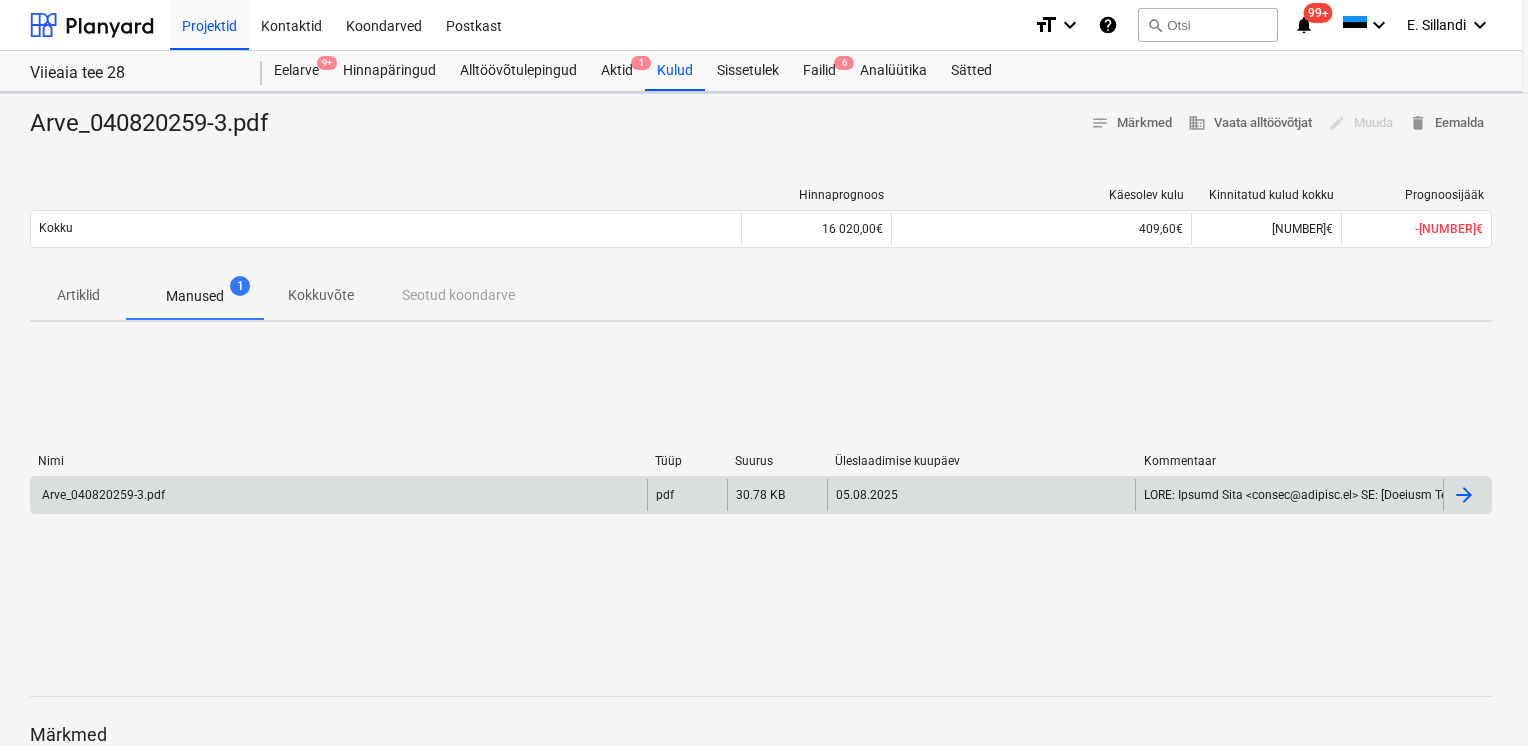 type on "x" 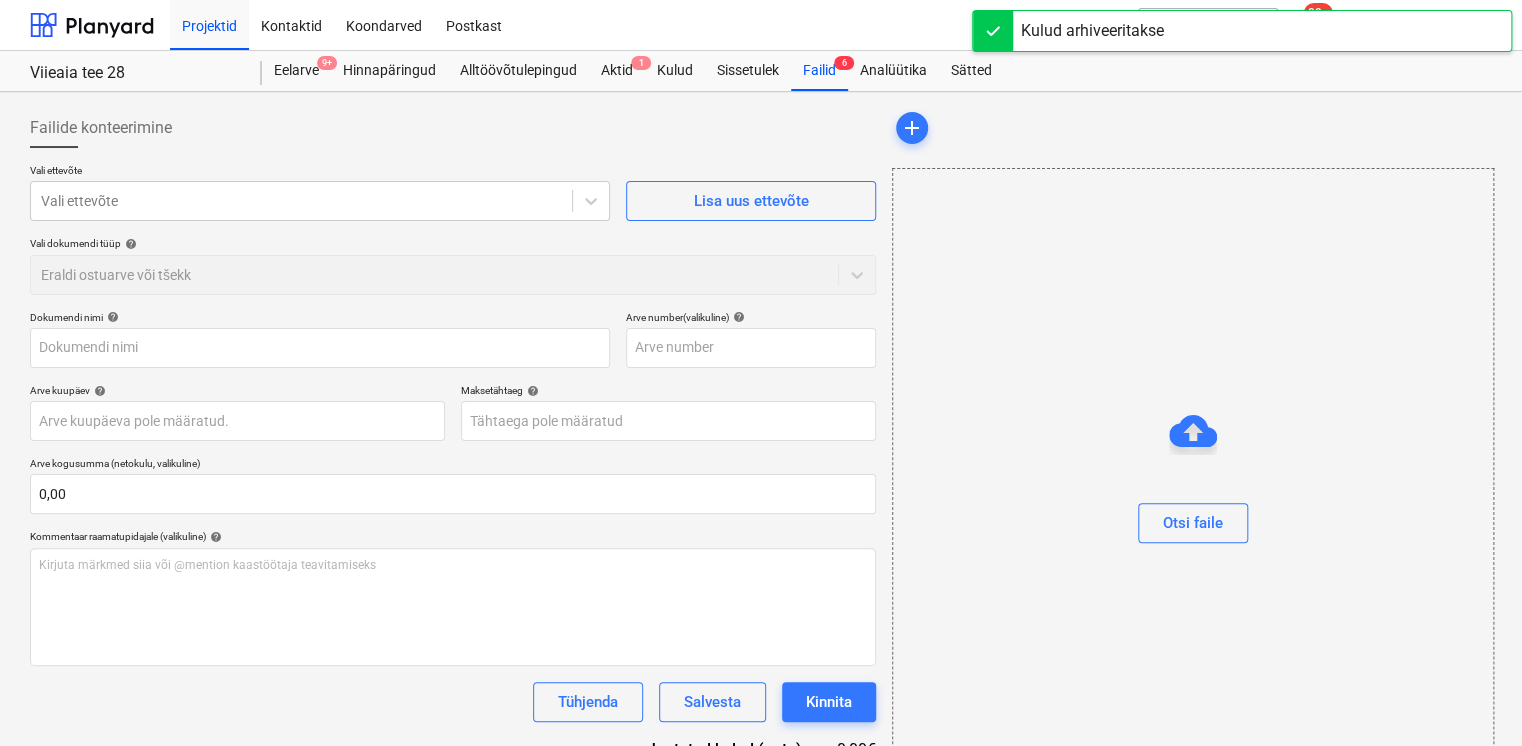type on "Arve_040820259-3.pdf" 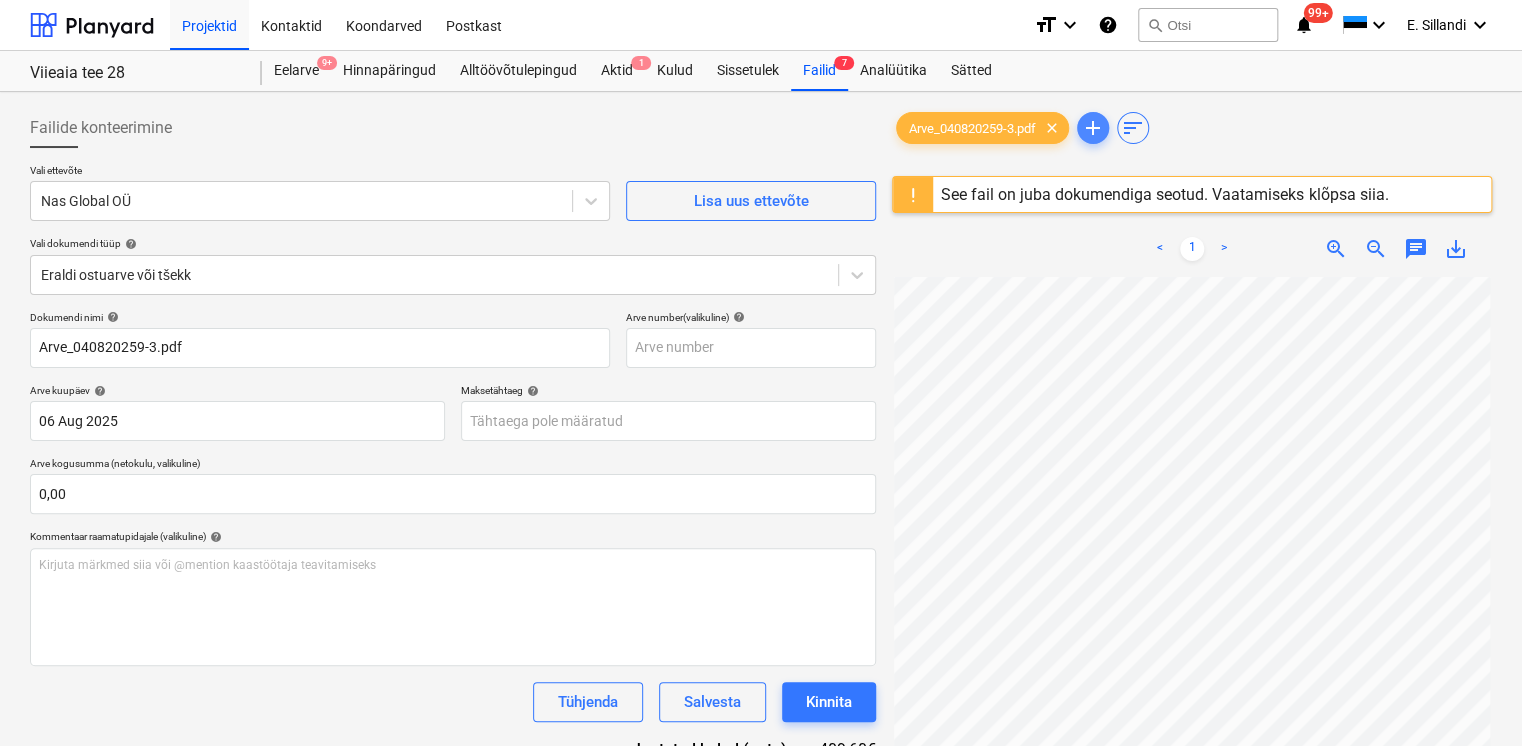 click on "add" at bounding box center [1093, 128] 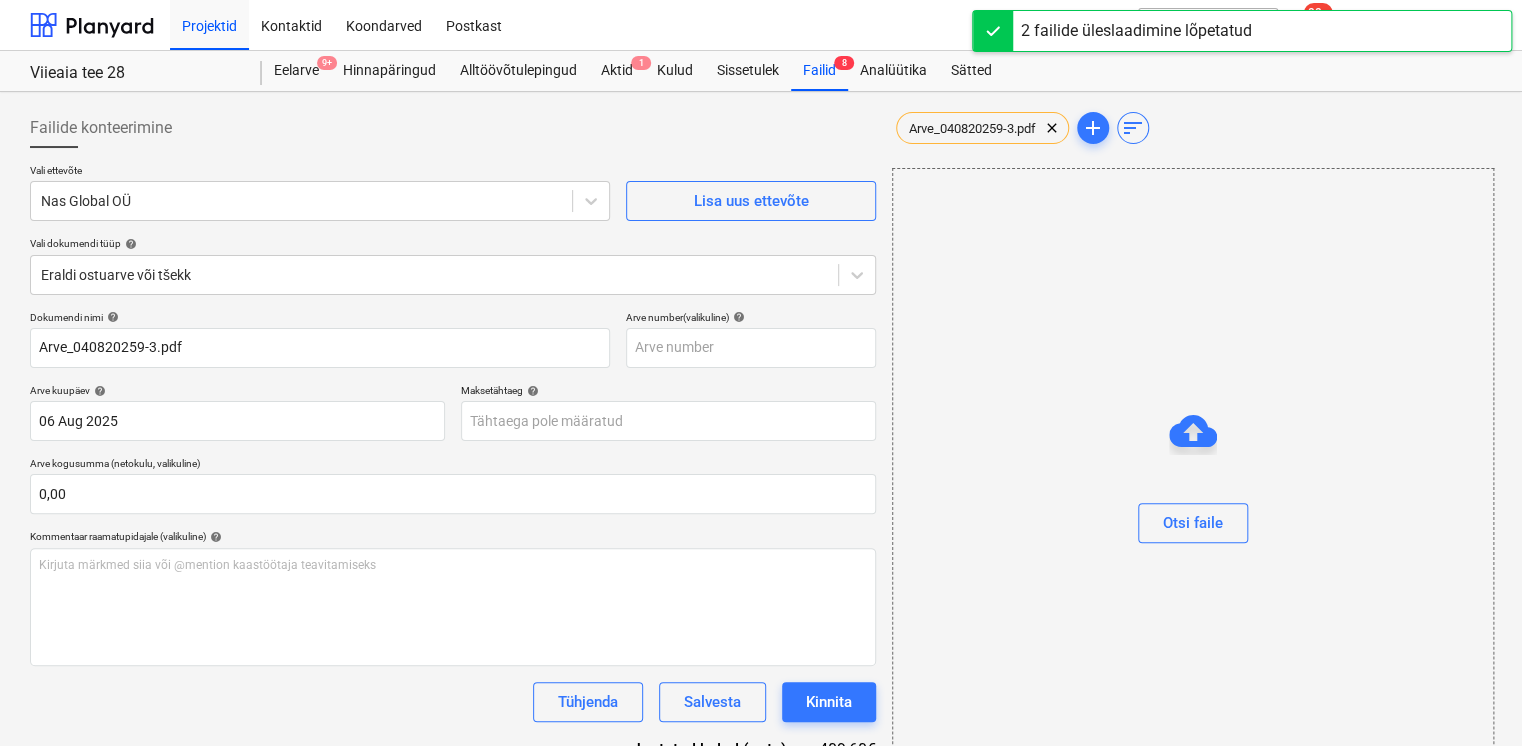 type on "Arve_[DATE].pdf" 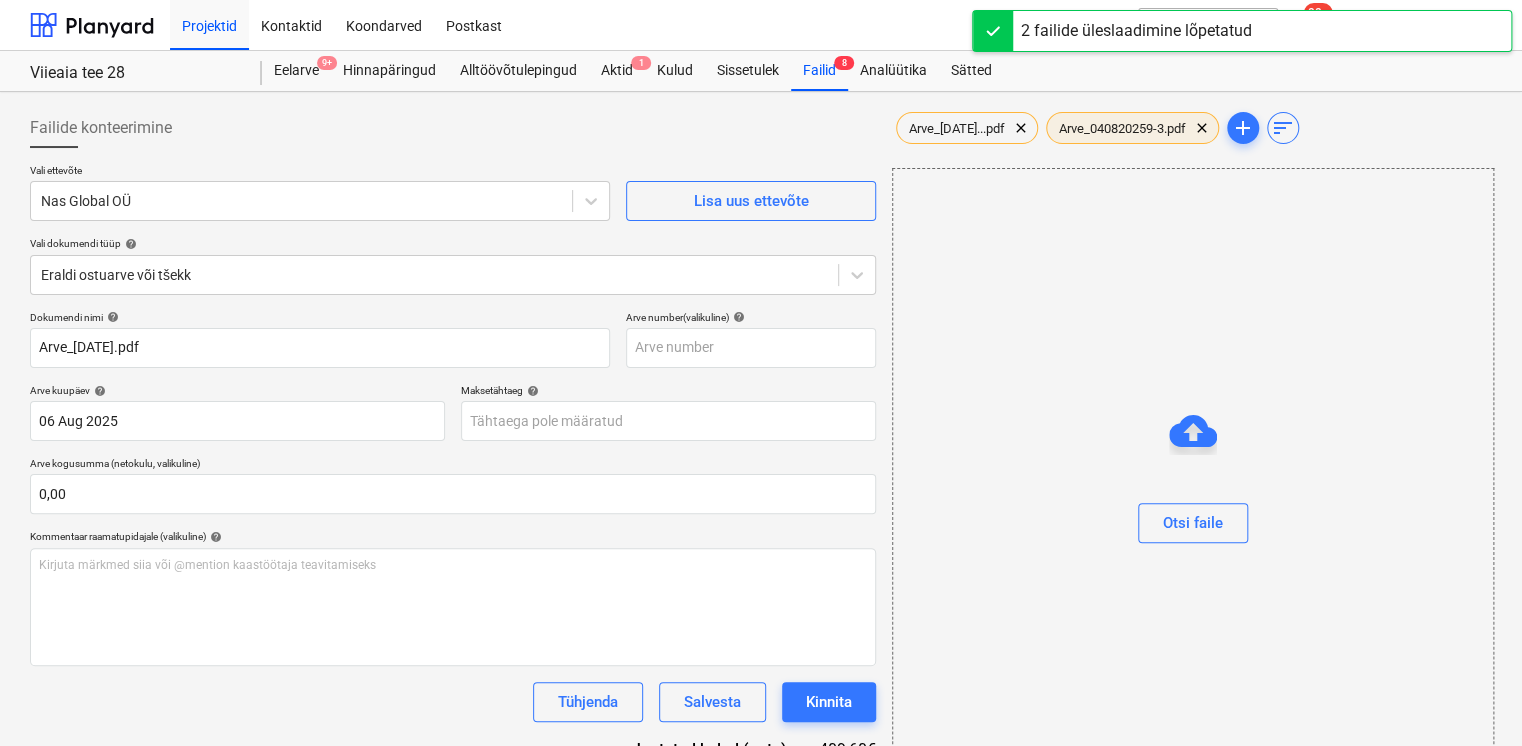 click on "Arve_040820259-3.pdf" at bounding box center (1122, 128) 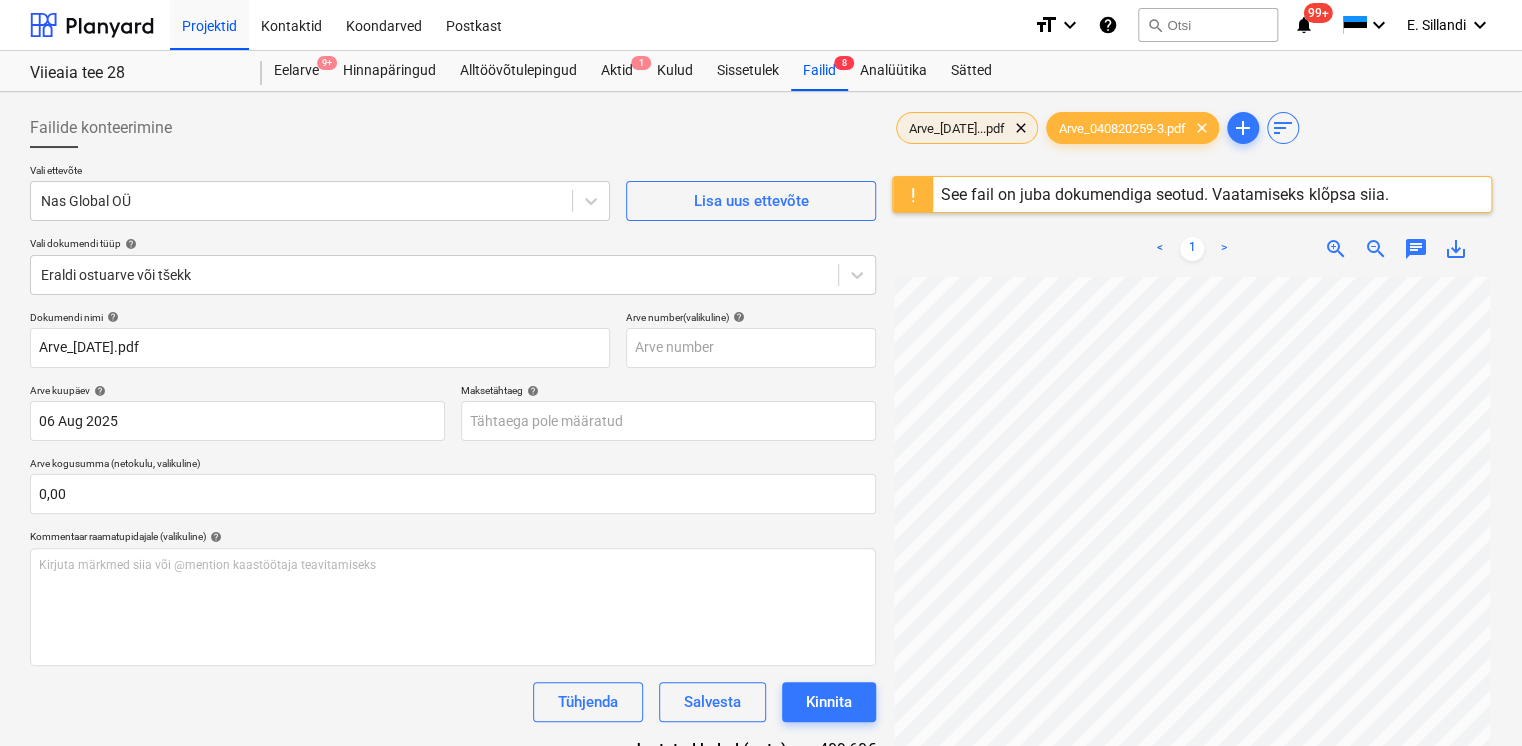 click on "Arve_[DATE]...pdf clear" at bounding box center [967, 128] 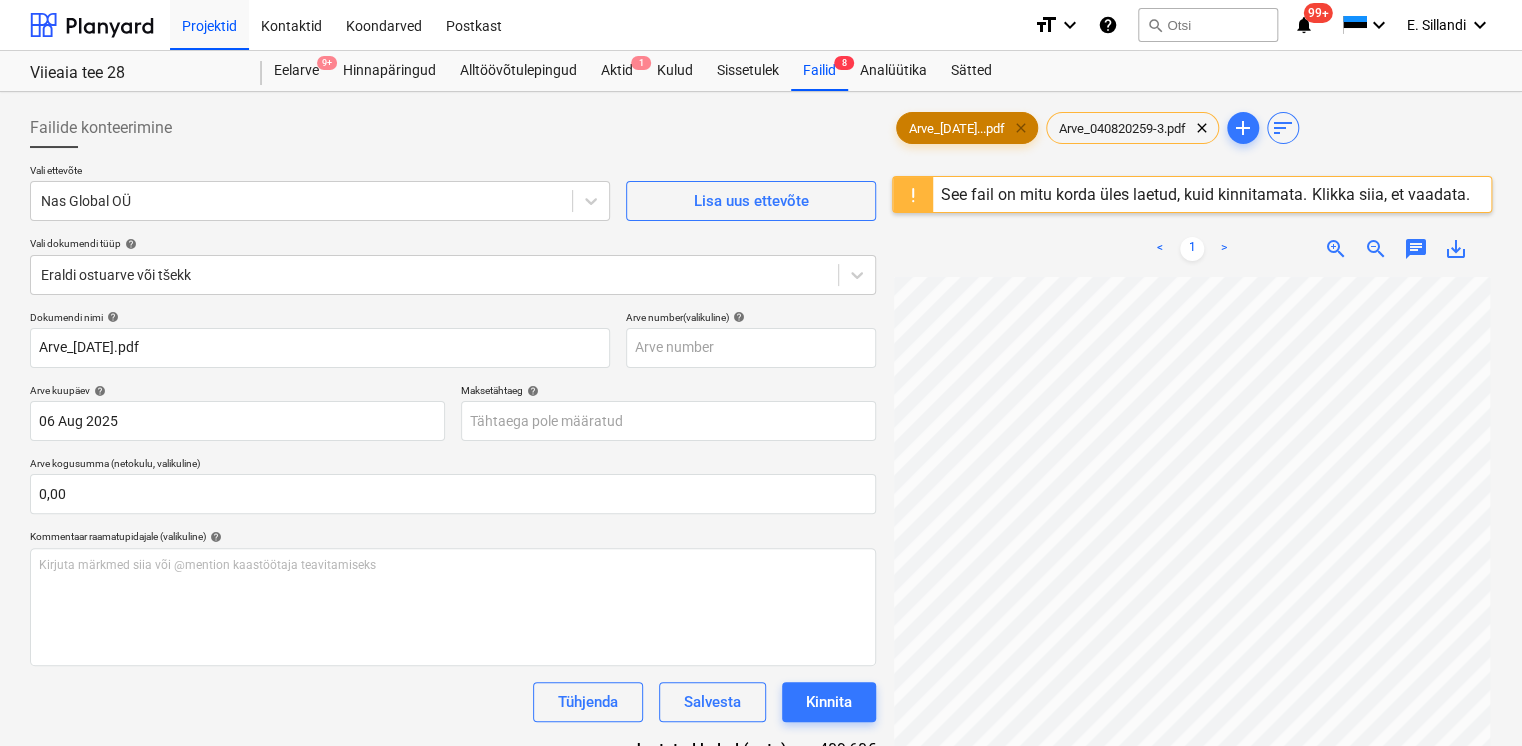 click on "clear" at bounding box center [1021, 128] 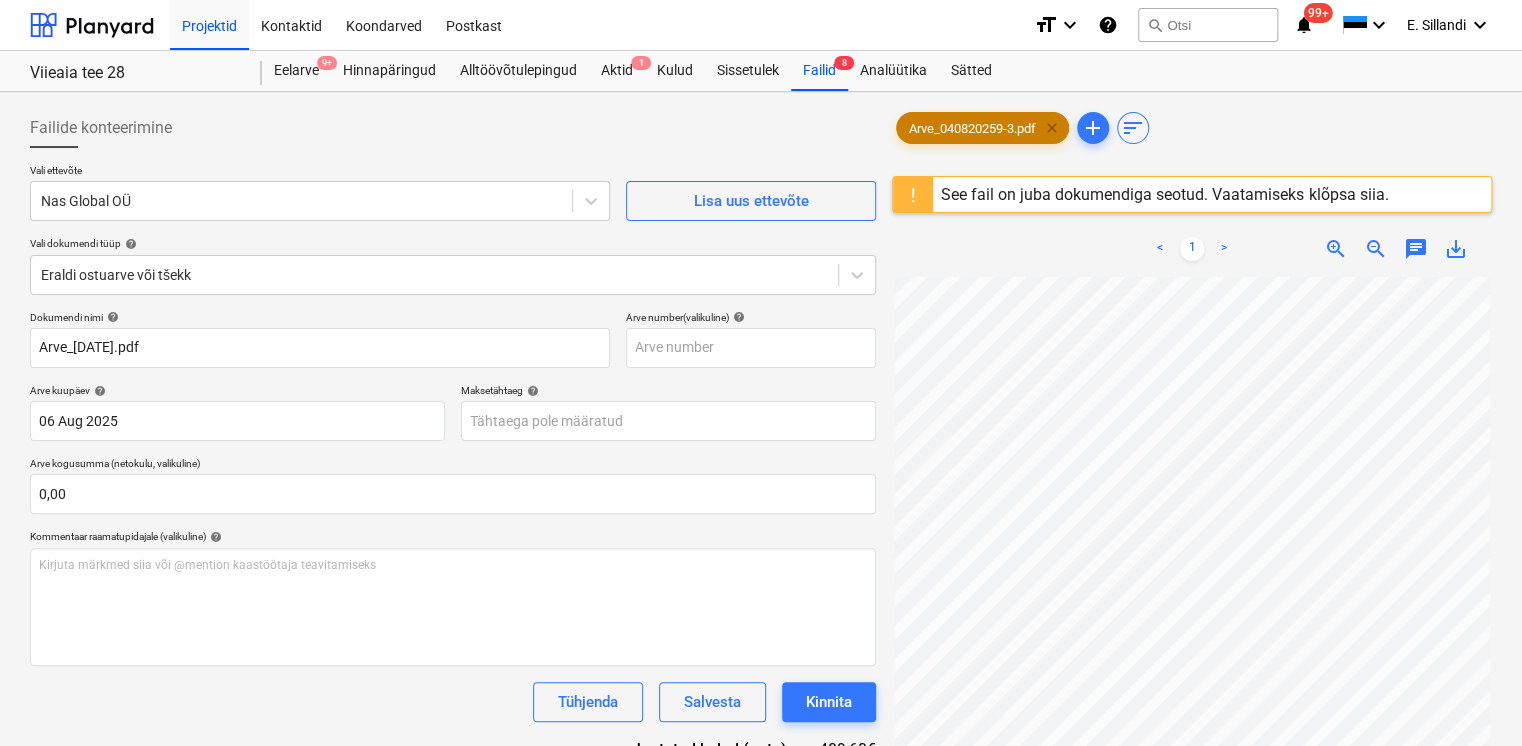 click on "clear" at bounding box center [1052, 128] 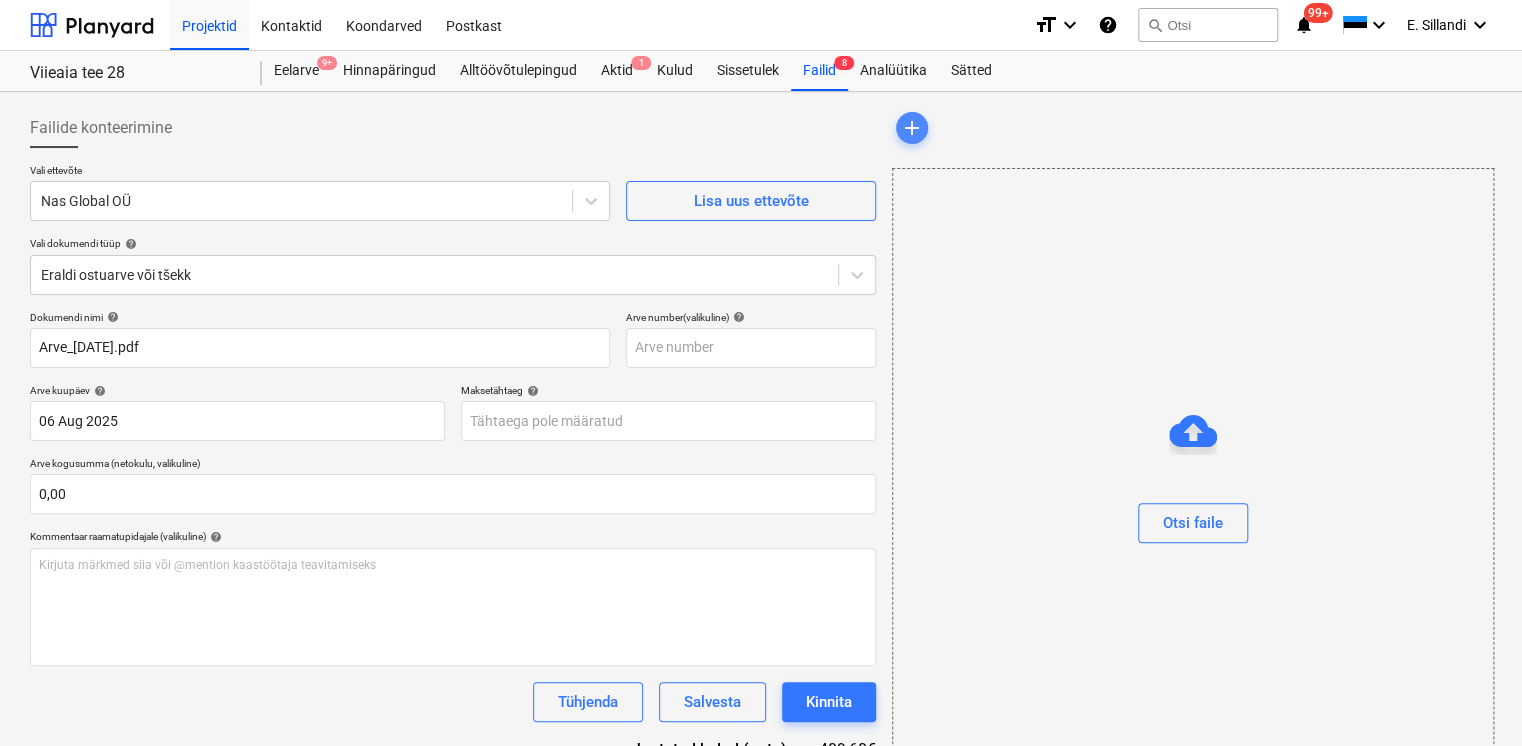 click on "add" at bounding box center (912, 128) 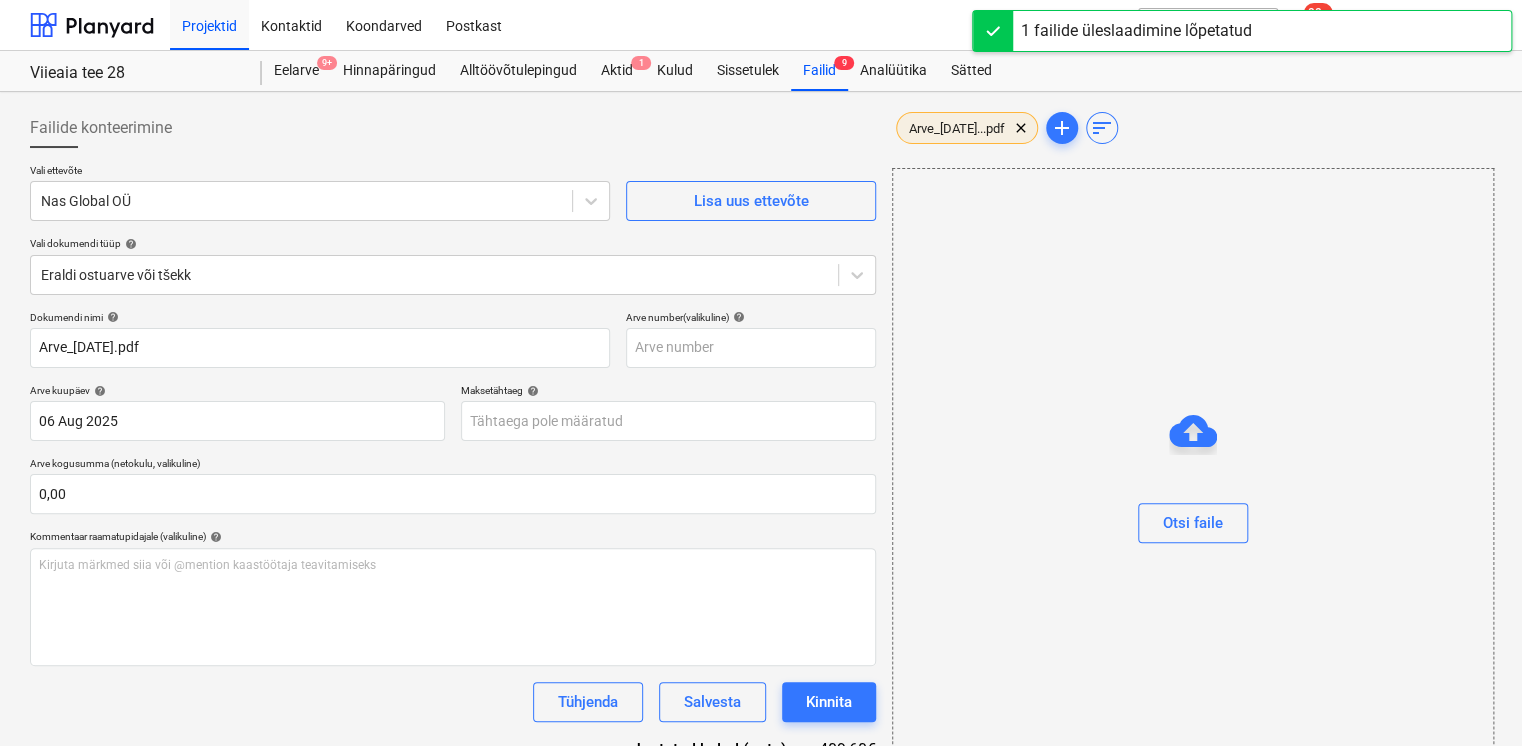 click on "Arve_[DATE]...pdf" at bounding box center [957, 128] 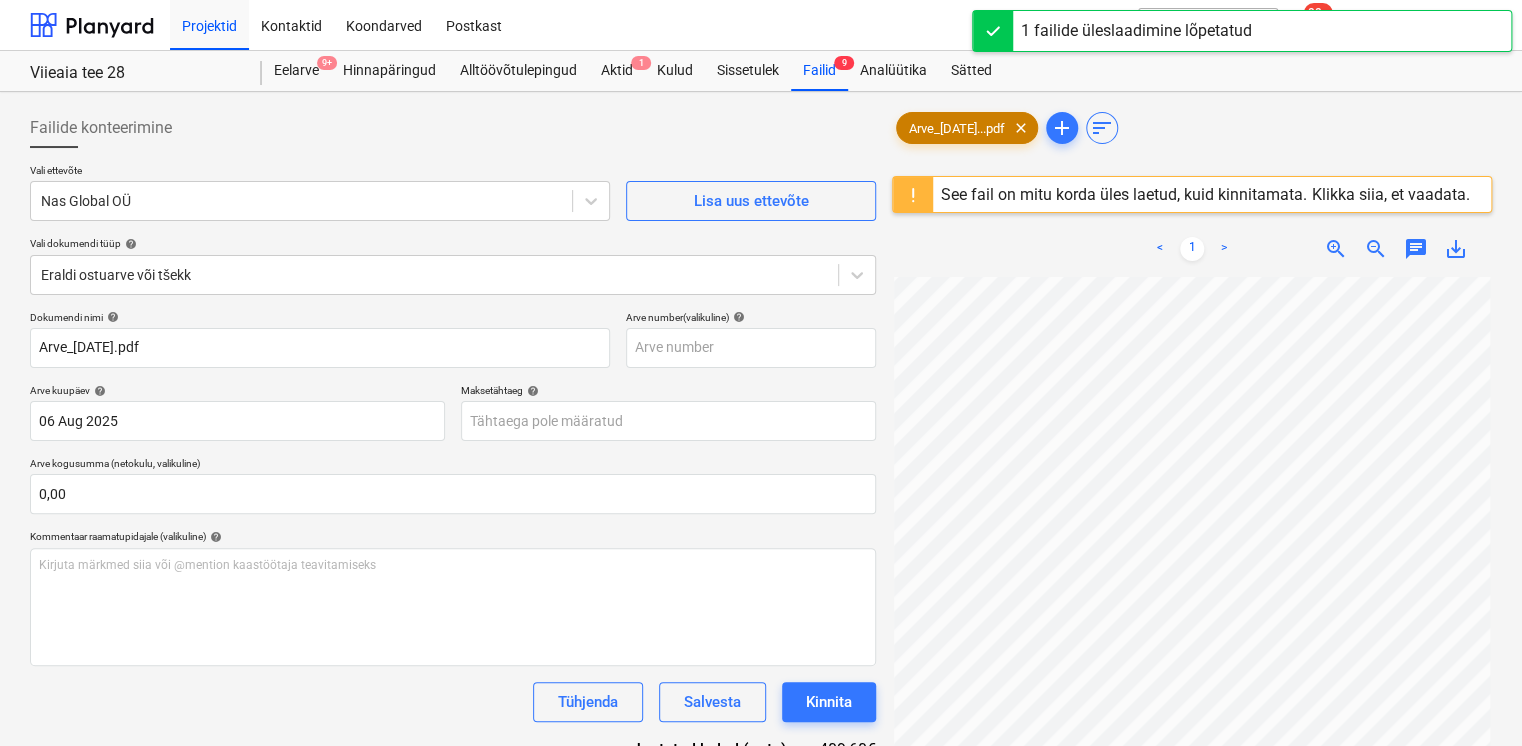 scroll, scrollTop: 165, scrollLeft: 0, axis: vertical 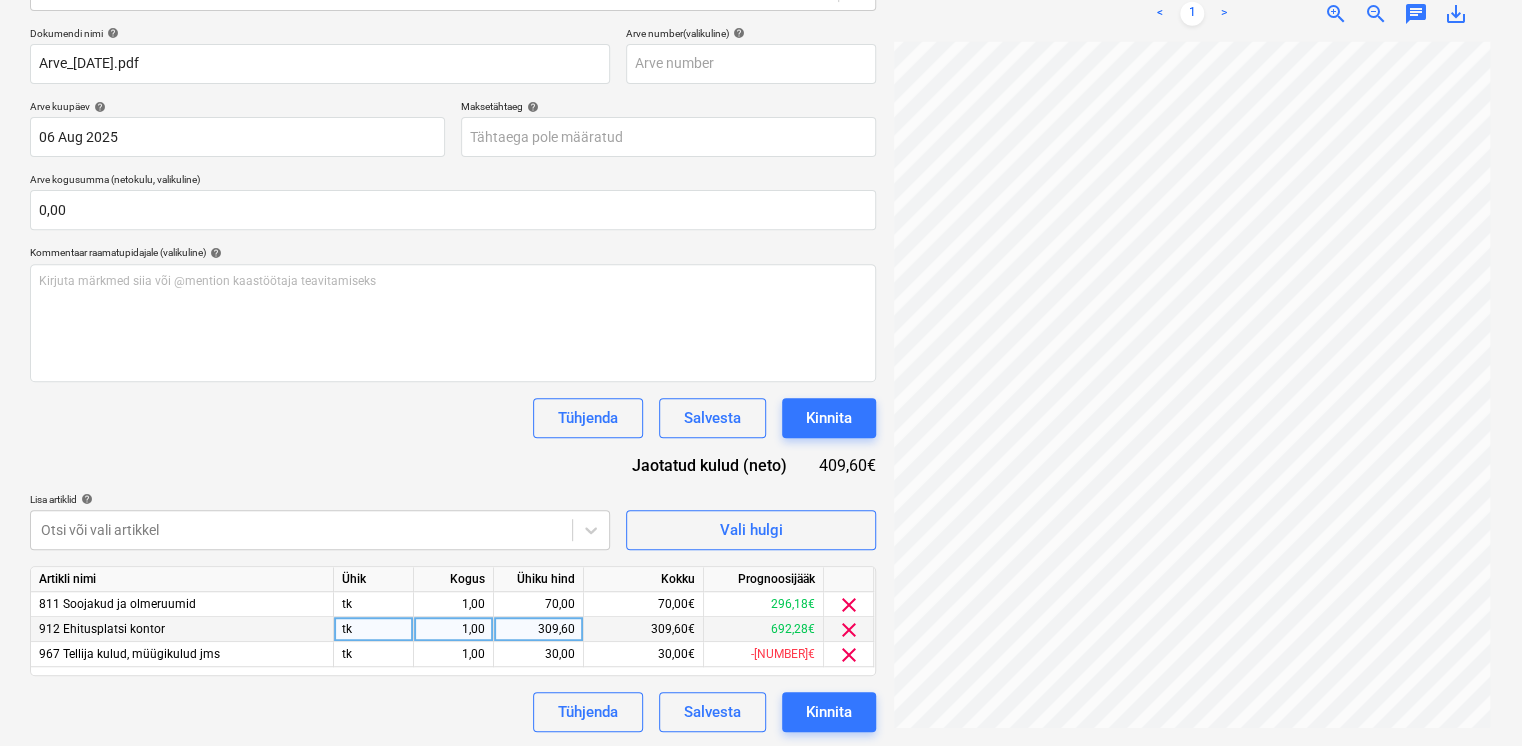 click on "309,60" at bounding box center (538, 629) 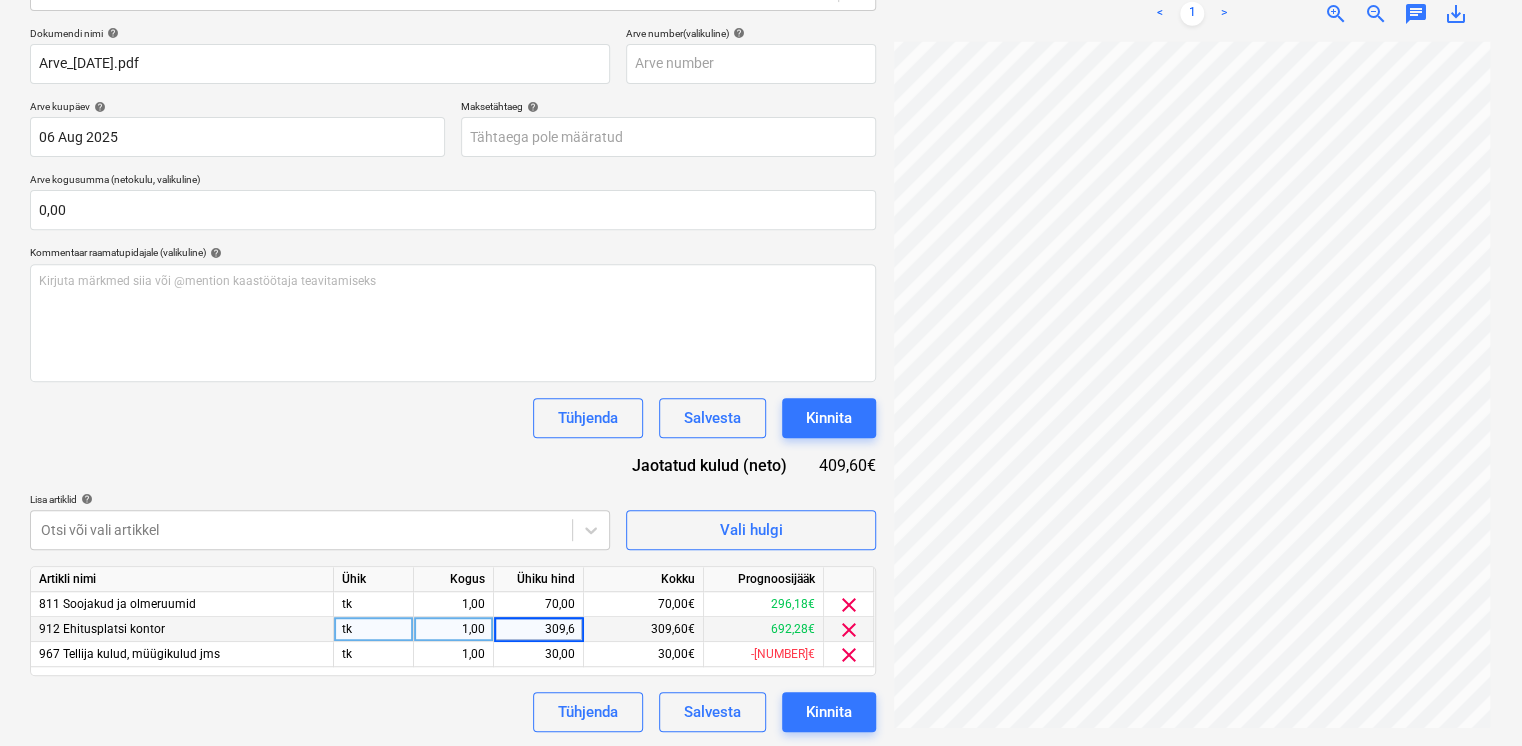 click on "309,6" at bounding box center [538, 629] 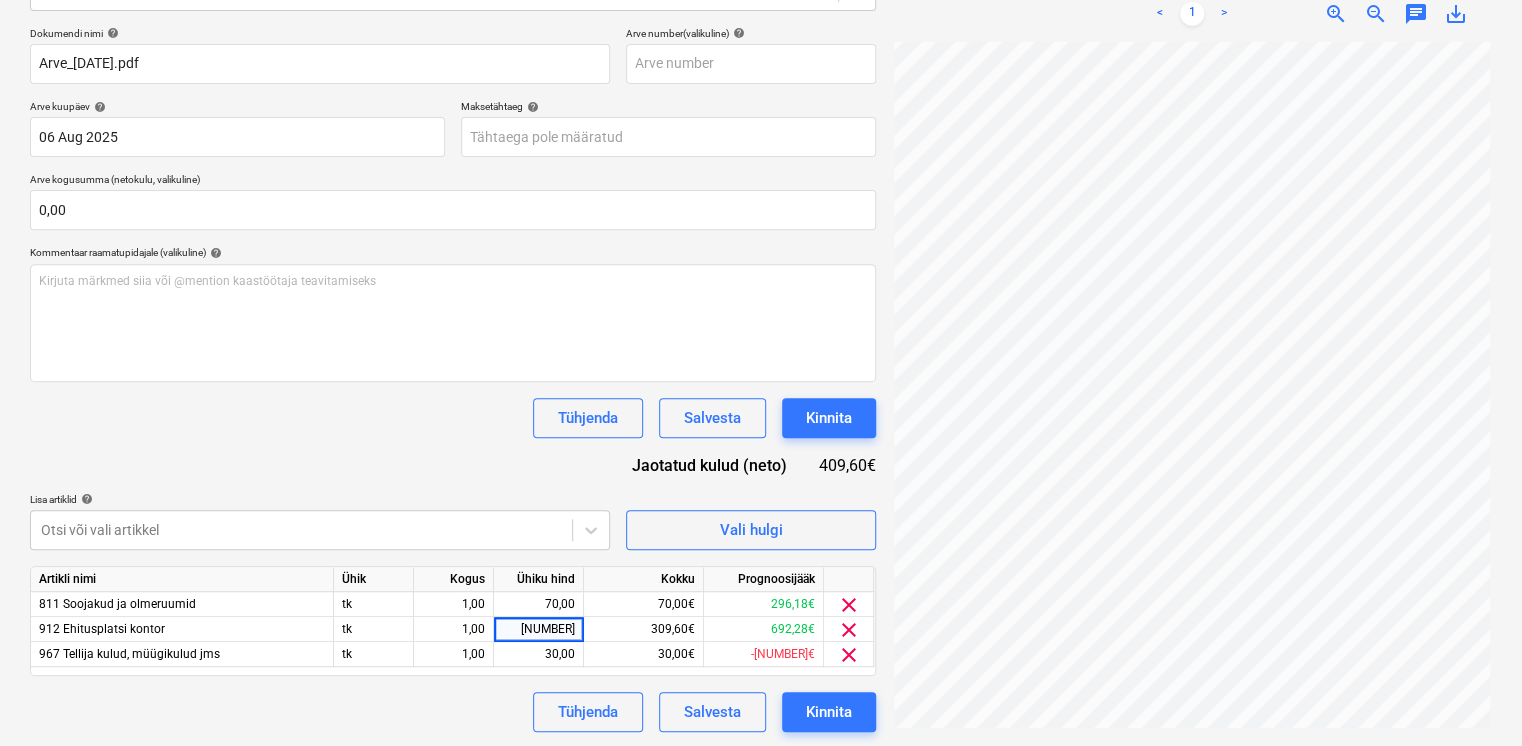 type on "[NUMBER]" 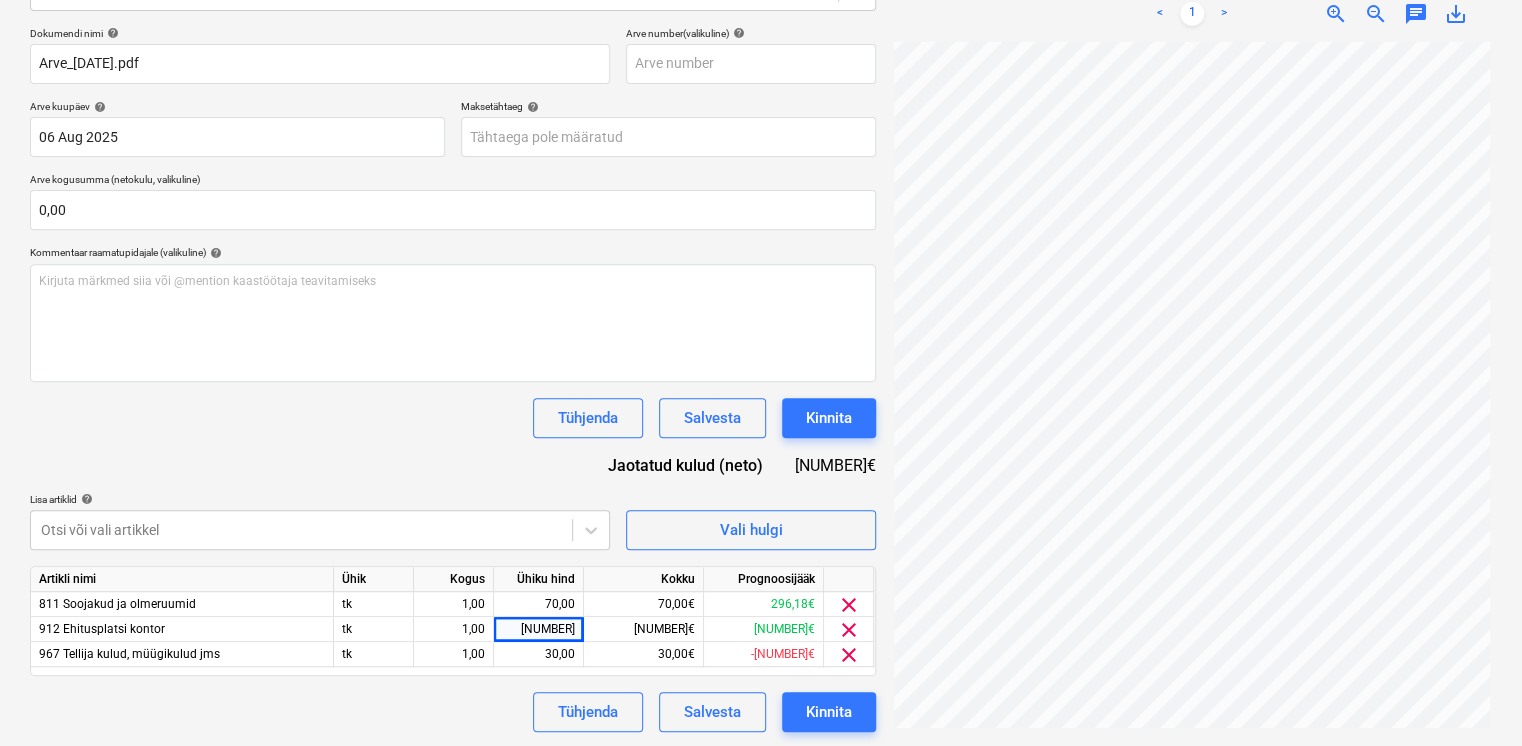 click on "Dokumendi nimi help Arve_[DATE].pdf Arve number  (valikuline) help Arve kuupäev help [DATE] [DATE] Press the down arrow key to interact with the calendar and
select a date. Press the question mark key to get the keyboard shortcuts for changing dates. Maksetähtaeg help Press the down arrow key to interact with the calendar and
select a date. Press the question mark key to get the keyboard shortcuts for changing dates. Arve kogusumma (netokulu, valikuline) [NUMBER] Kommentaar raamatupidajale (valikuline) help Kirjuta märkmed siia või @mention kaastöötaja teavitamiseks ﻿ Tühjenda Salvesta Kinnita Jaotatud kulud (neto) [NUMBER]€ Lisa artiklid help Otsi või vali artikkel Vali hulgi Artikli nimi Ühik Kogus Ühiku hind Kokku Prognoosijääk [NUMBER] Soojakud ja olmeruumid tk [NUMBER] [NUMBER] [NUMBER]€ [NUMBER]€ clear [NUMBER] Ehitusplatsi kontor tk [NUMBER] [NUMBER] [NUMBER]€ [NUMBER]€ clear [NUMBER] Tellija kulud, müügikulud jms tk [NUMBER] [NUMBER] [NUMBER]€ -[NUMBER]€ clear Tühjenda Salvesta Kinnita" at bounding box center (453, 379) 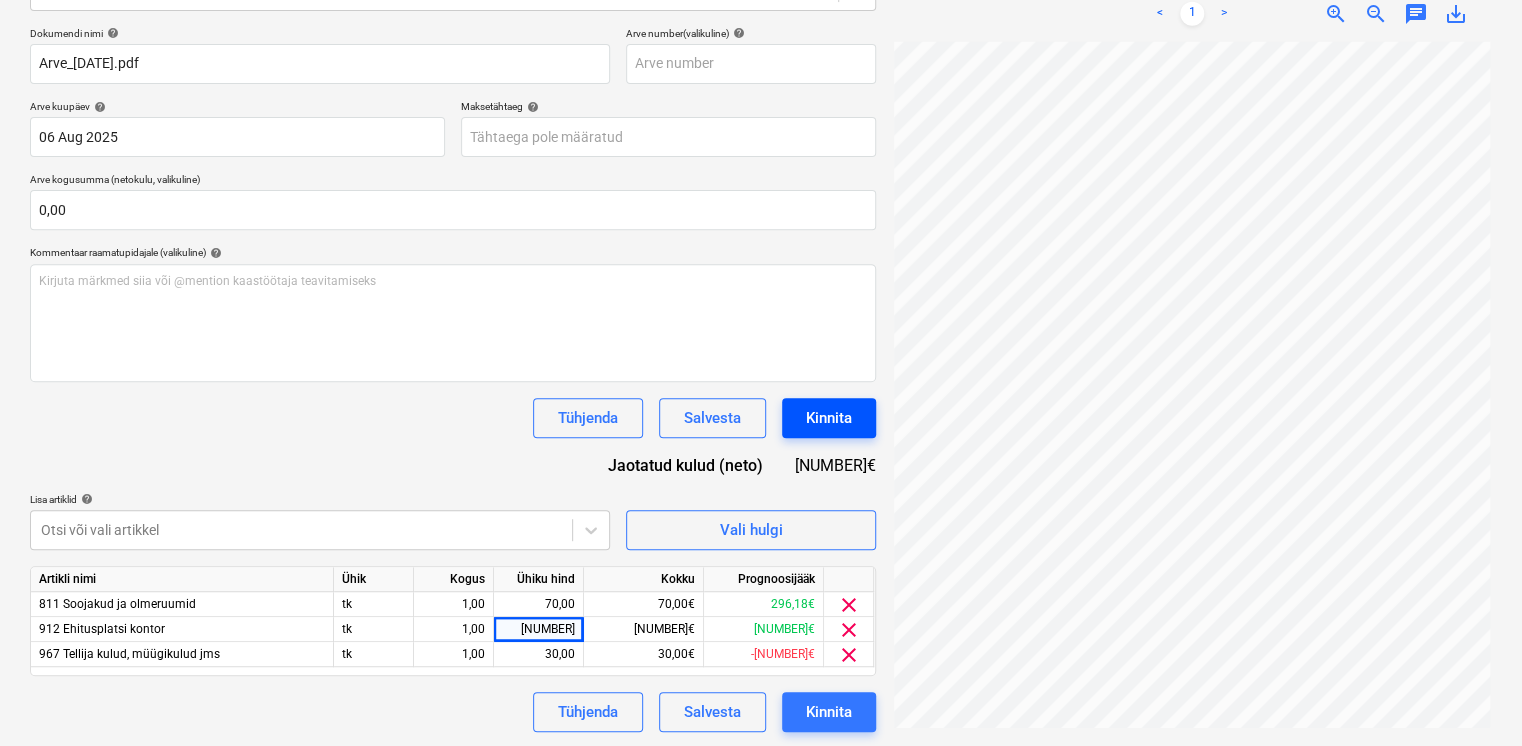 click on "Kinnita" at bounding box center (829, 418) 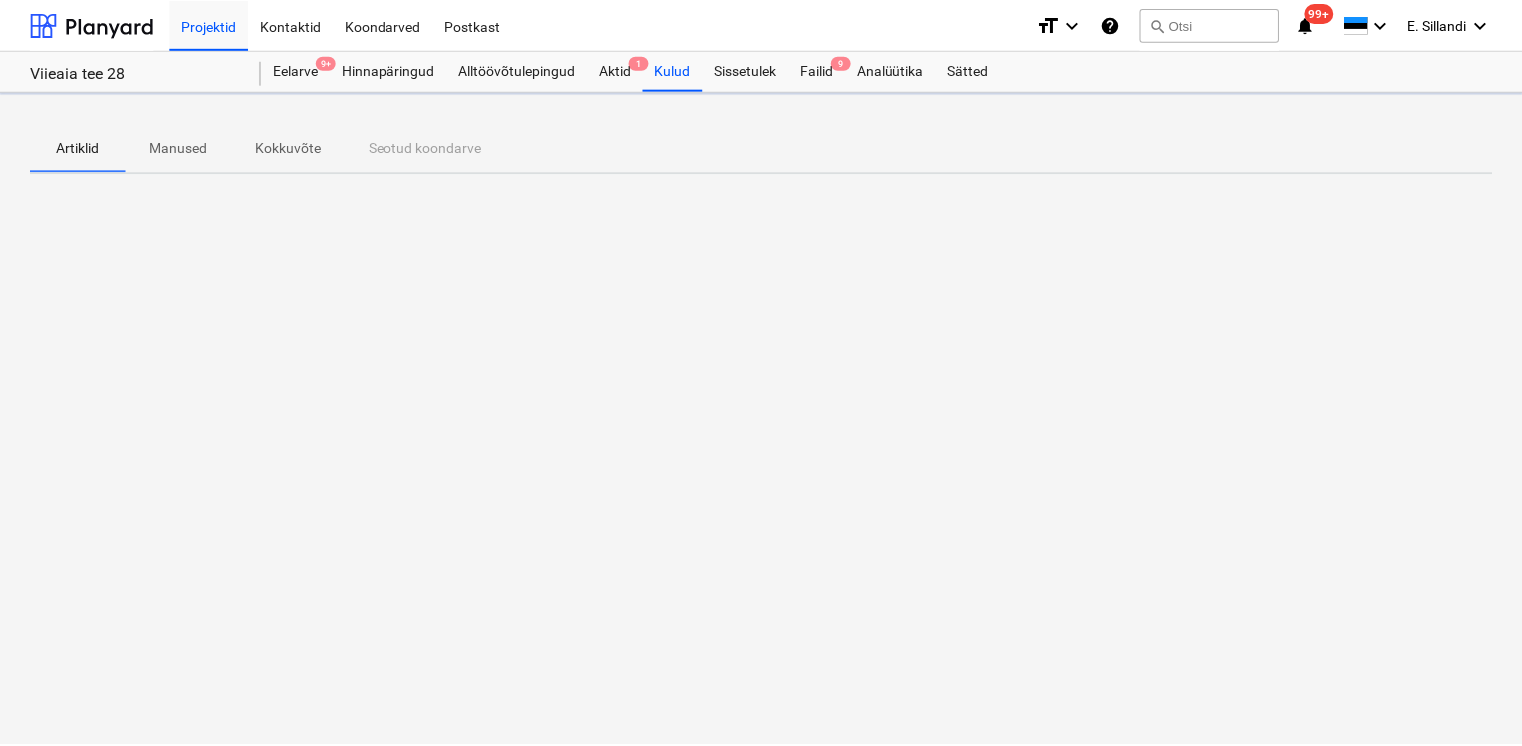 scroll, scrollTop: 0, scrollLeft: 0, axis: both 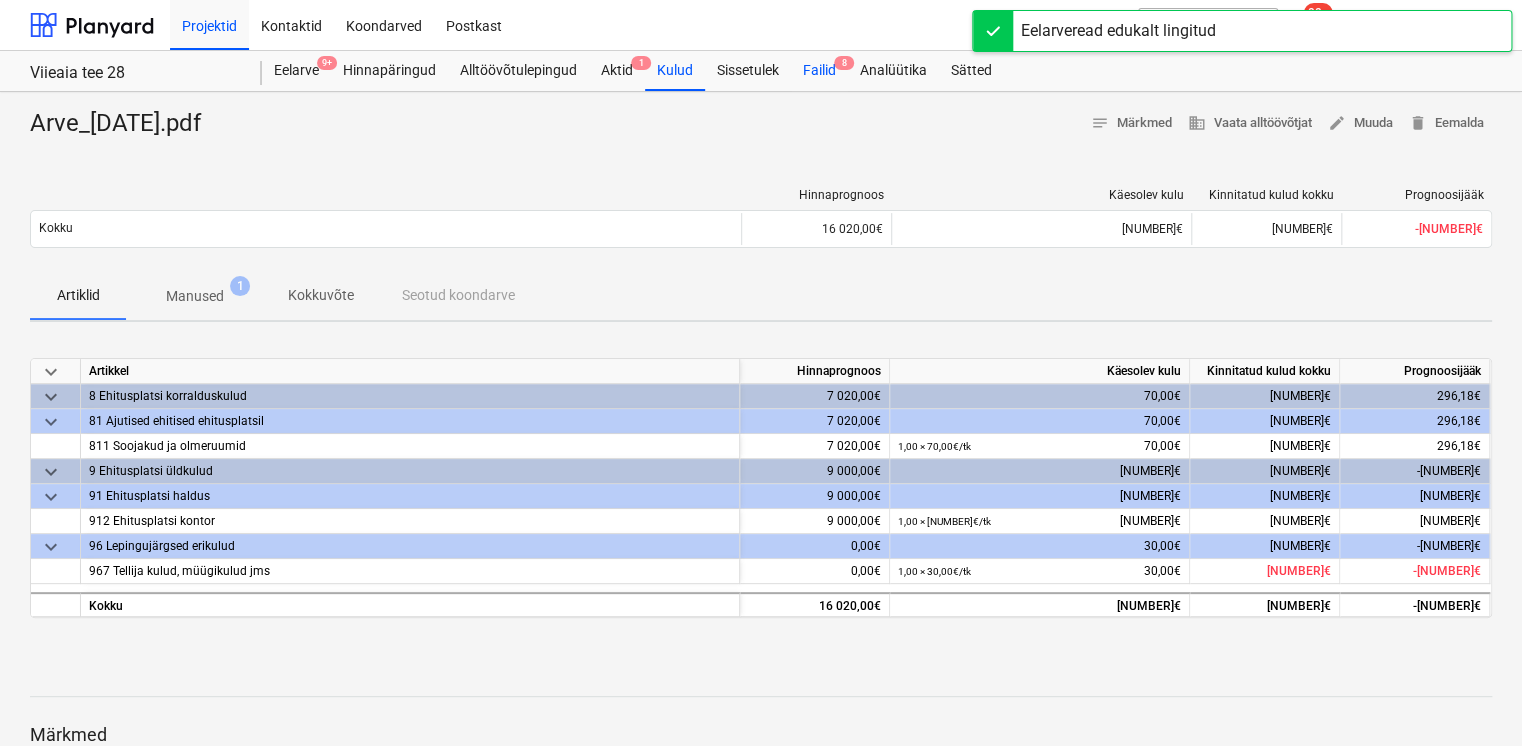 click on "Failid 8" at bounding box center [819, 71] 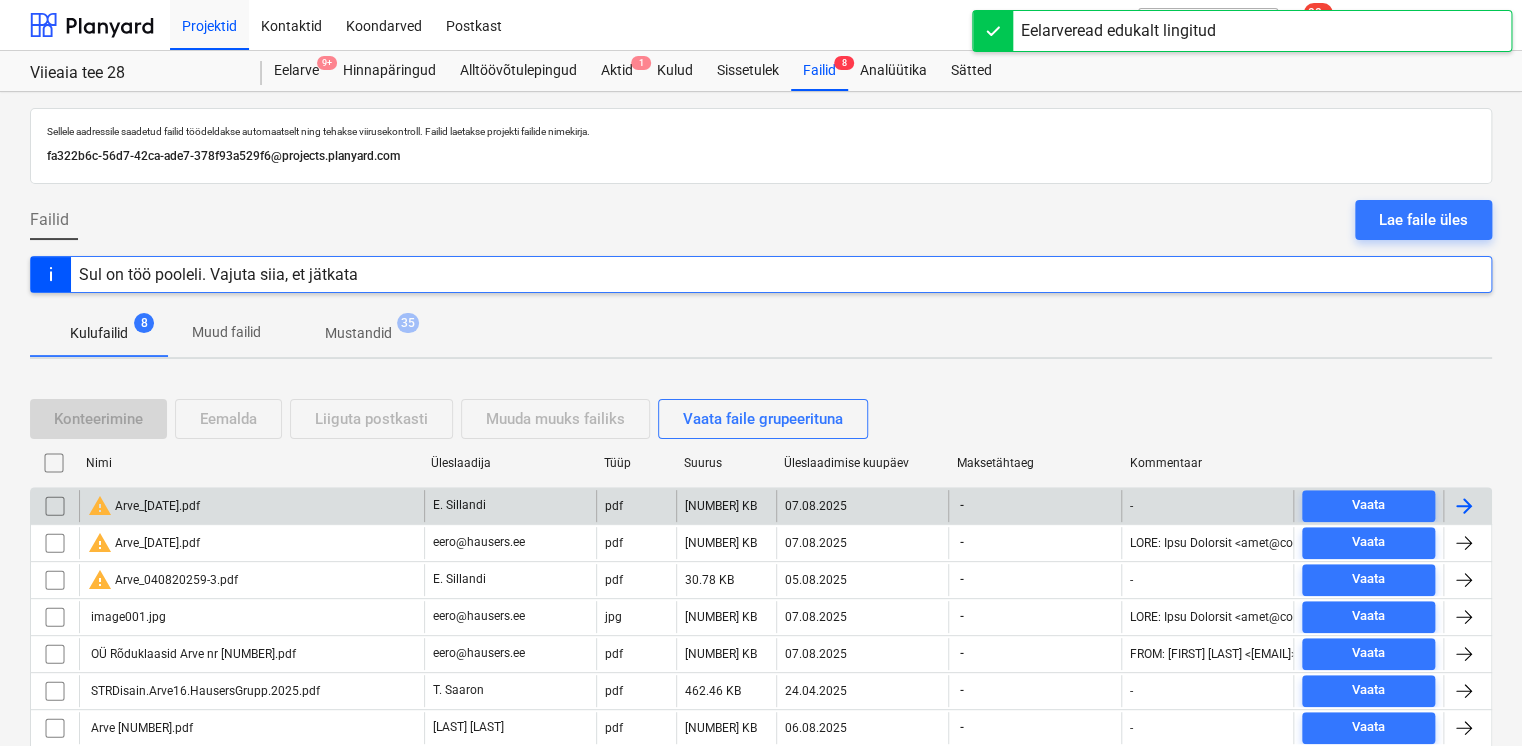 click at bounding box center (55, 506) 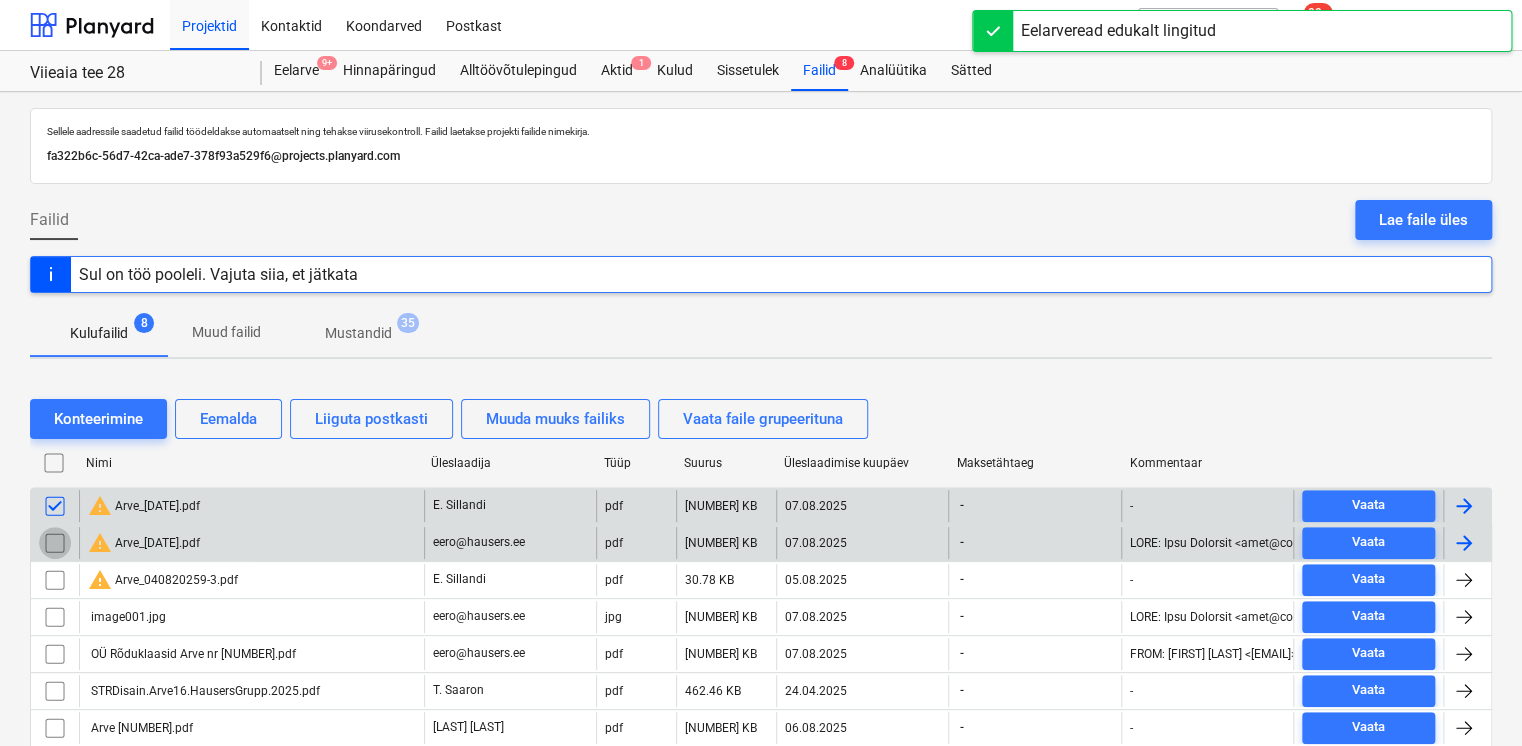 click at bounding box center (55, 543) 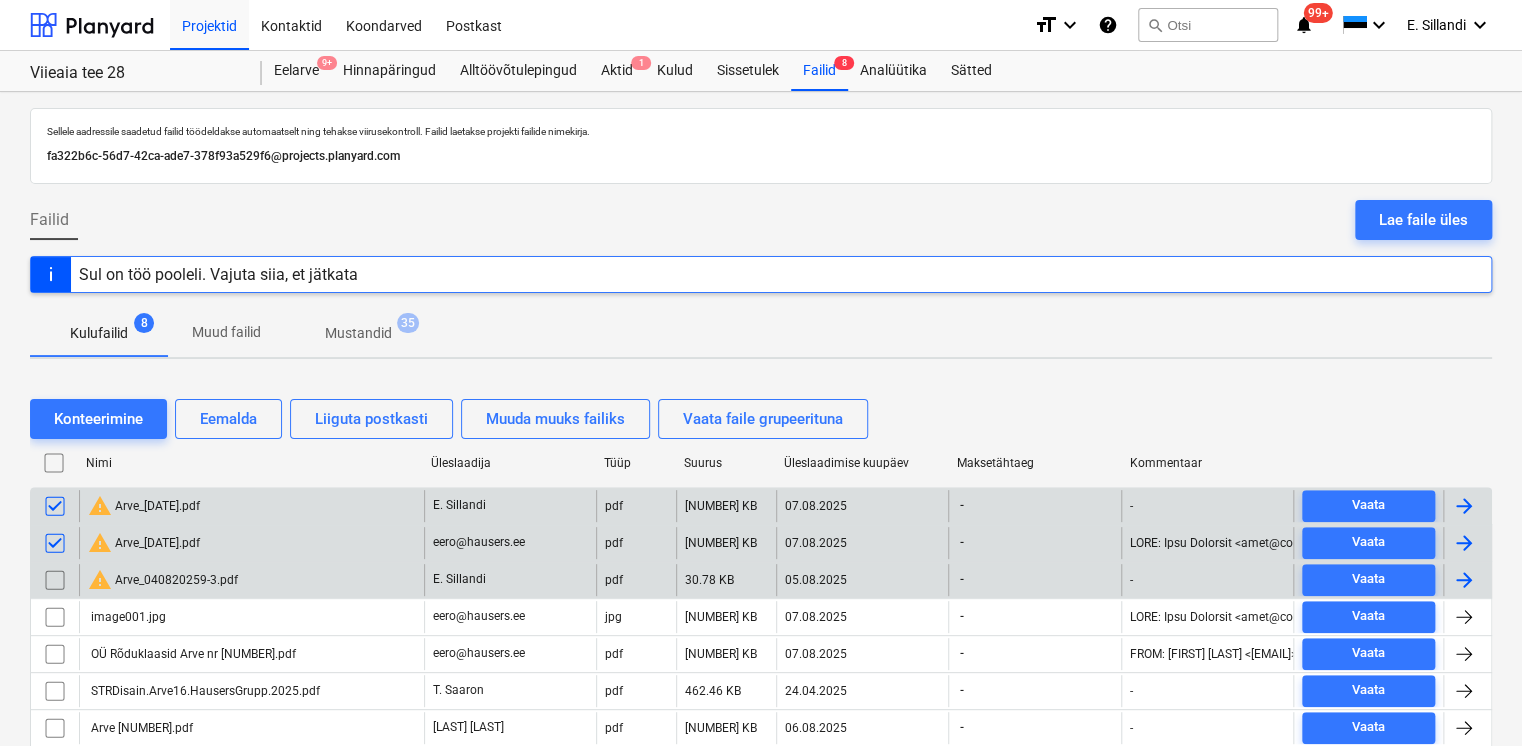 click at bounding box center [55, 580] 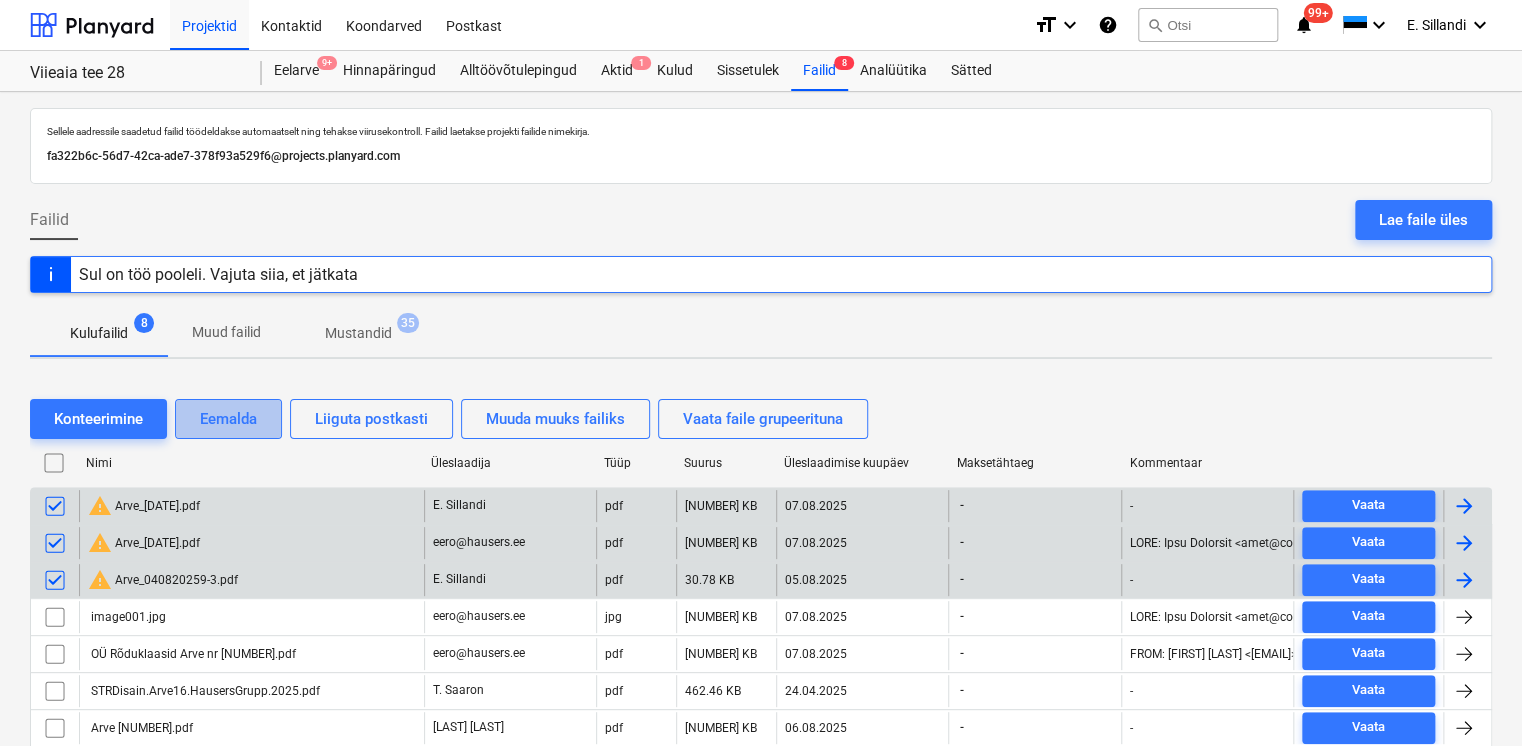 click on "Eemalda" at bounding box center [228, 419] 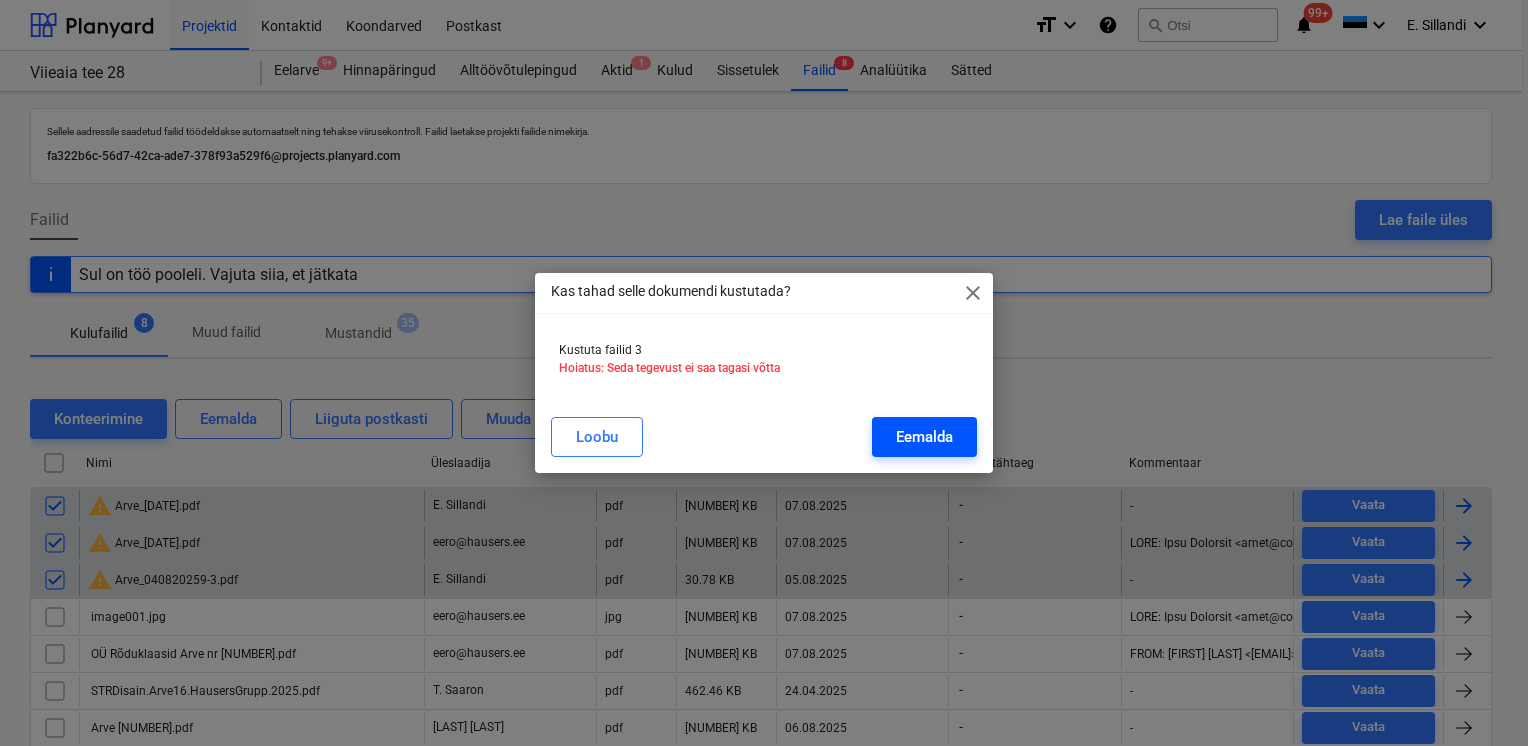 click on "Eemalda" at bounding box center (924, 437) 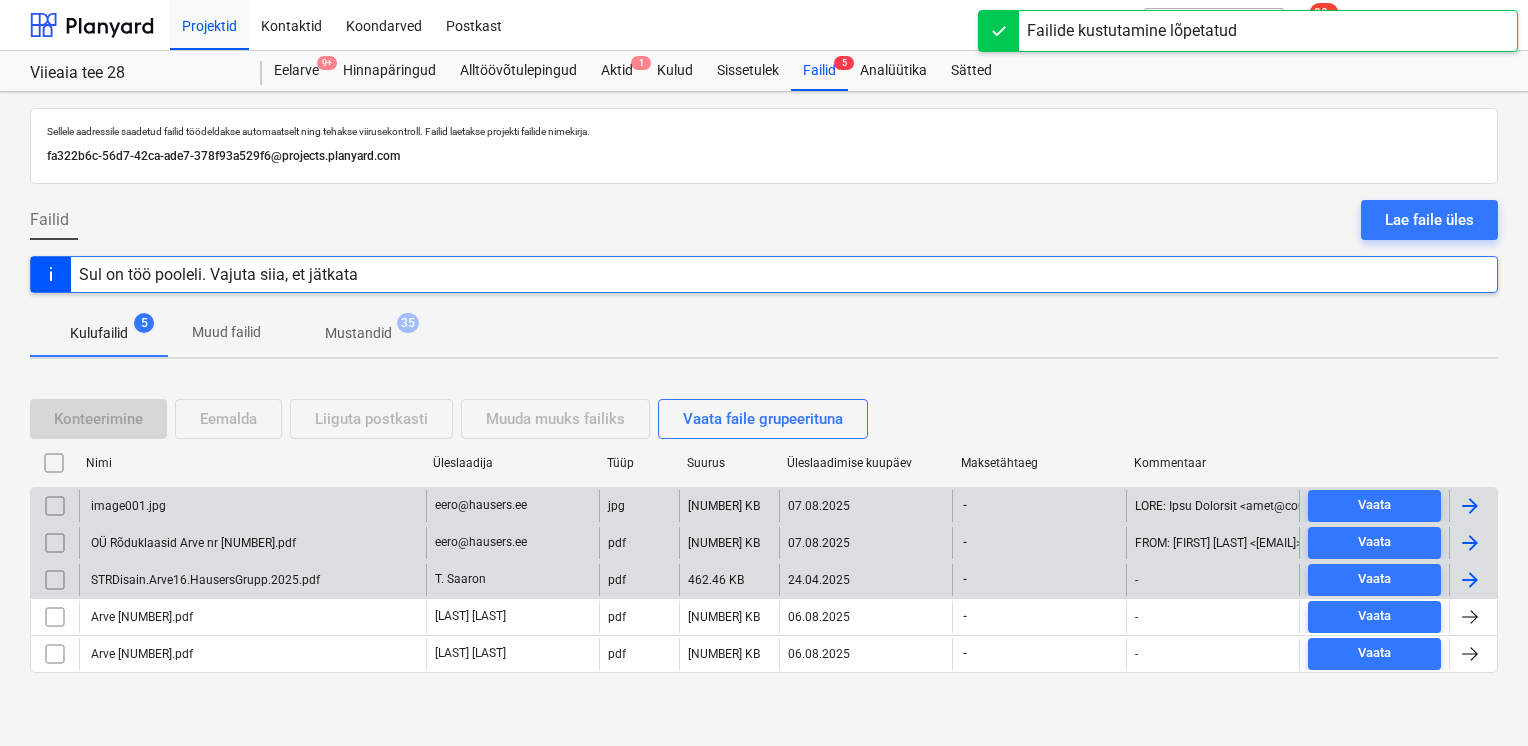 click at bounding box center [55, 506] 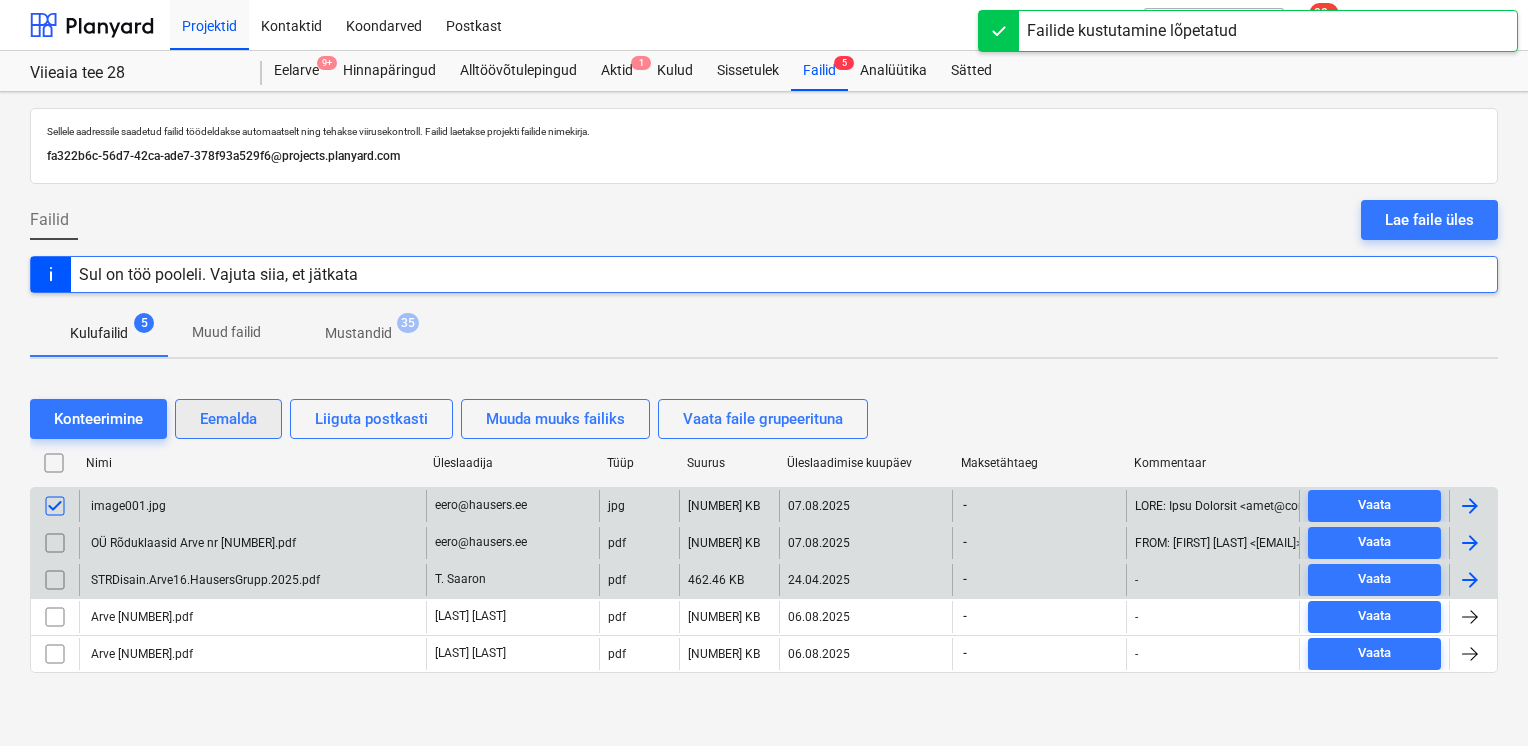 click on "Eemalda" at bounding box center [228, 419] 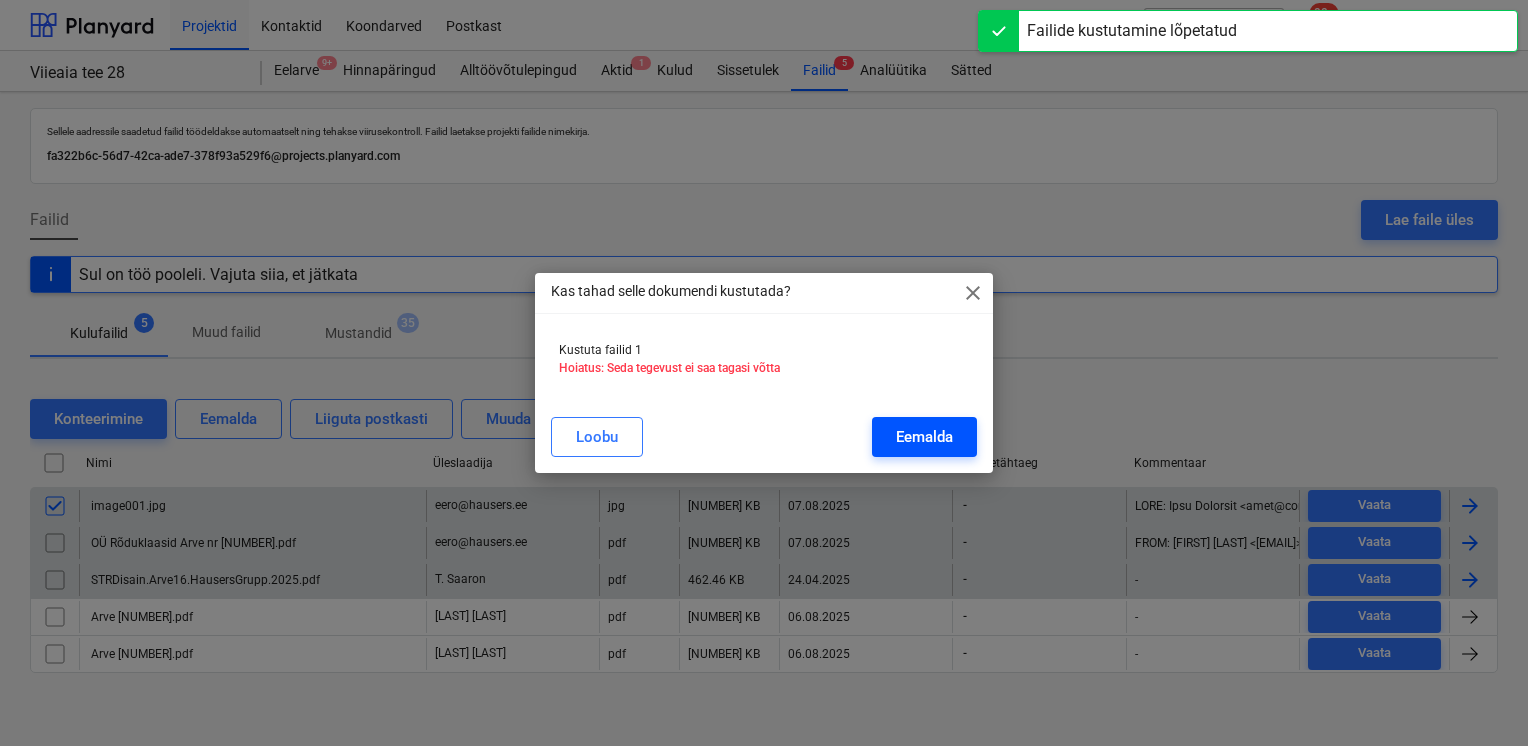 click on "Eemalda" at bounding box center (924, 437) 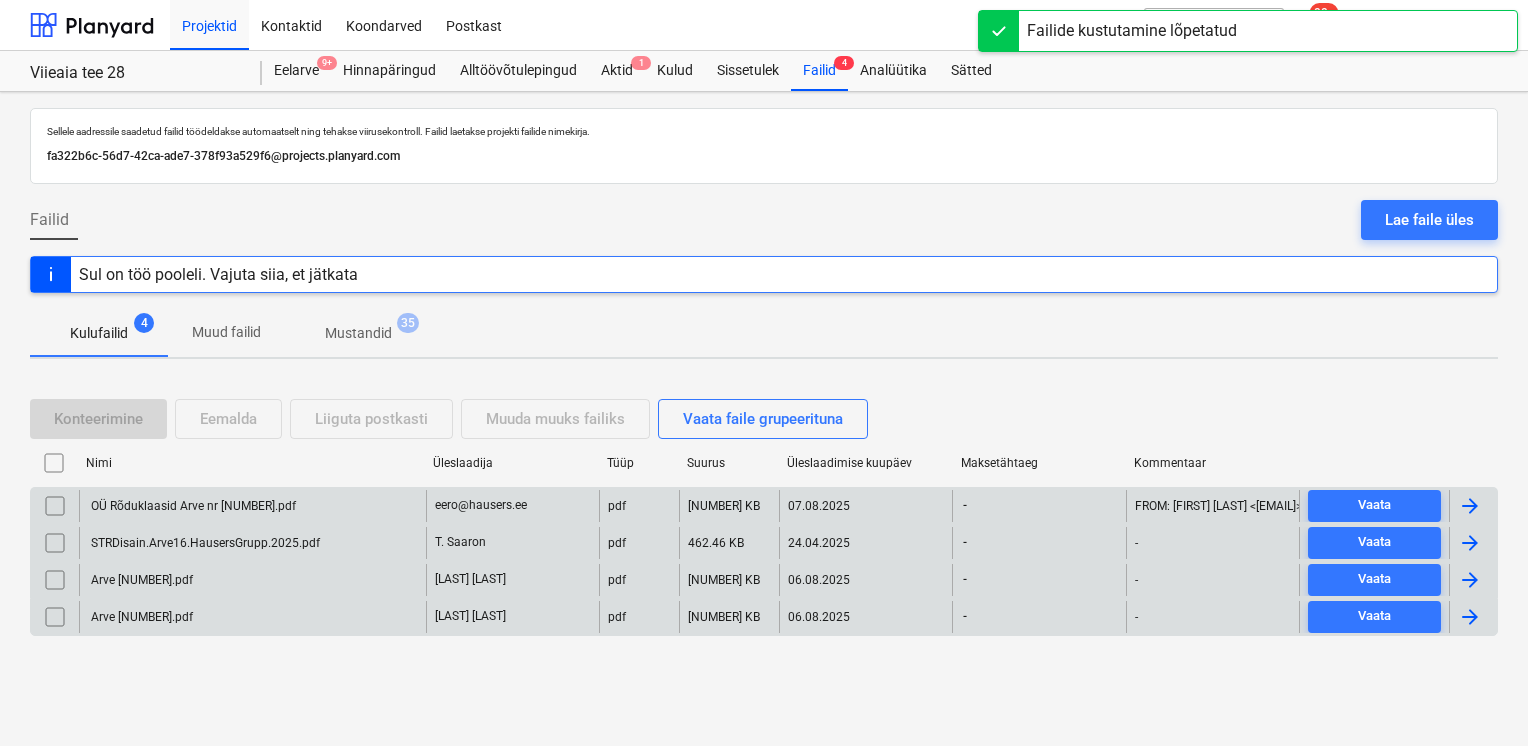 click on "Arve [NUMBER].pdf" at bounding box center [252, 617] 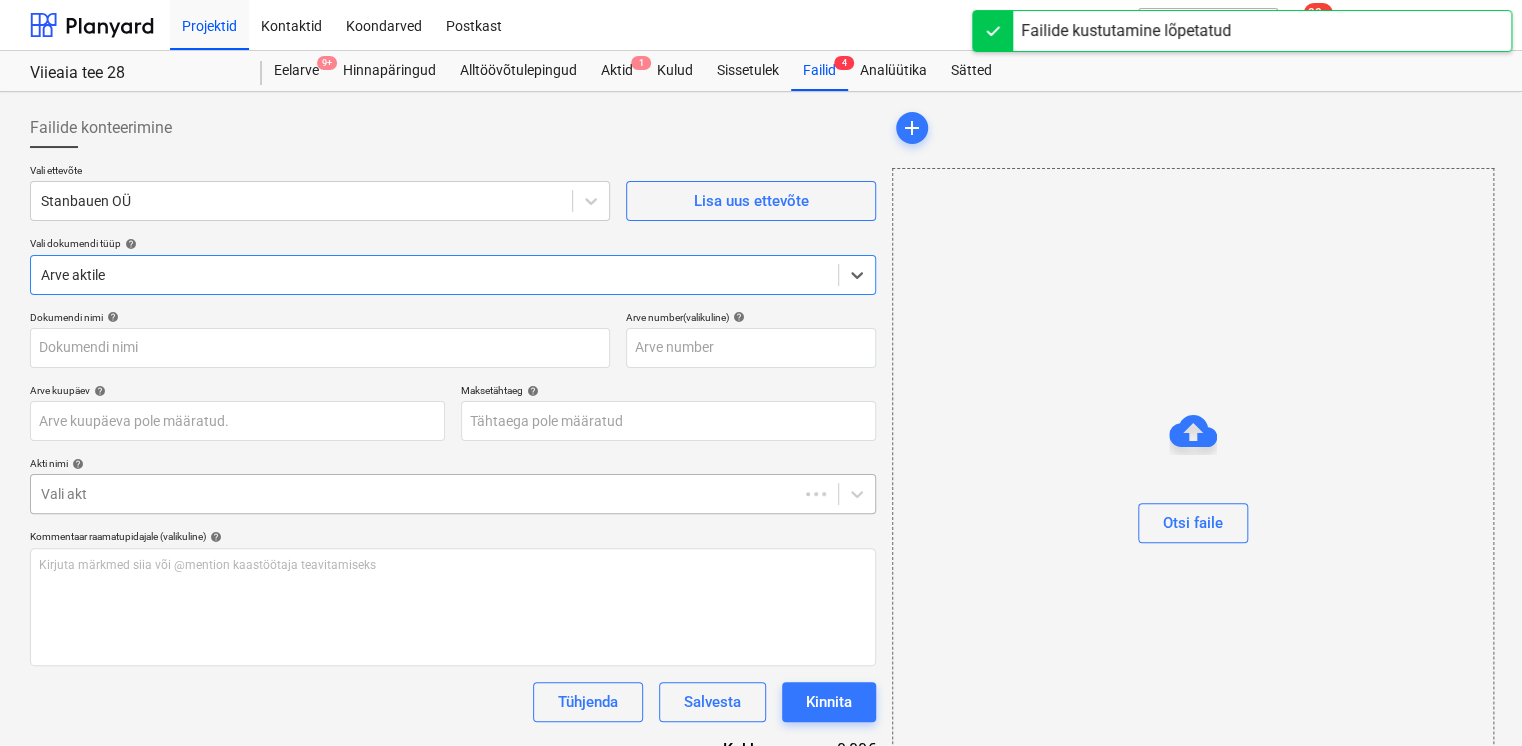 type on "Arve [NUMBER].pdf" 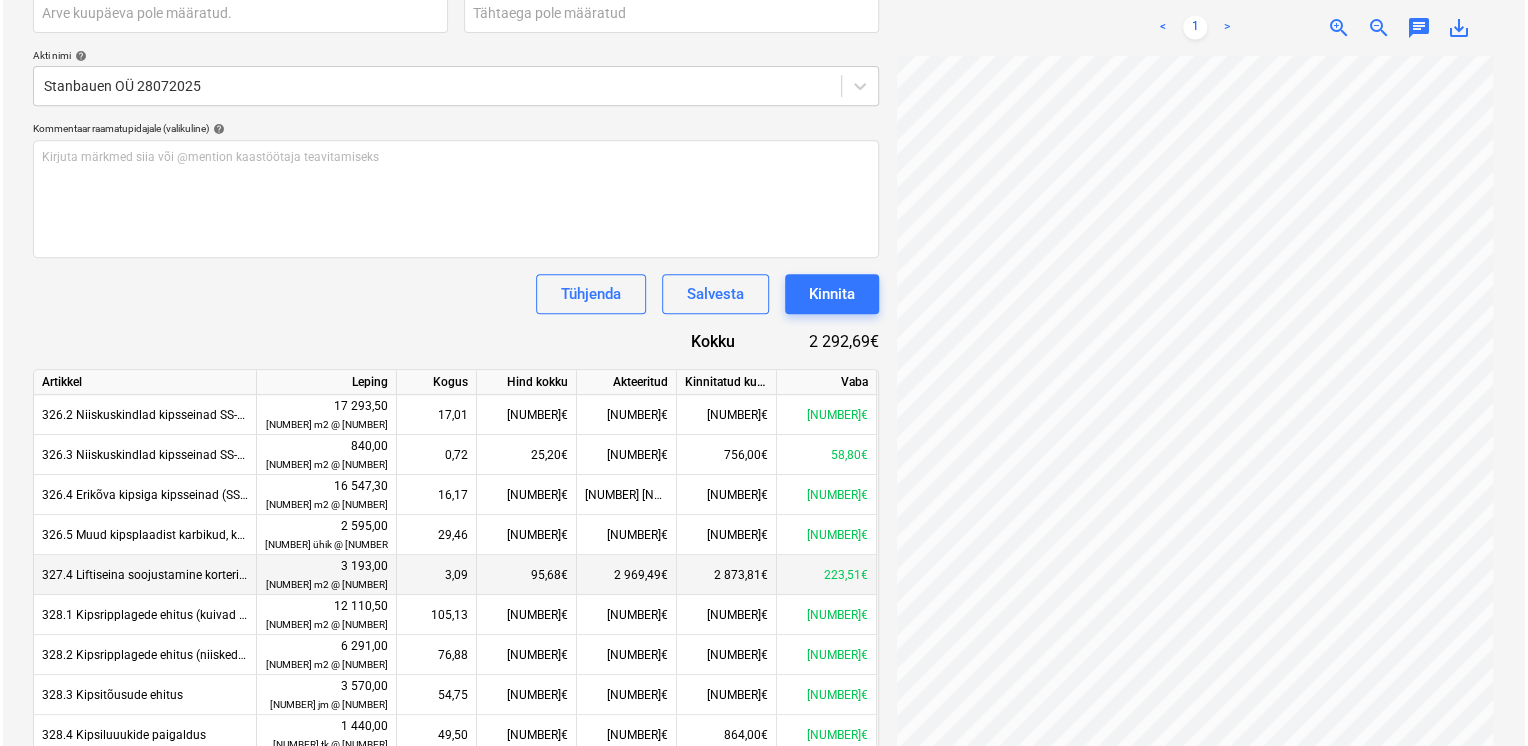 scroll, scrollTop: 466, scrollLeft: 0, axis: vertical 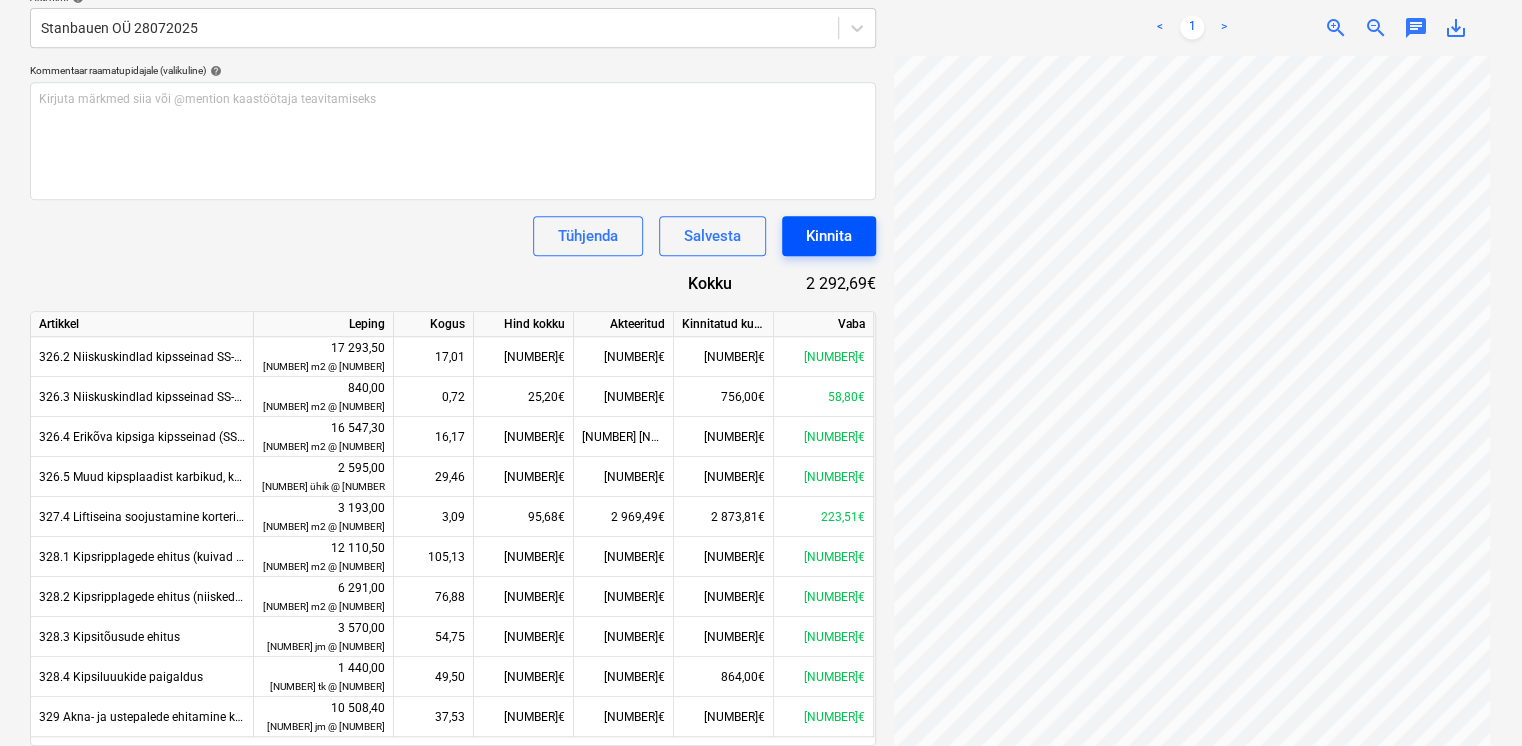 click on "Kinnita" at bounding box center (829, 236) 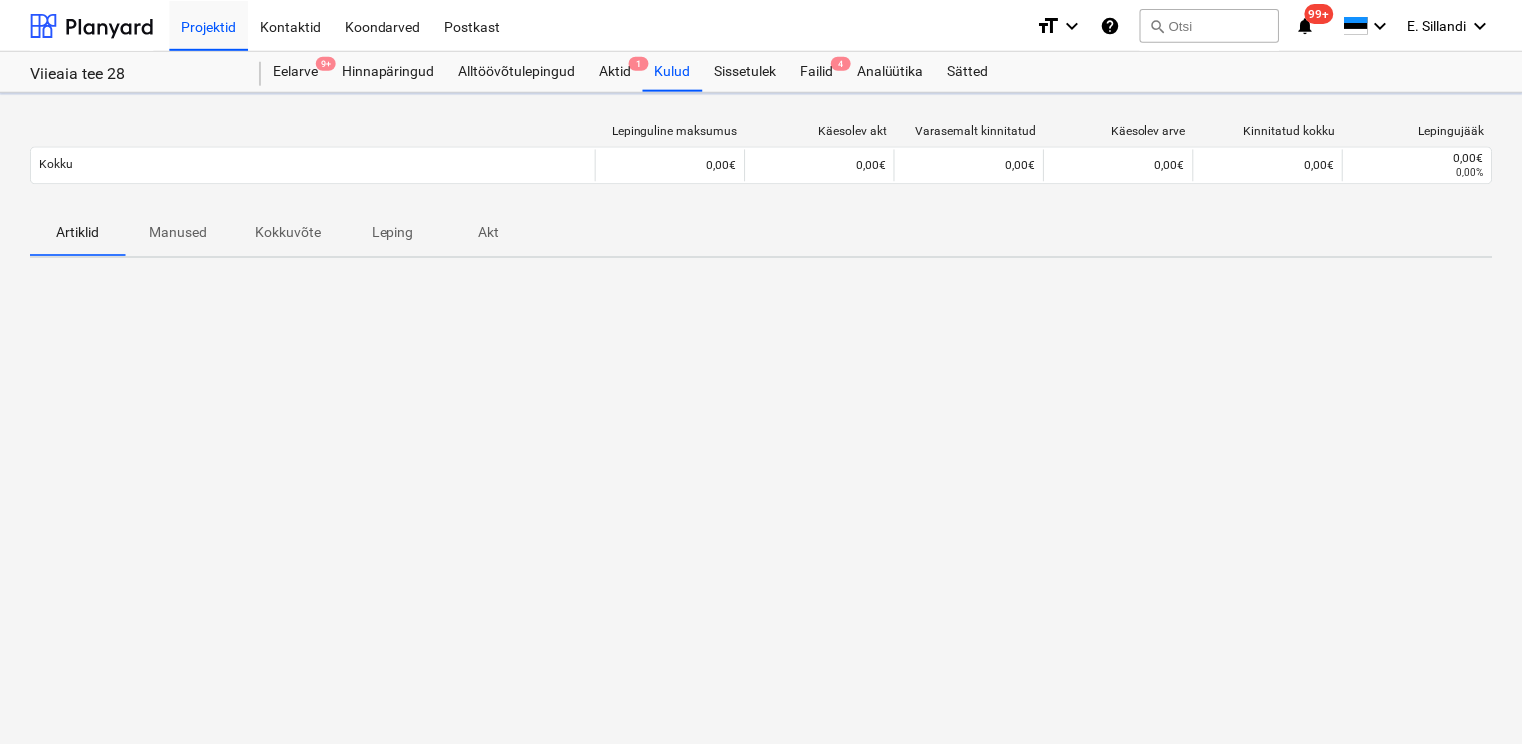 scroll, scrollTop: 0, scrollLeft: 0, axis: both 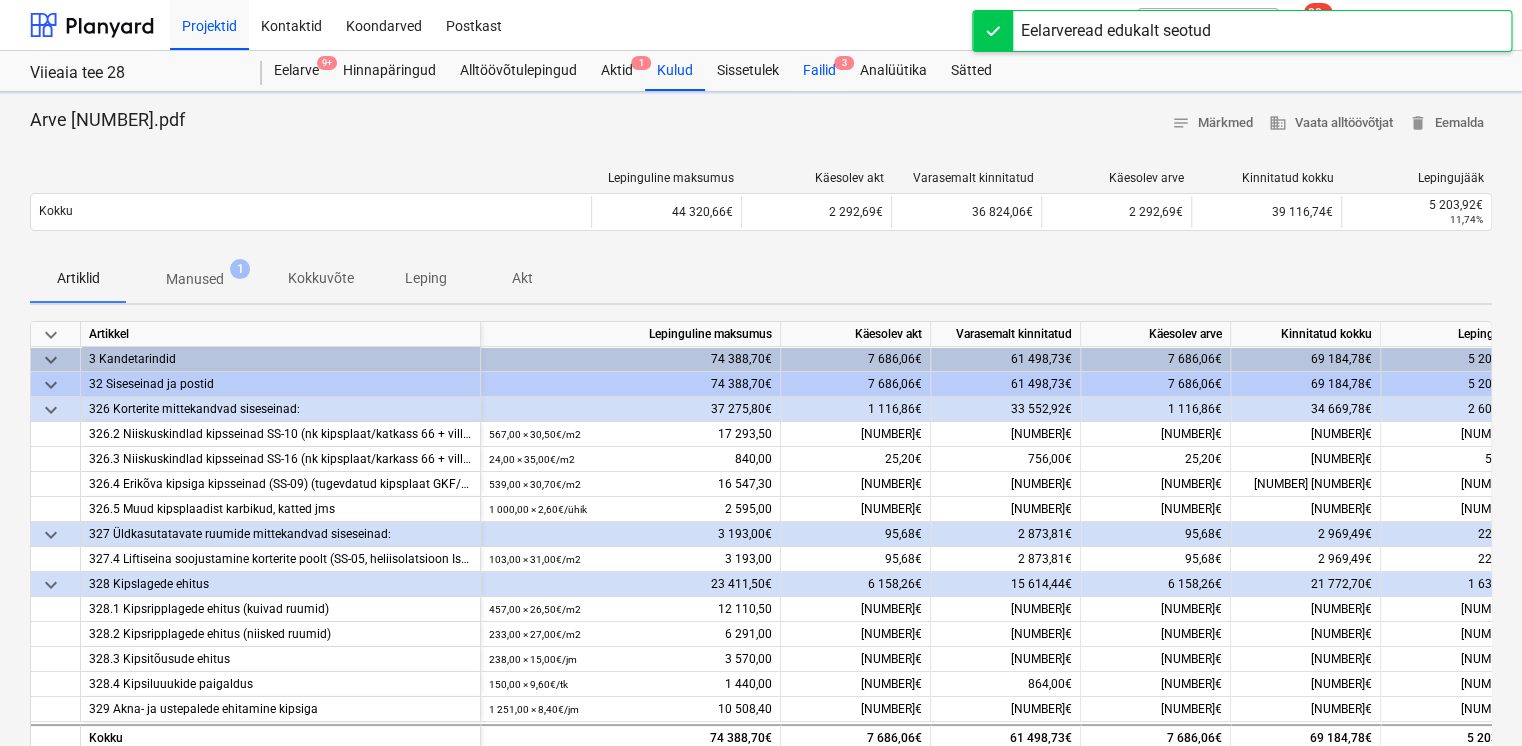 click on "Failid 3" at bounding box center (819, 71) 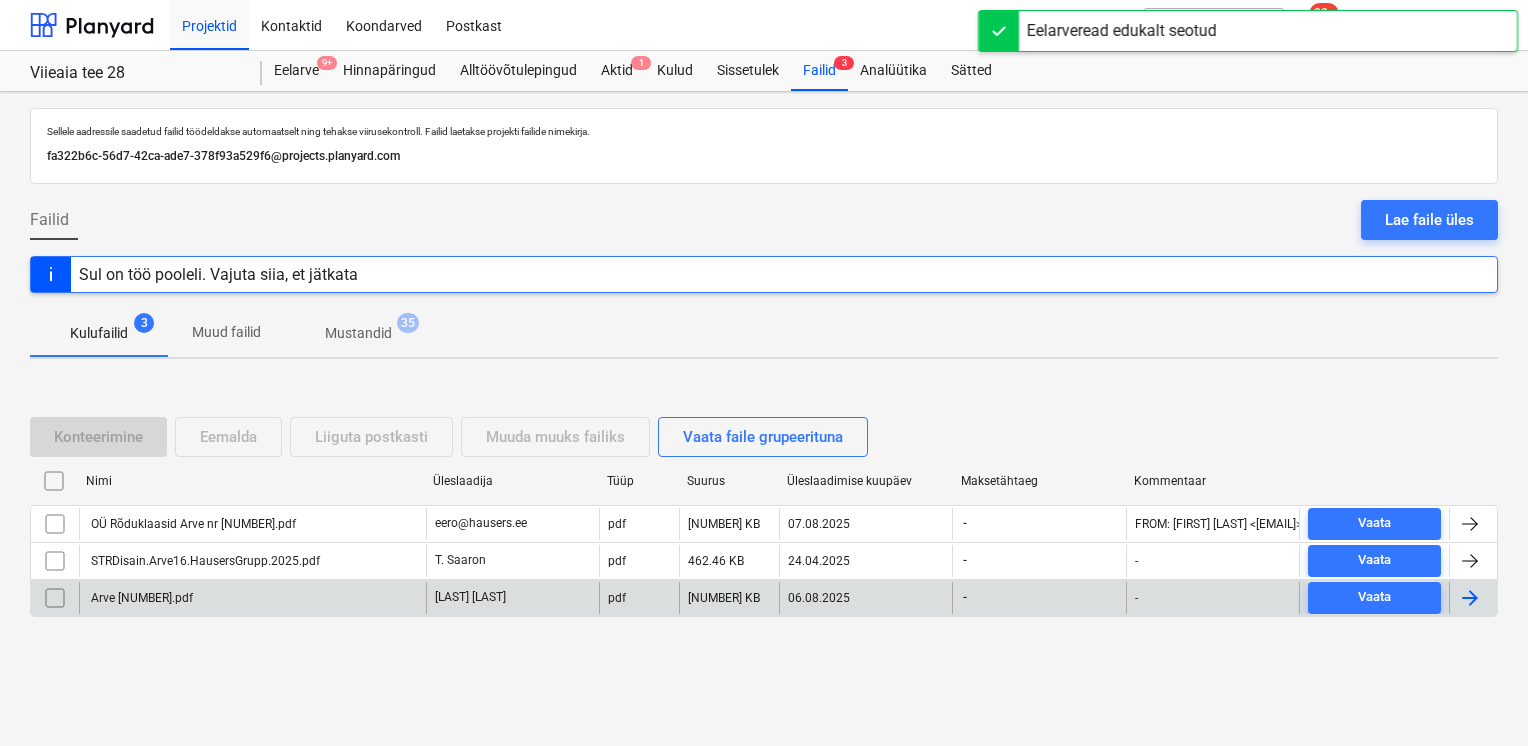 click on "Arve [NUMBER].pdf" at bounding box center [140, 598] 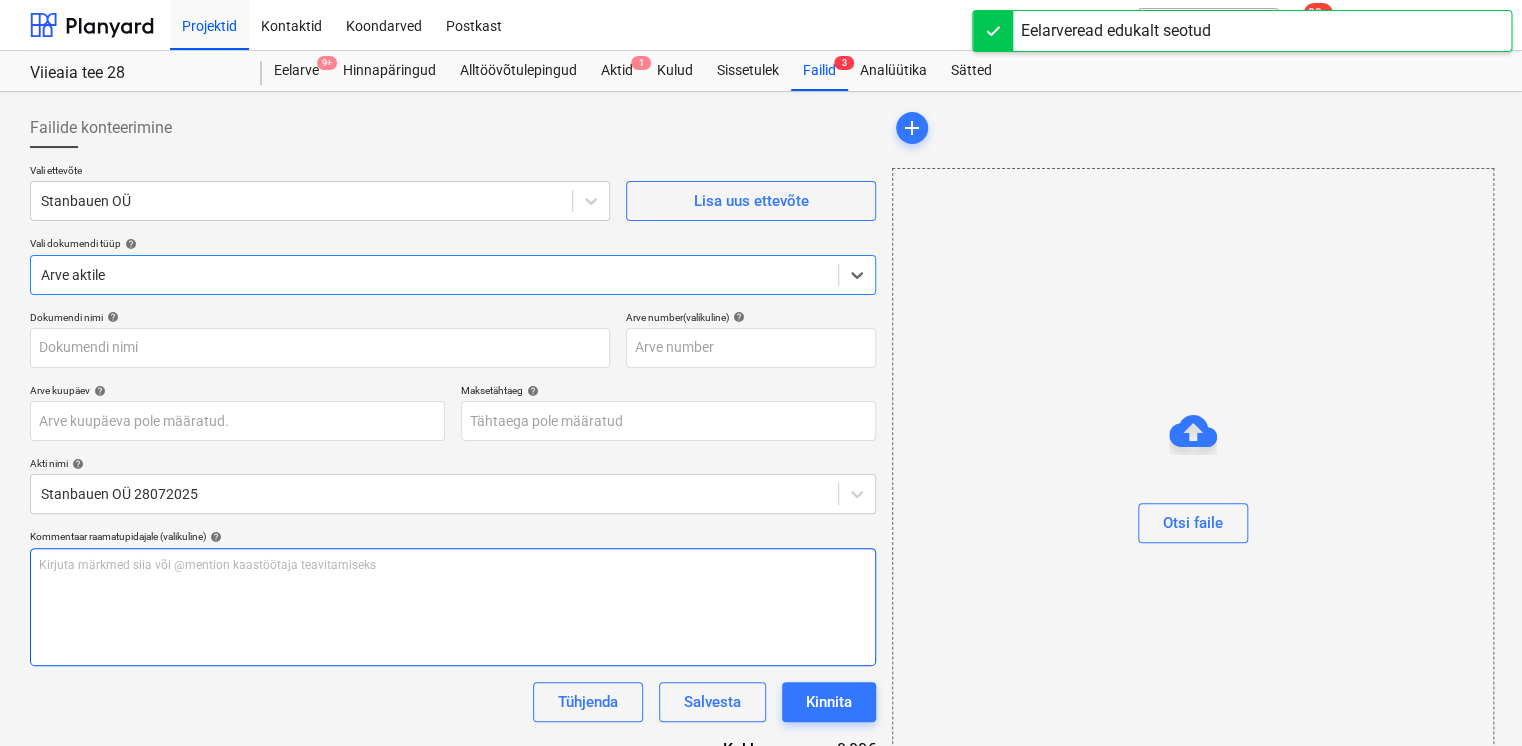 type on "Arve [NUMBER].pdf" 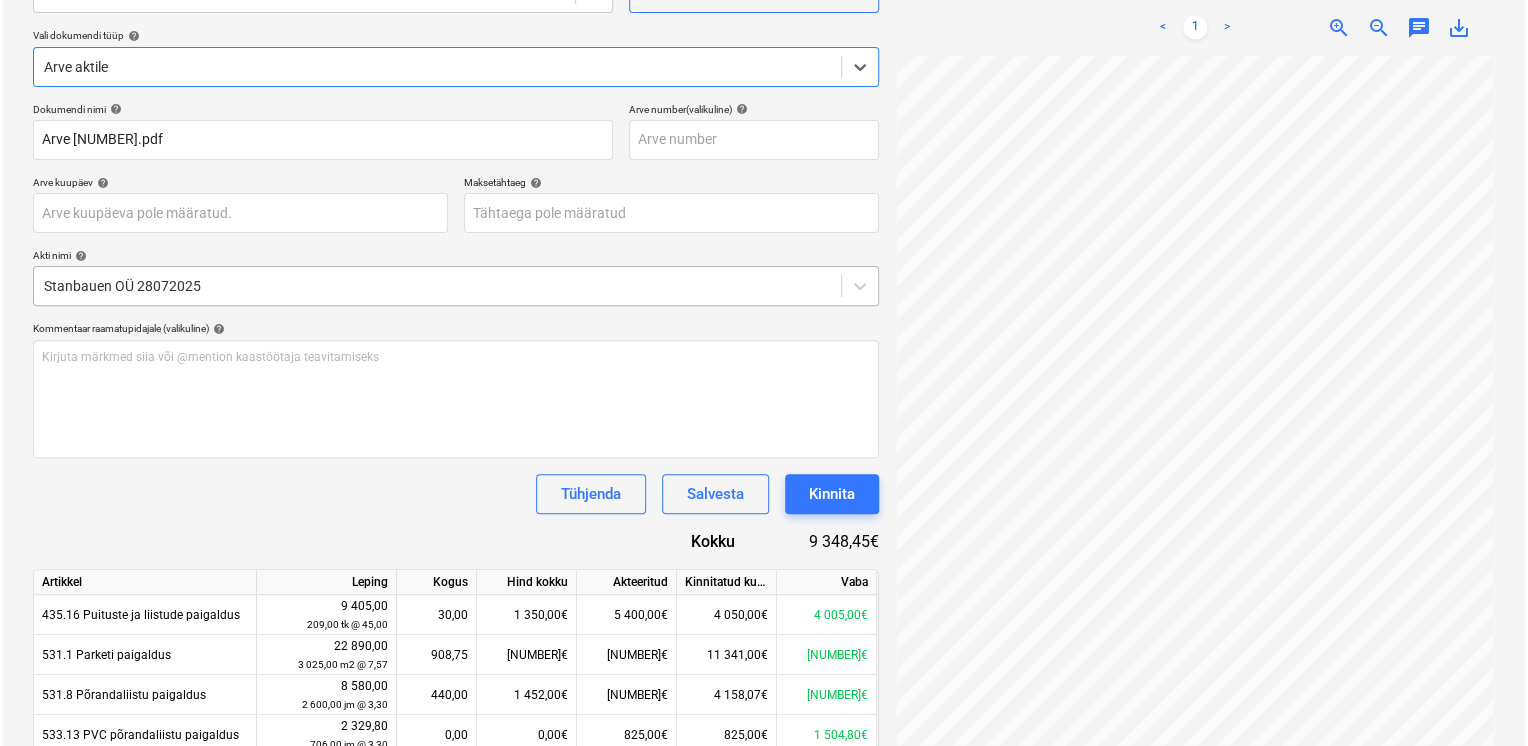 scroll, scrollTop: 233, scrollLeft: 0, axis: vertical 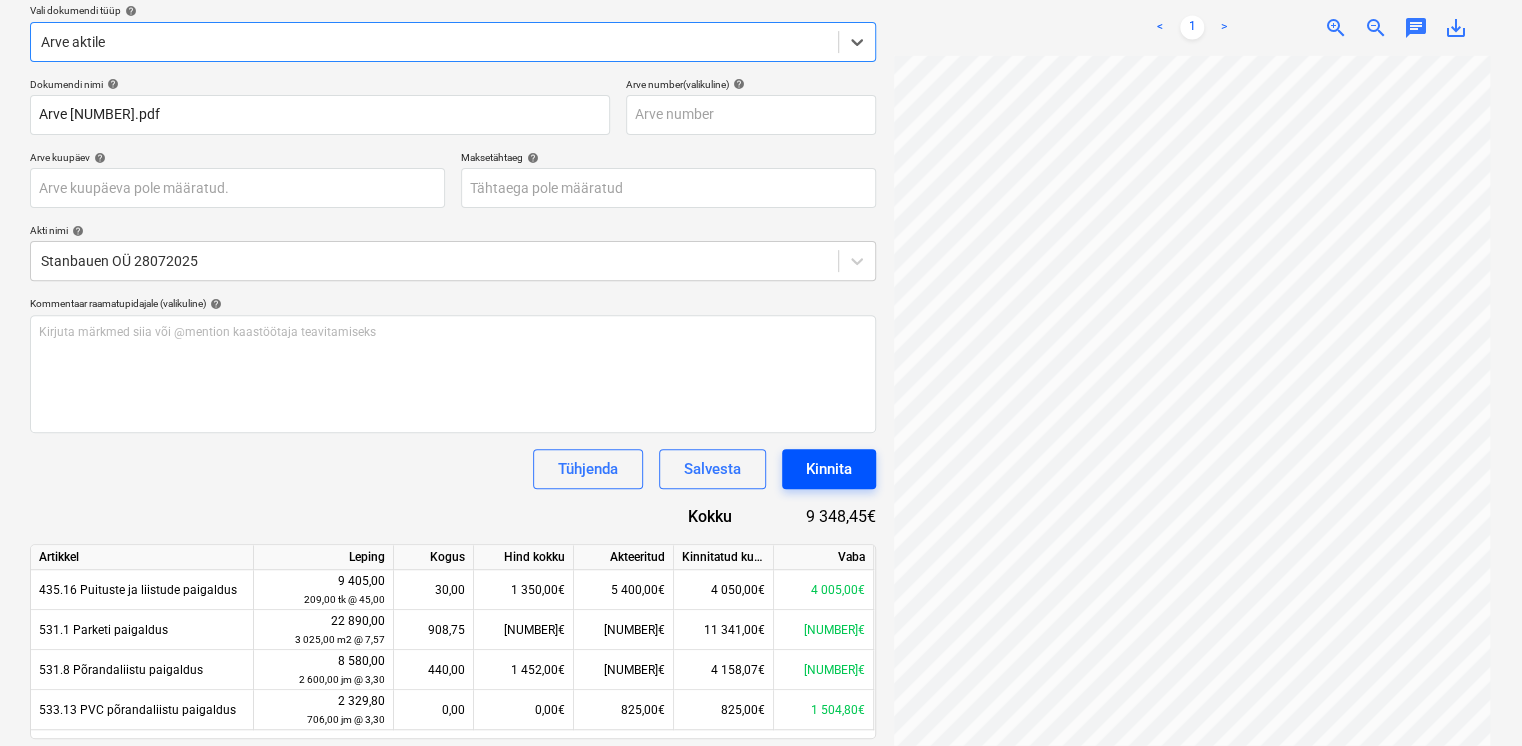 click on "Kinnita" at bounding box center (829, 469) 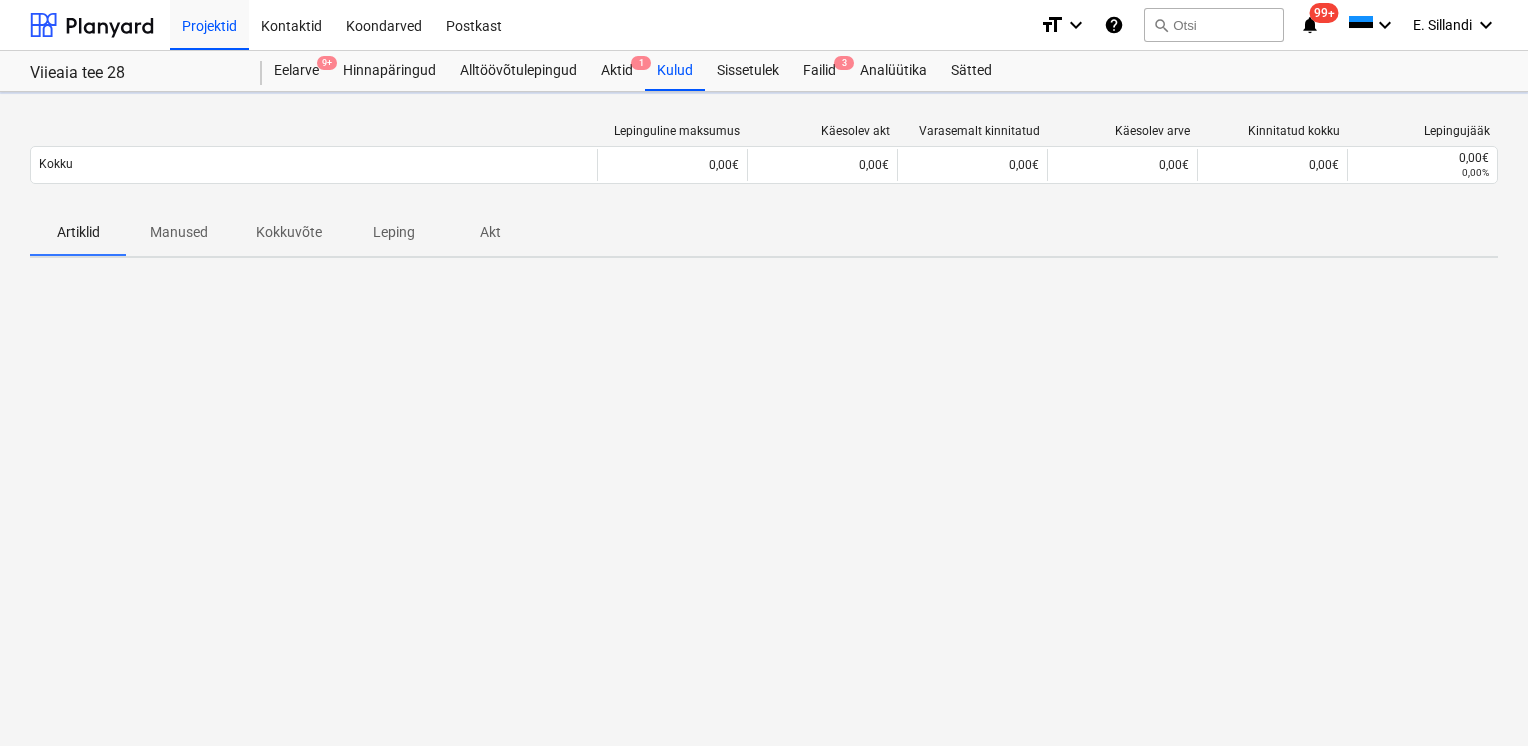 scroll, scrollTop: 0, scrollLeft: 0, axis: both 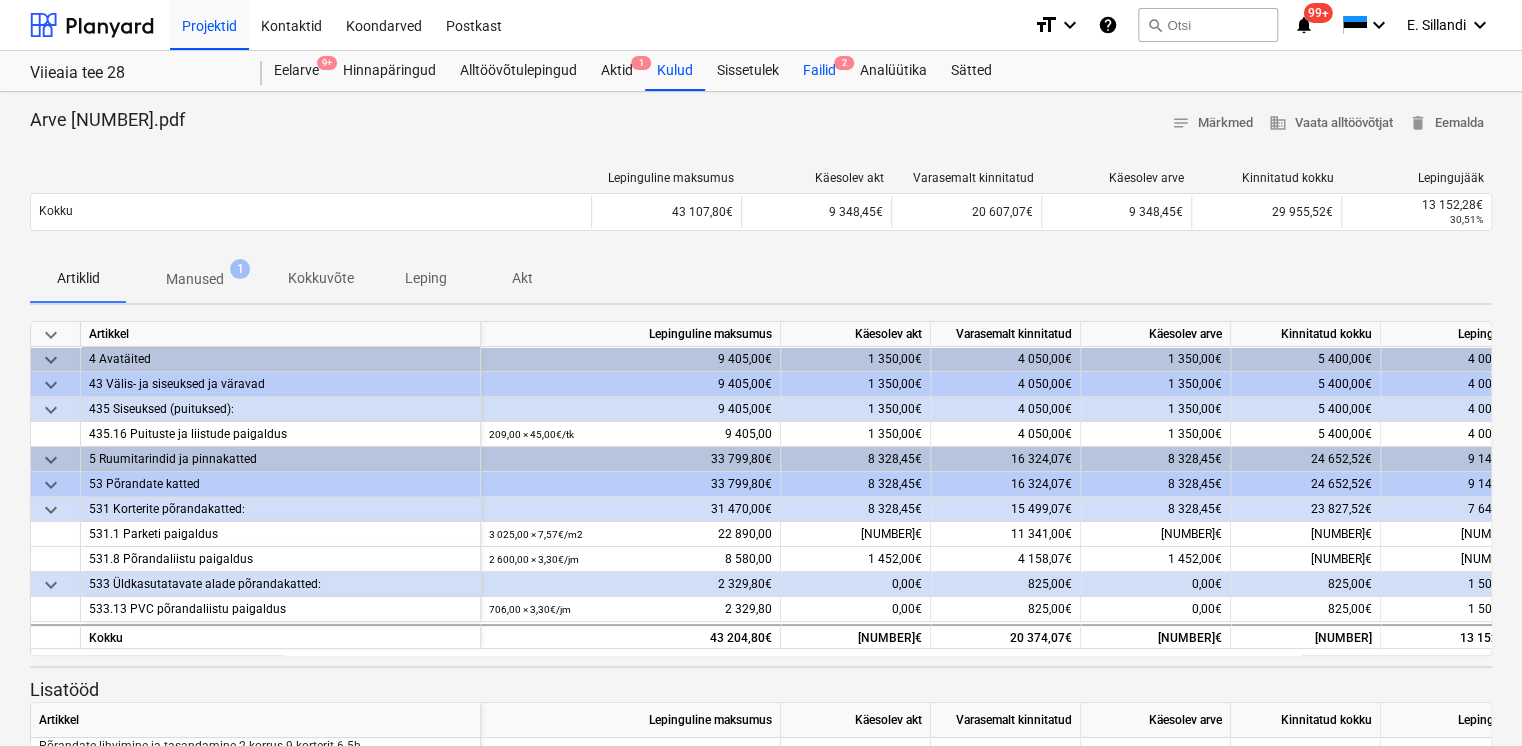click on "Failid 2" at bounding box center (819, 71) 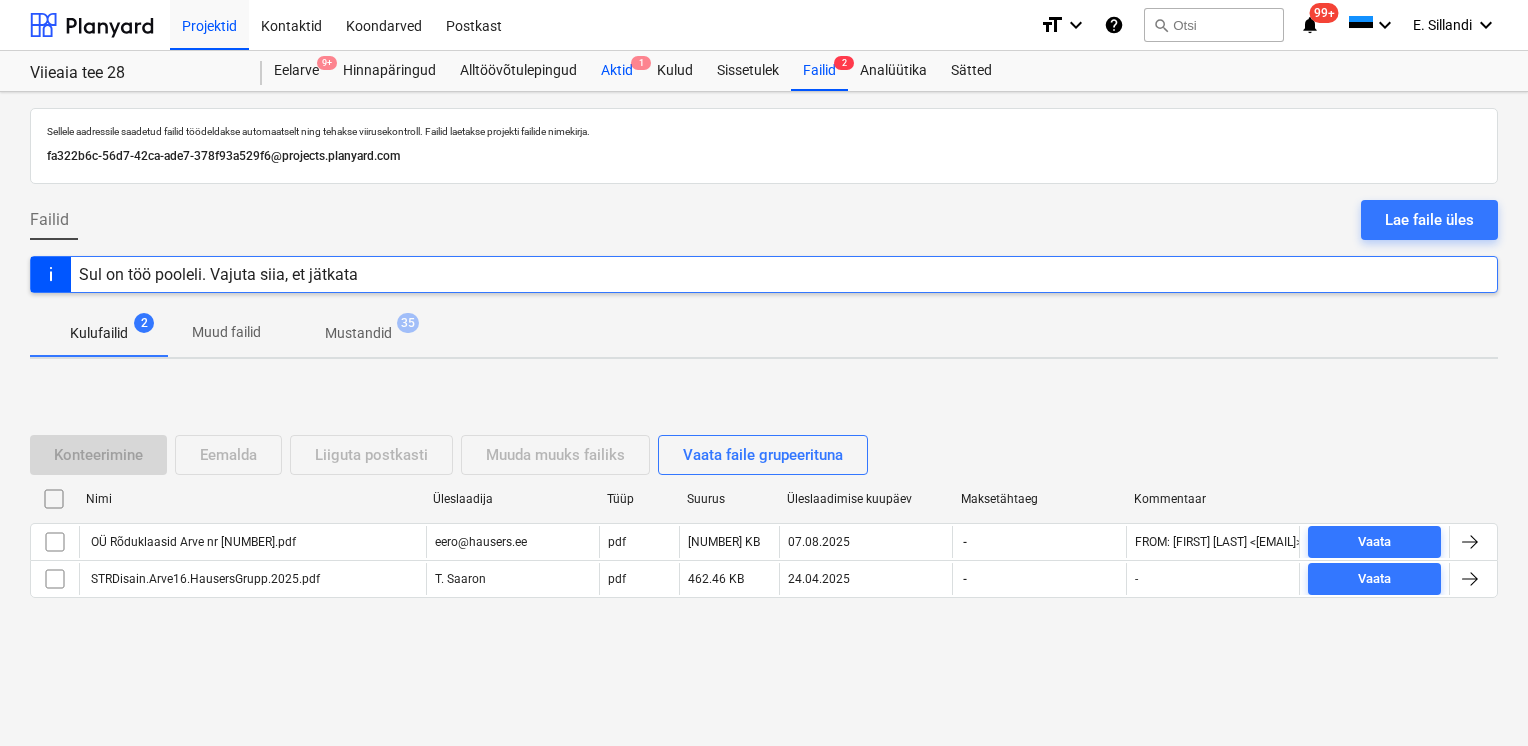 click on "Aktid 1" at bounding box center (617, 71) 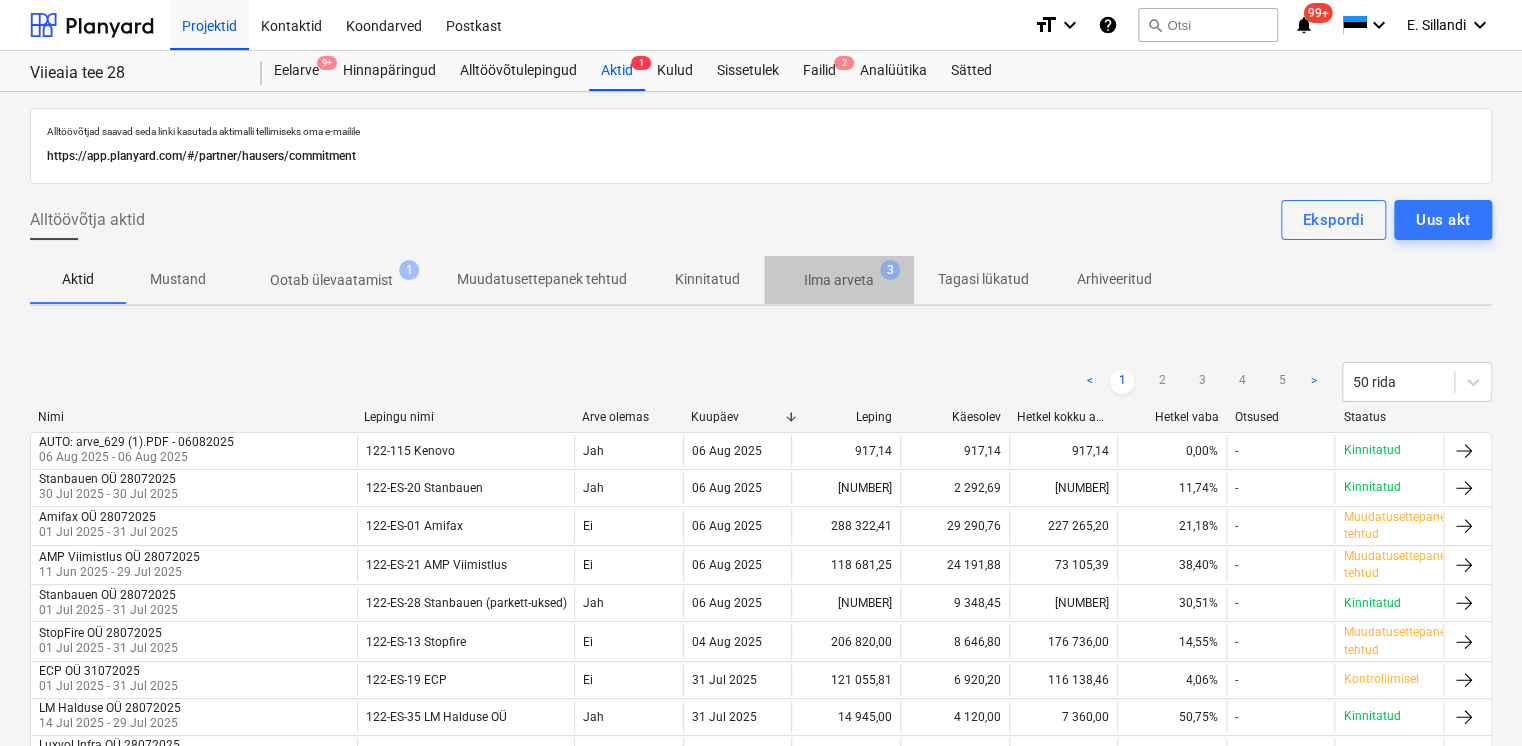 click on "Ilma arveta" at bounding box center [839, 280] 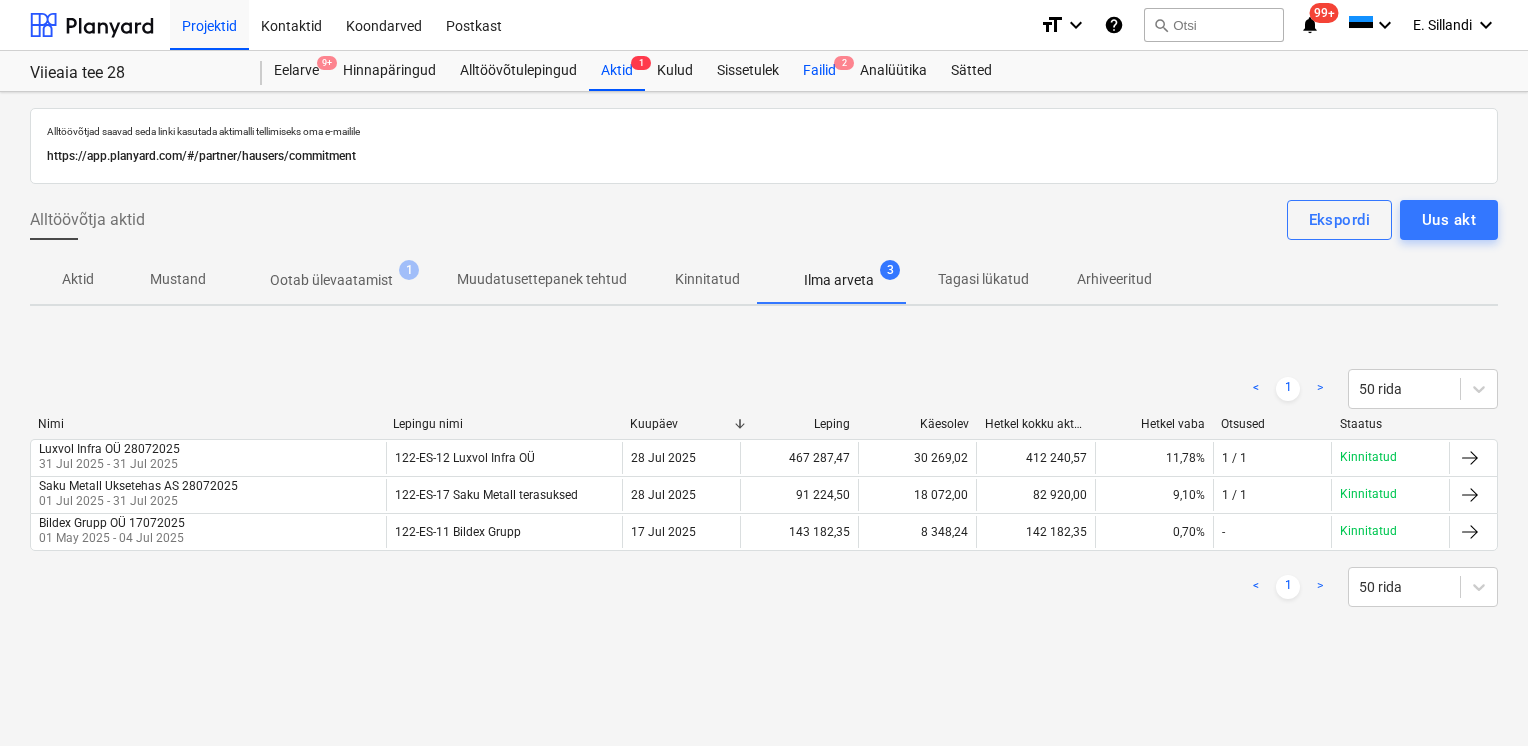 click on "Failid 2" at bounding box center [819, 71] 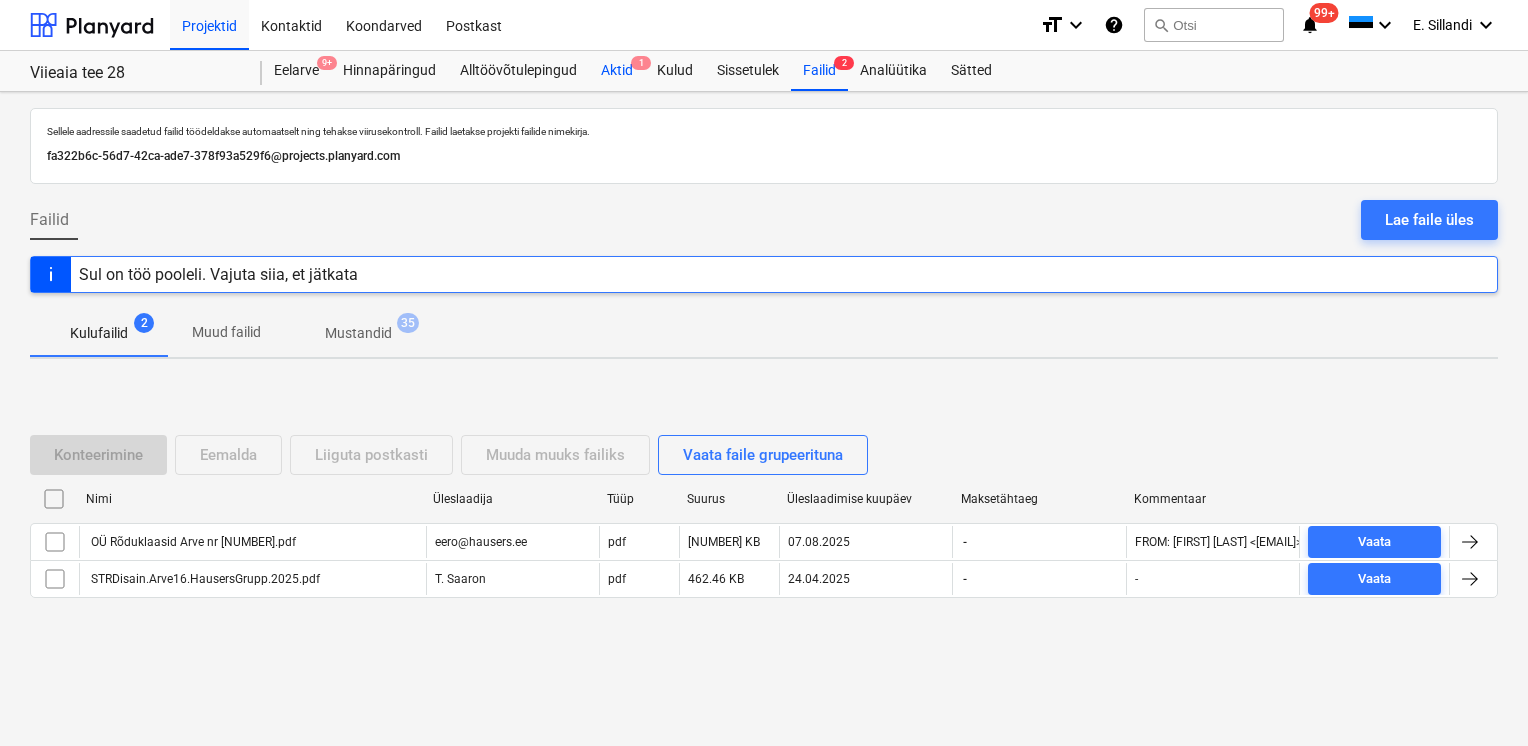 click on "Aktid 1" at bounding box center [617, 71] 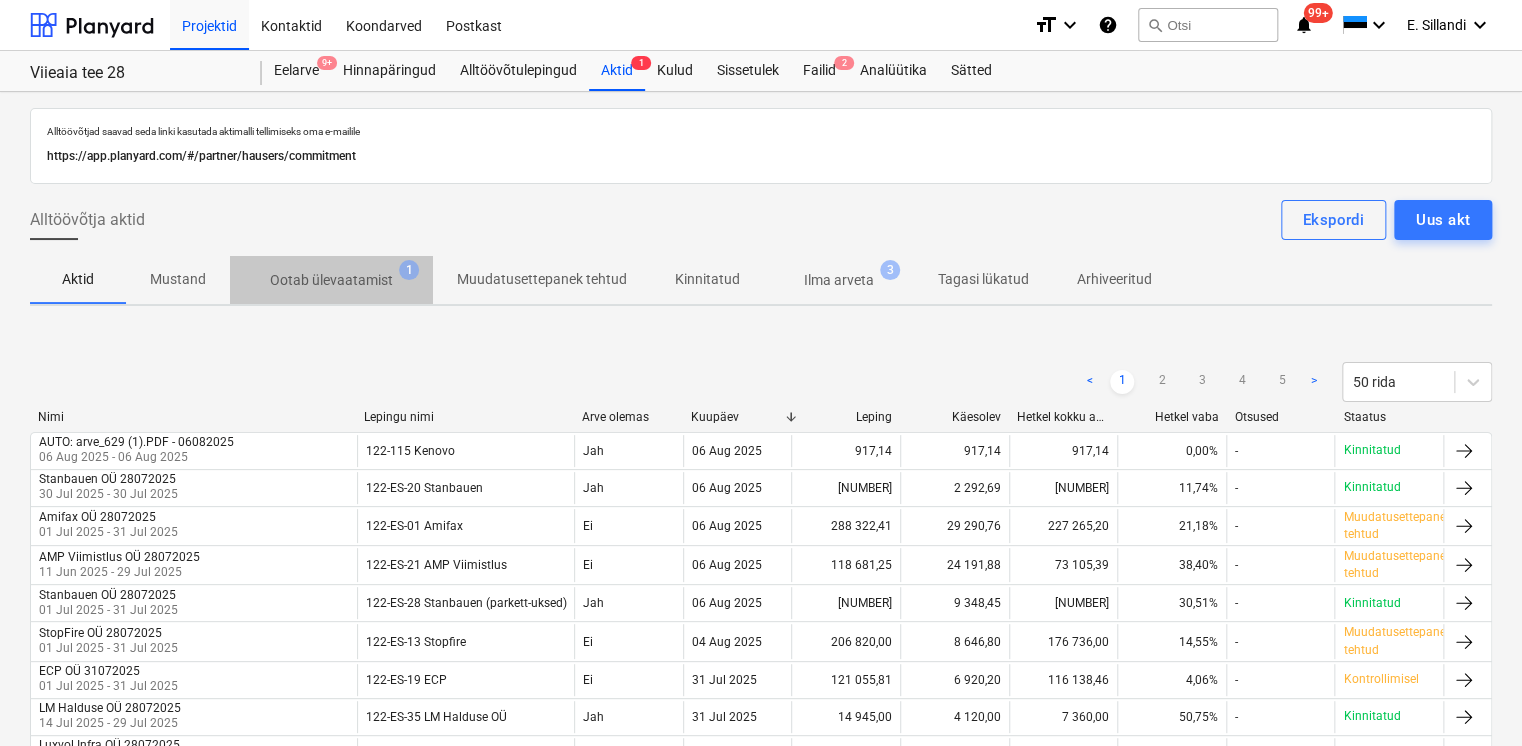 click on "Ootab ülevaatamist" at bounding box center [331, 280] 